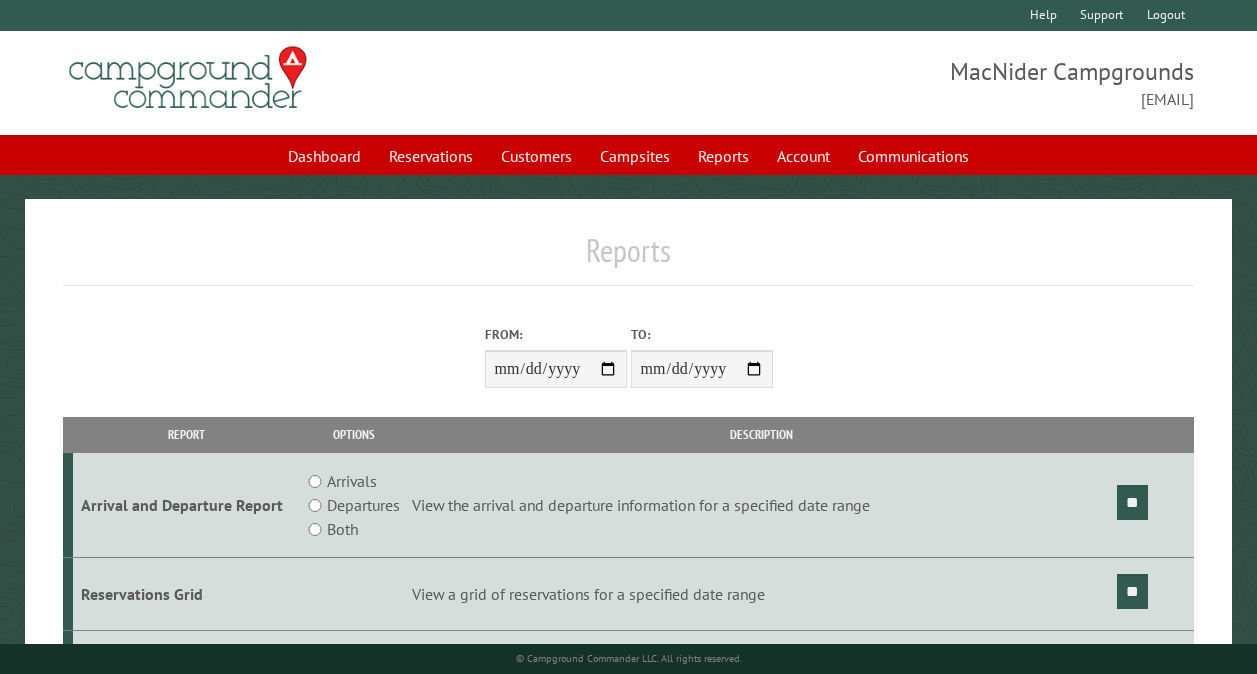 scroll, scrollTop: 0, scrollLeft: 0, axis: both 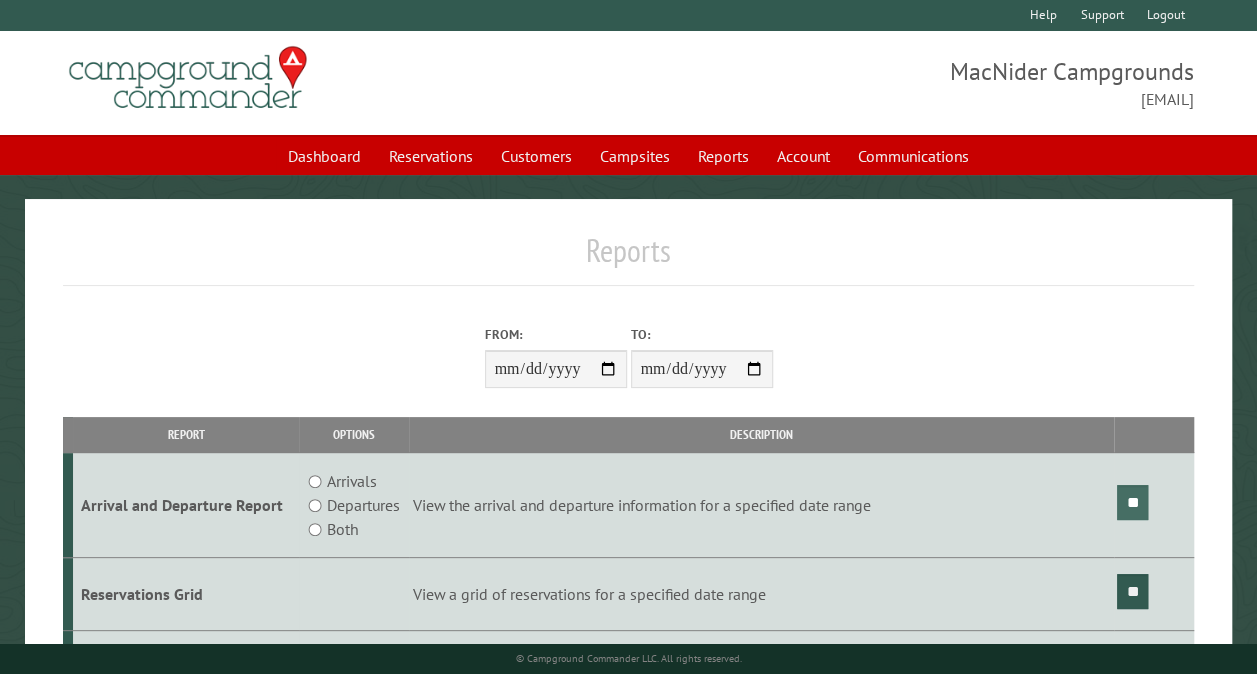 click on "**" at bounding box center (1132, 502) 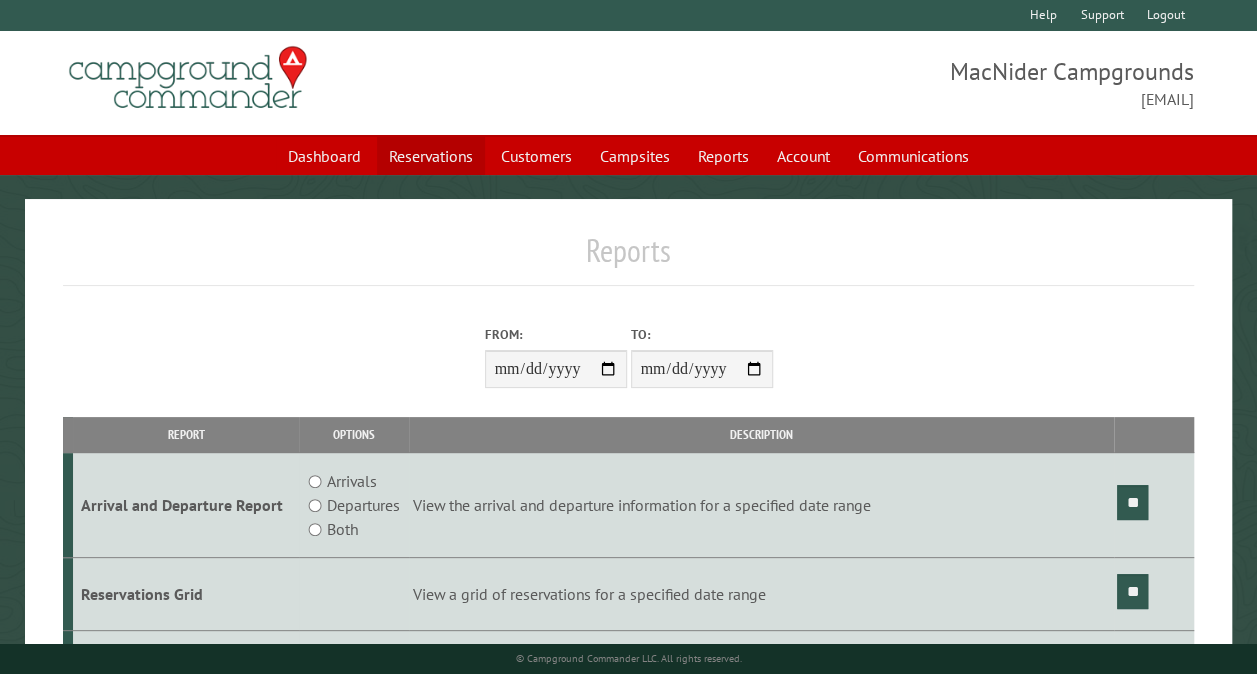 click on "Reservations" at bounding box center [431, 156] 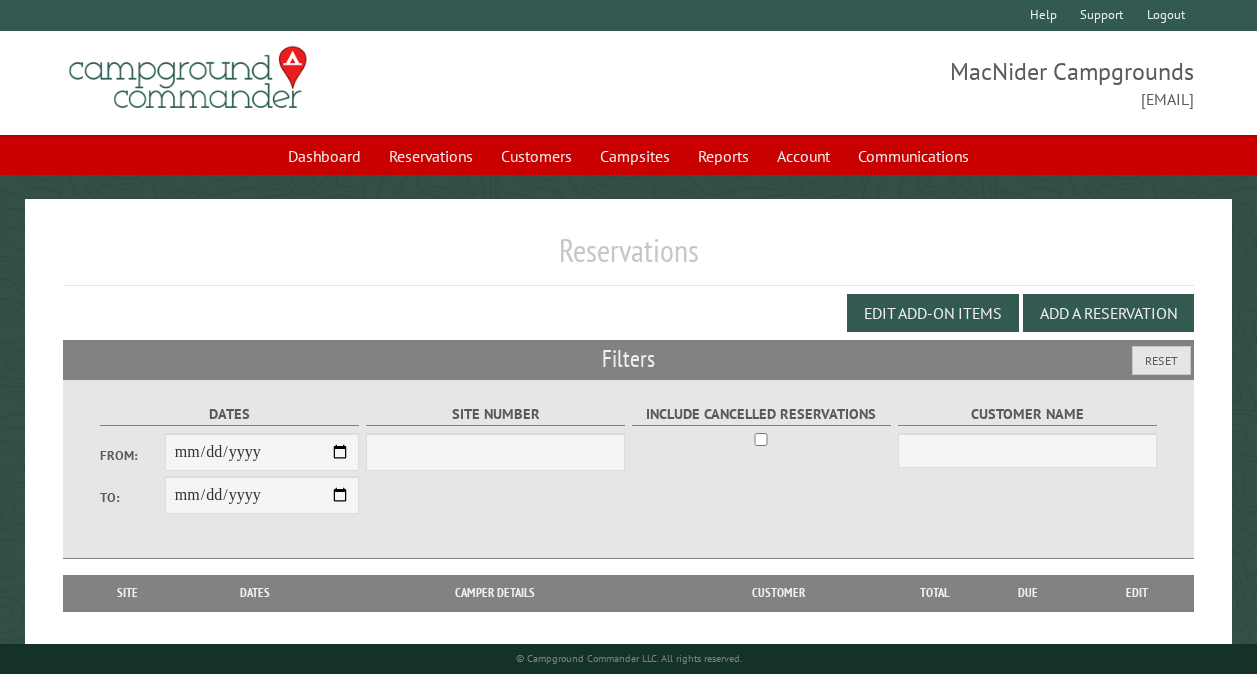 scroll, scrollTop: 0, scrollLeft: 0, axis: both 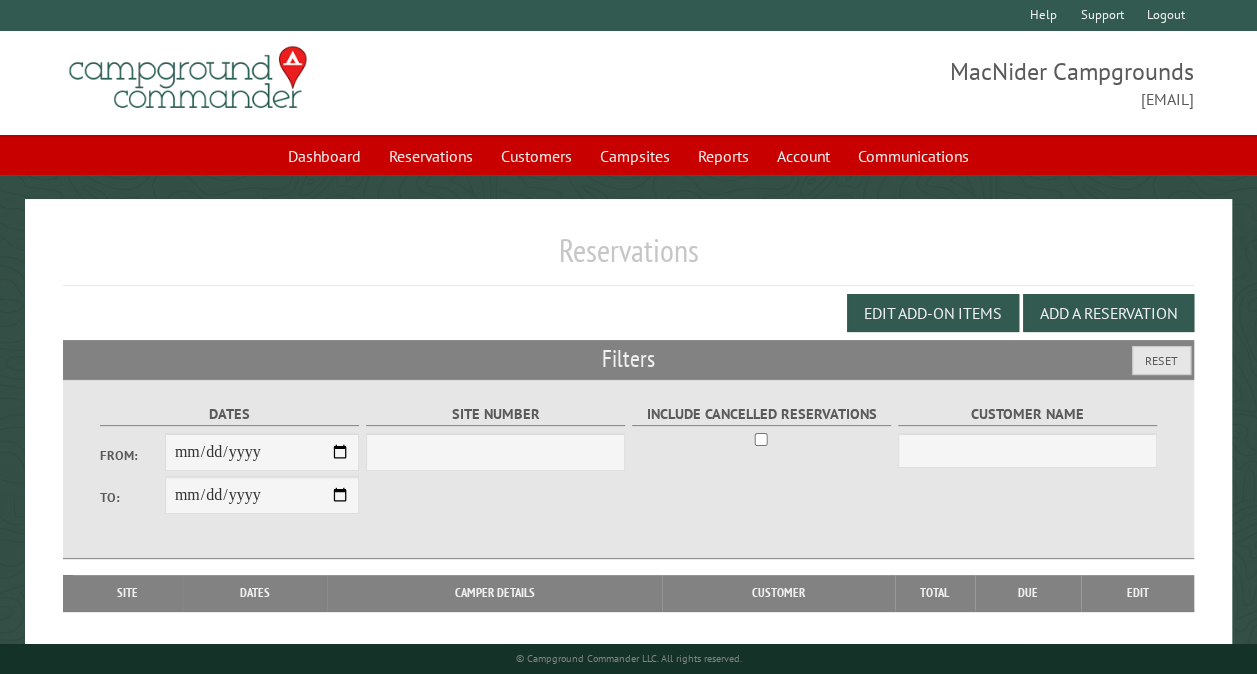 select on "***" 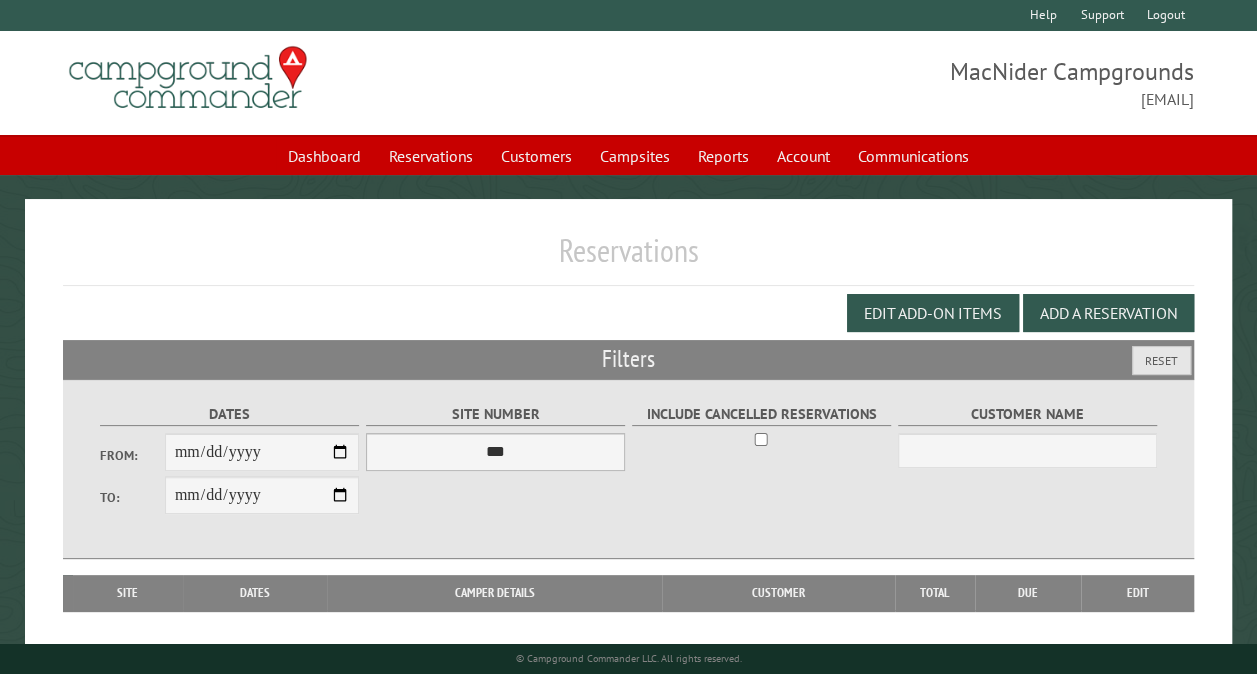 type on "**********" 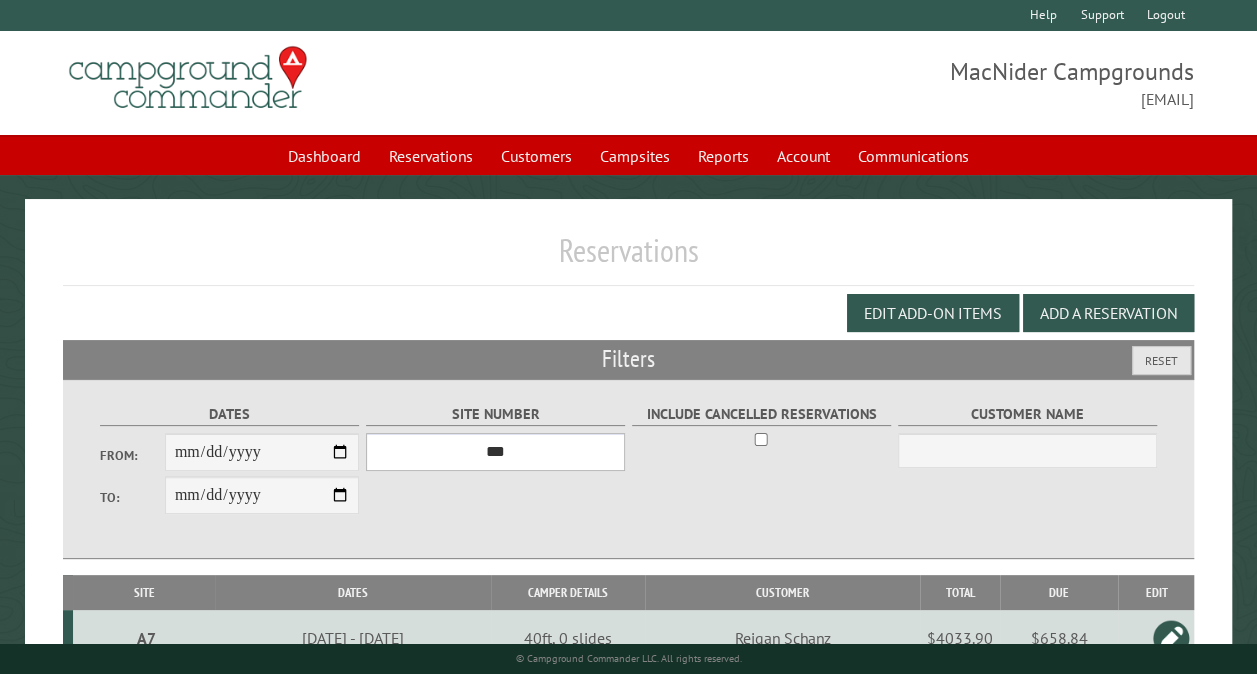 click on "*** ** ** ** ** ** ** ** ** ** *** *** *** *** ** ** ** ** ** ** ** ** ** *** *** ** ** ** ** ** ** ********* ** ** ** ** ** ** ** ** ** *** *** *** *** *** *** ** ** ** ** ** ** ** ** ** *** *** *** *** *** *** ** ** ** ** ** ** ** ** ** ** ** ** ** ** ** ** ** ** ** ** ** ** ** ** *** *** *** *** *** ***" at bounding box center [495, 452] 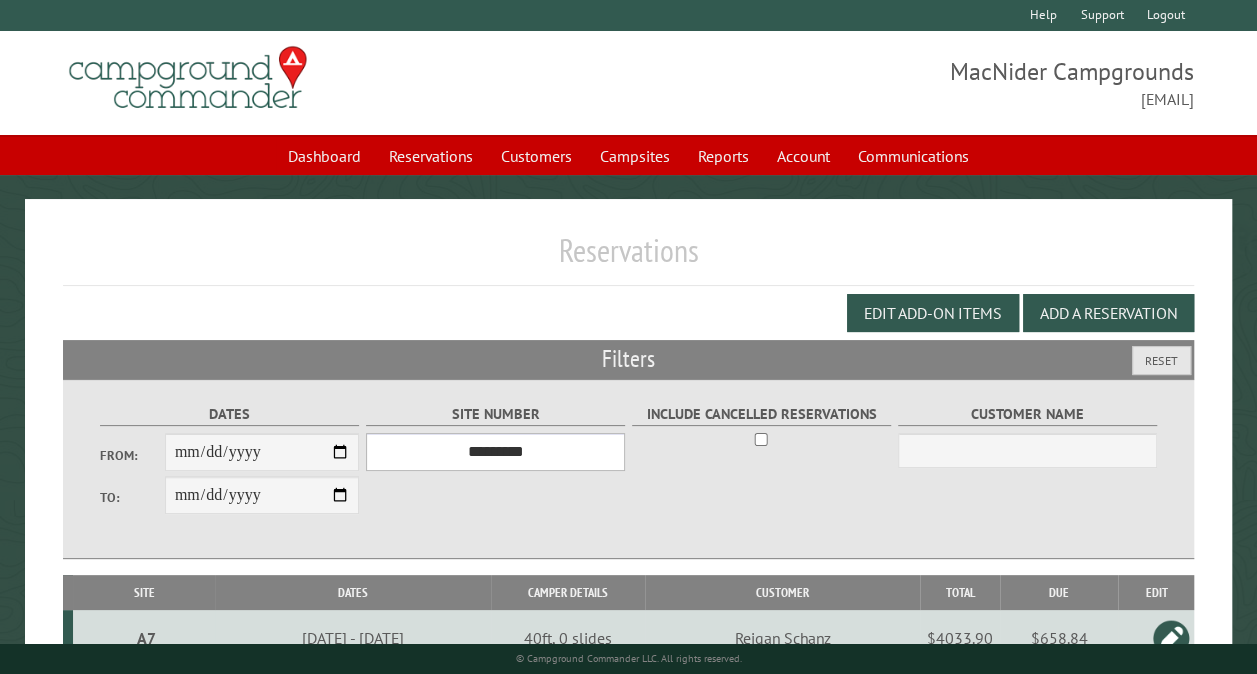 click on "*** ** ** ** ** ** ** ** ** ** *** *** *** *** ** ** ** ** ** ** ** ** ** *** *** ** ** ** ** ** ** ********* ** ** ** ** ** ** ** ** ** *** *** *** *** *** *** ** ** ** ** ** ** ** ** ** *** *** *** *** *** *** ** ** ** ** ** ** ** ** ** ** ** ** ** ** ** ** ** ** ** ** ** ** ** ** *** *** *** *** *** ***" at bounding box center (495, 452) 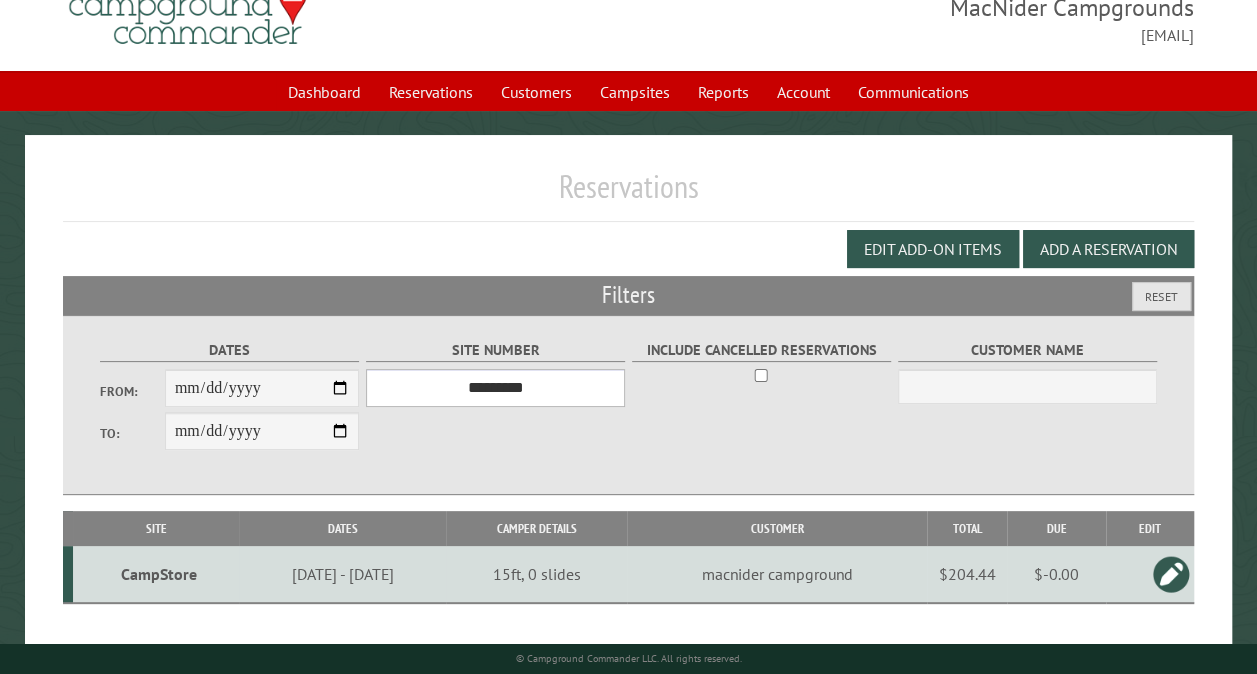 scroll, scrollTop: 112, scrollLeft: 0, axis: vertical 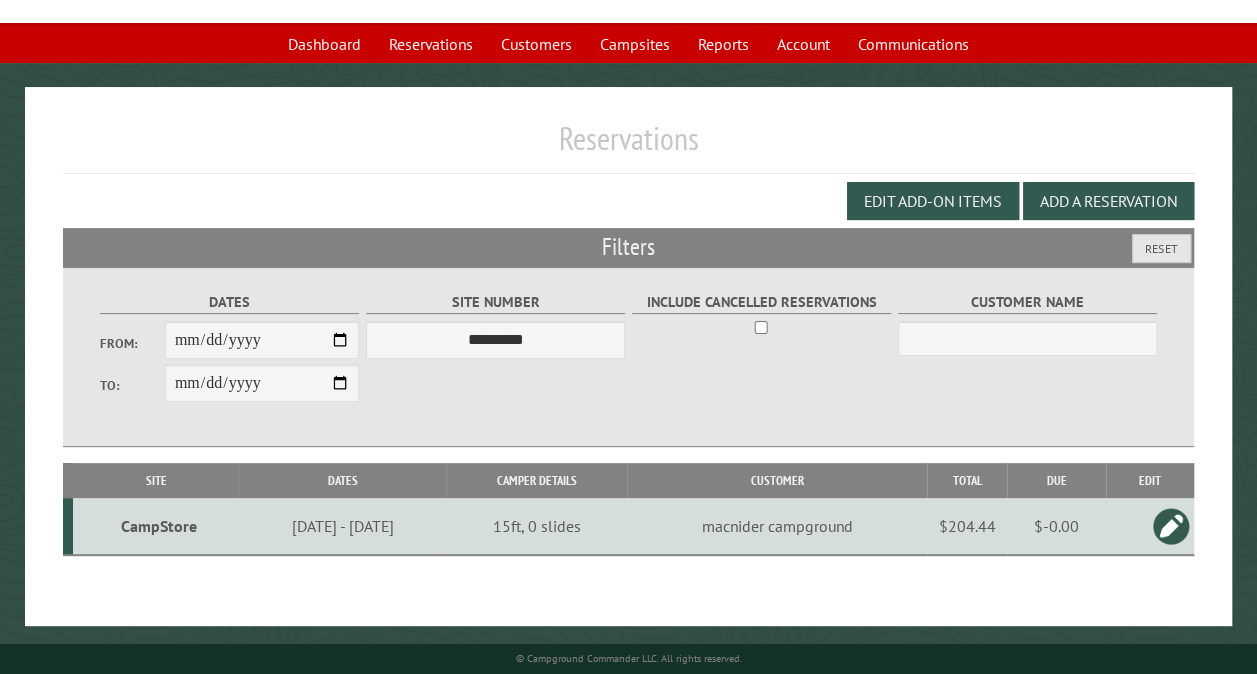 click on "CampStore" at bounding box center [158, 526] 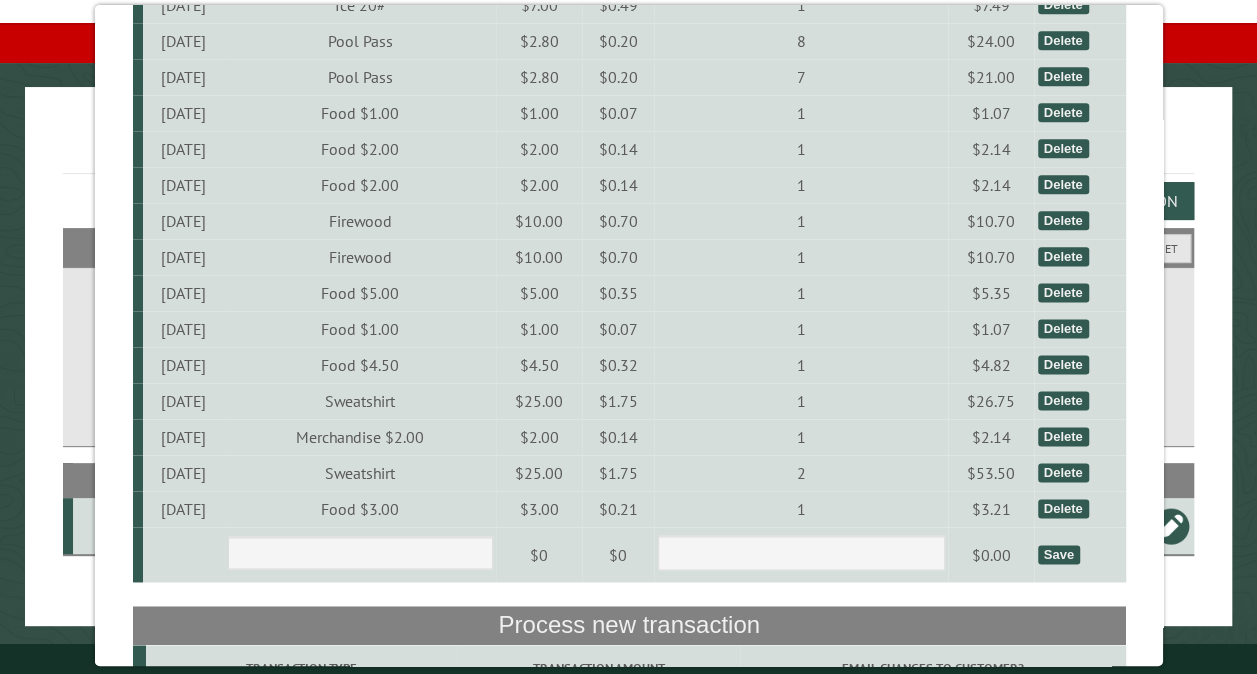 scroll, scrollTop: 1504, scrollLeft: 0, axis: vertical 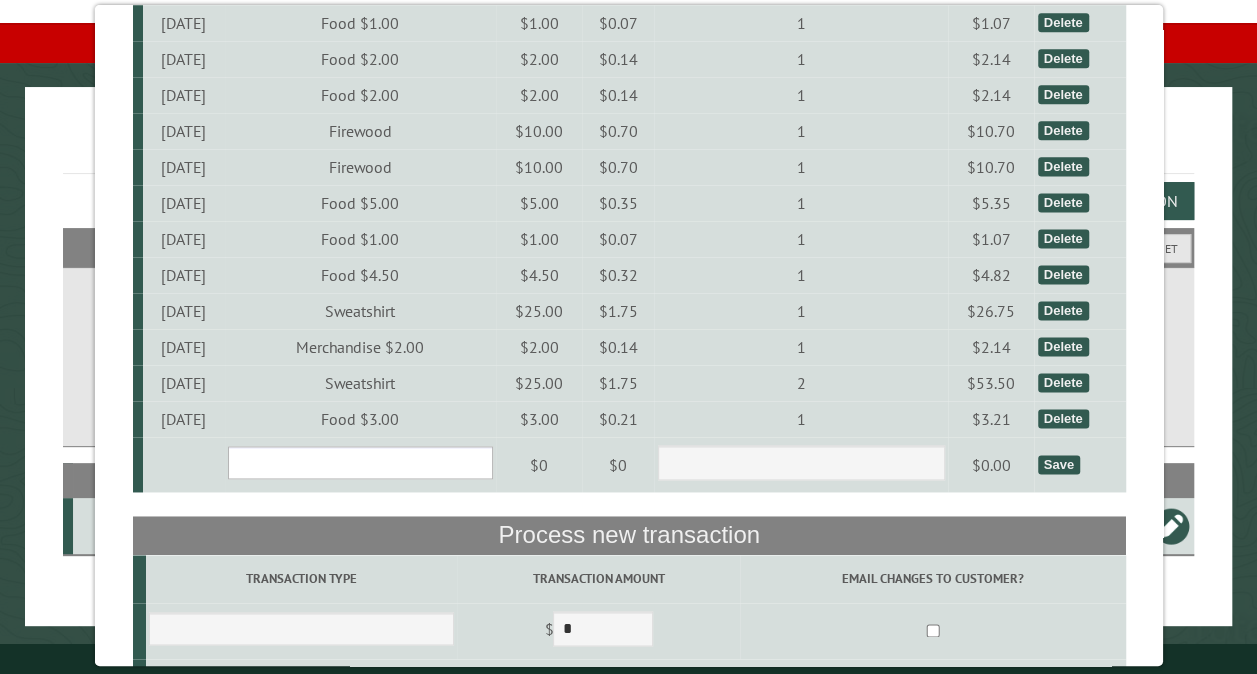 click on "**********" at bounding box center [359, 462] 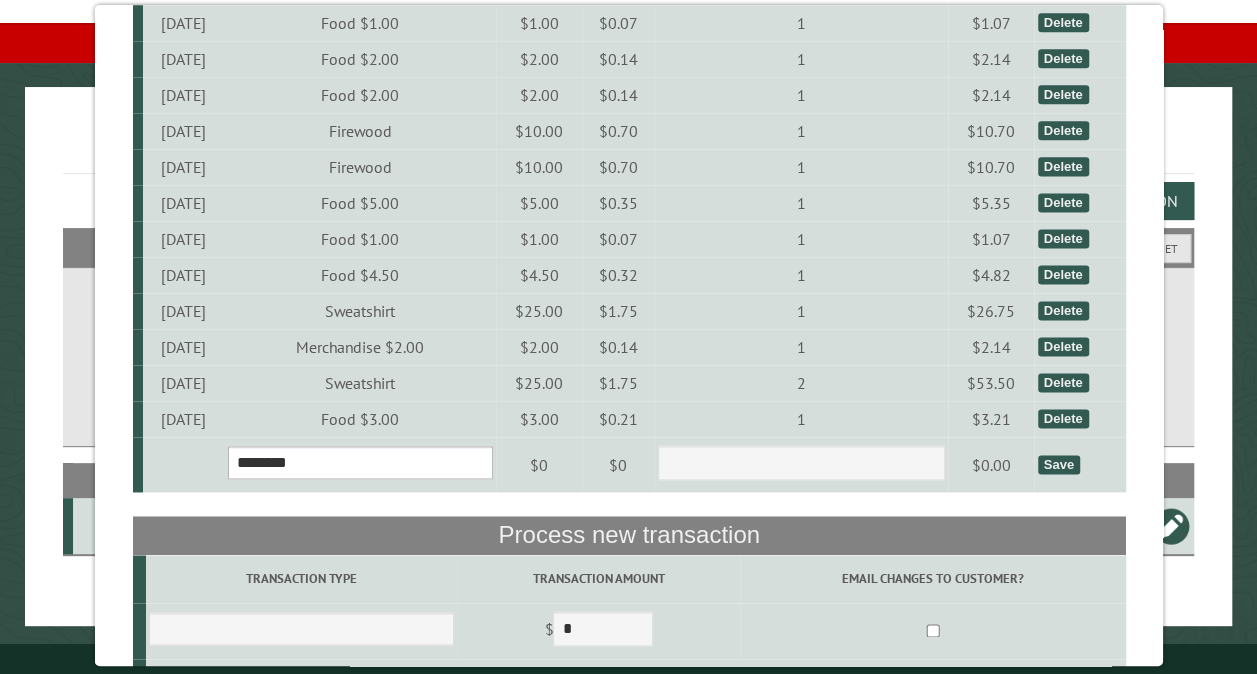 click on "**********" at bounding box center [359, 462] 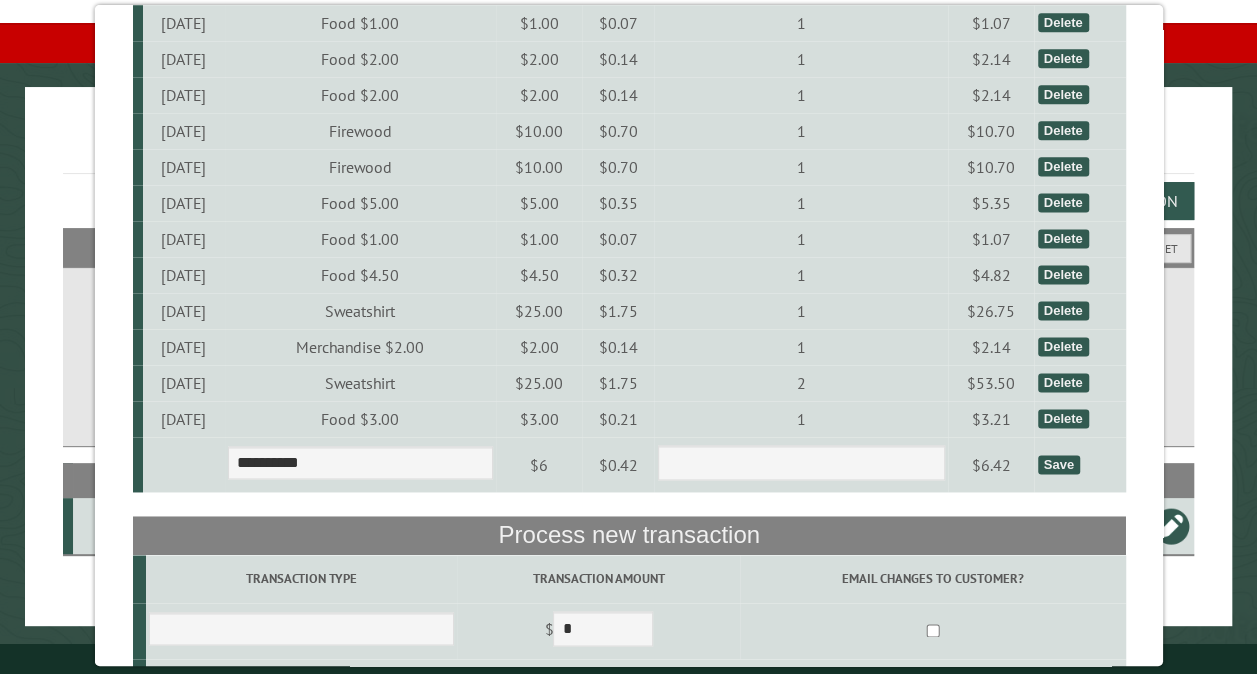 click on "Save" at bounding box center [1058, 464] 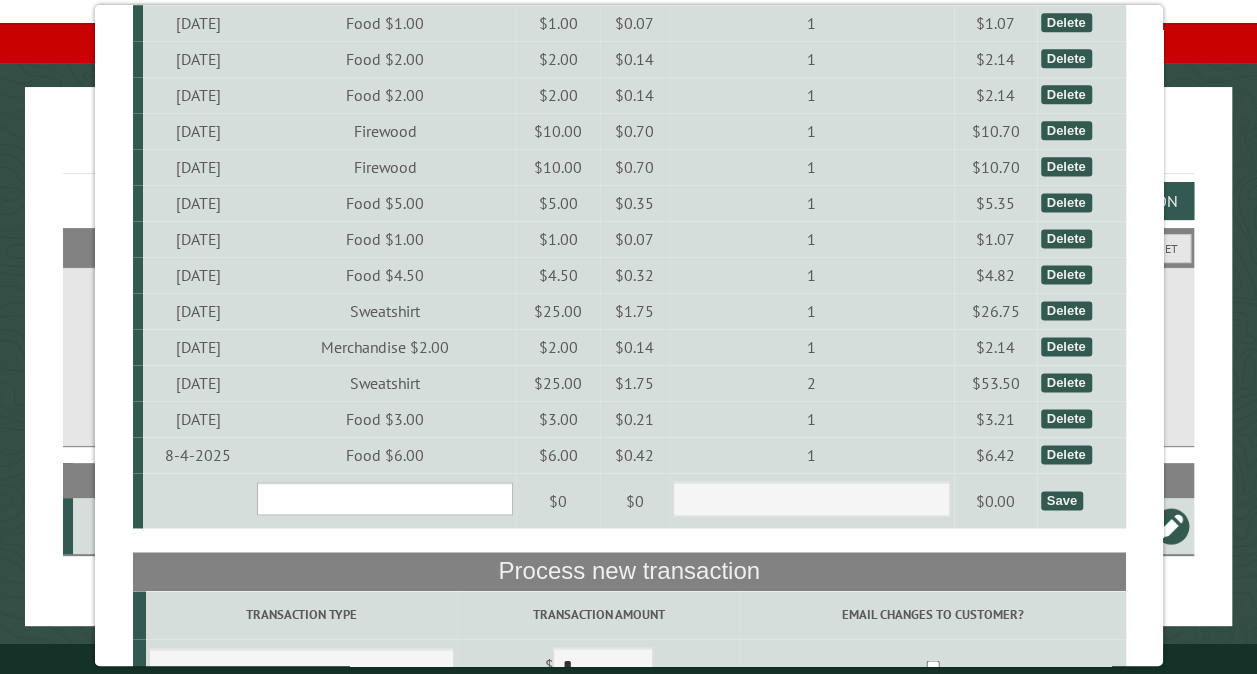 click on "**********" at bounding box center (384, 498) 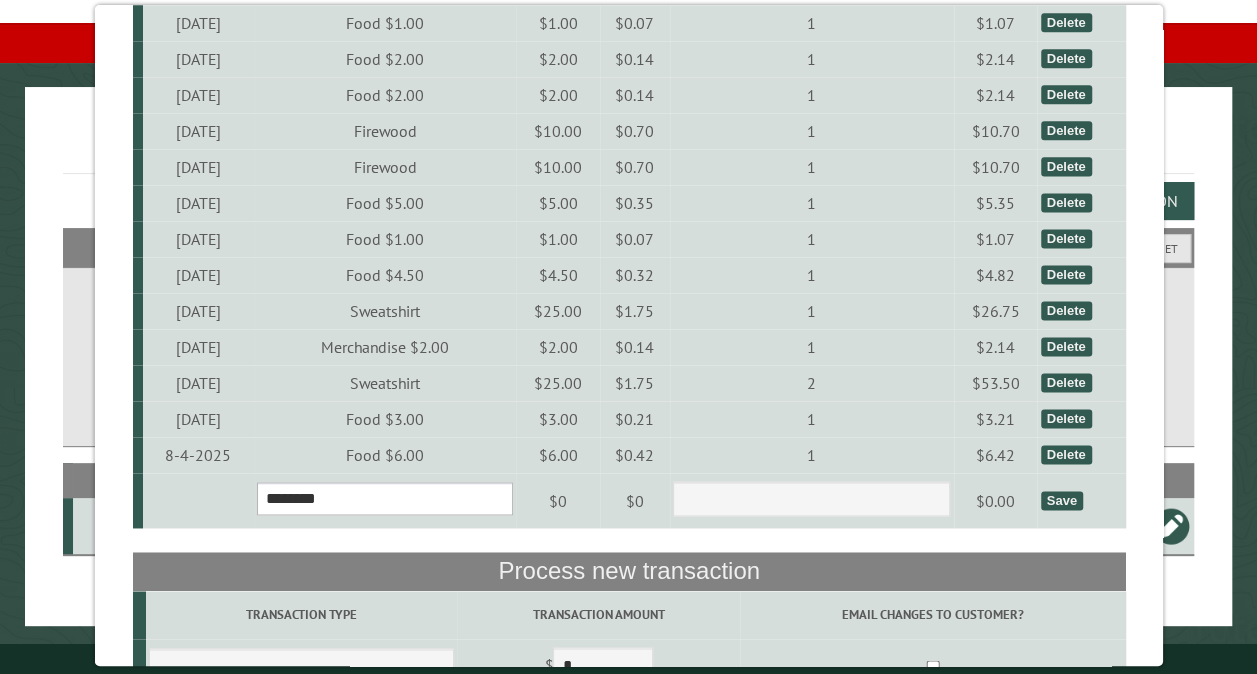 click on "**********" at bounding box center [384, 498] 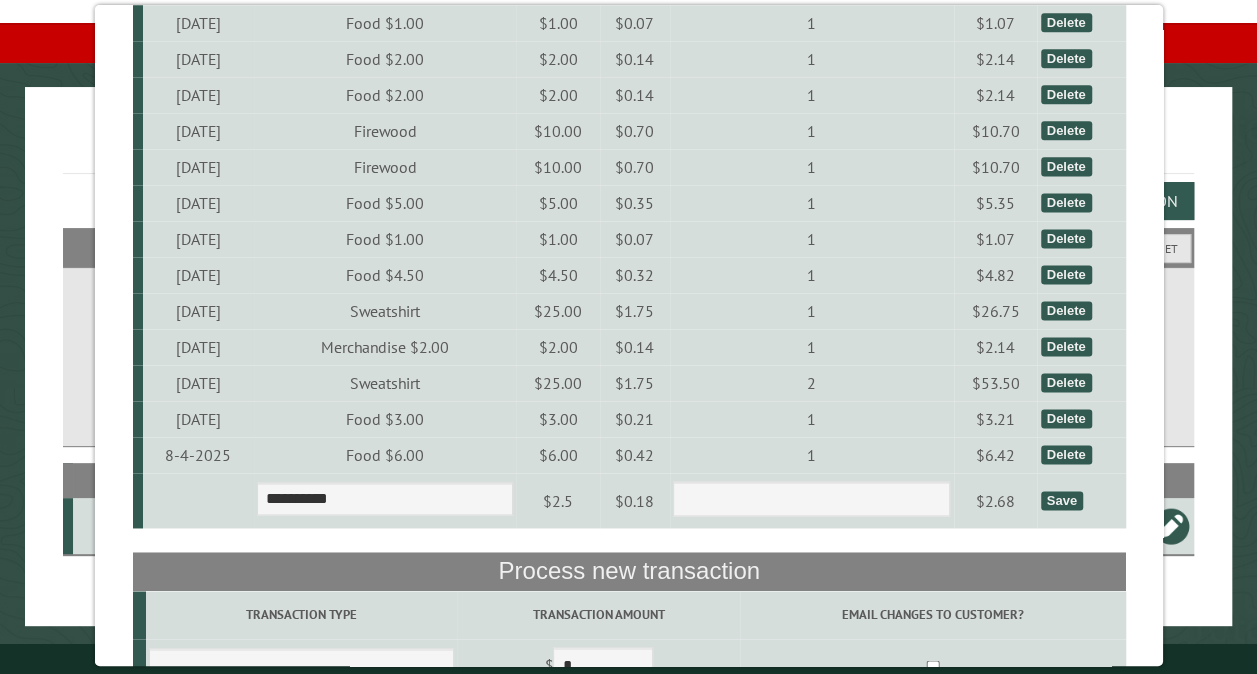 click on "Save" at bounding box center [1061, 500] 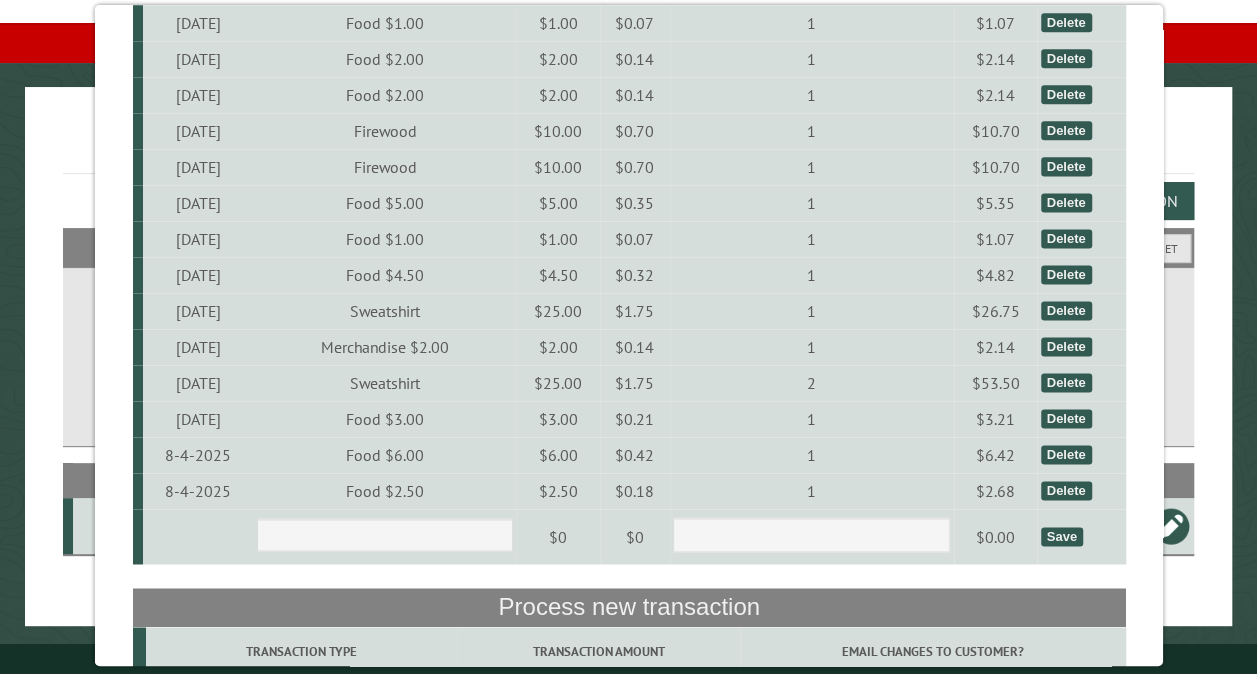 scroll, scrollTop: 1577, scrollLeft: 0, axis: vertical 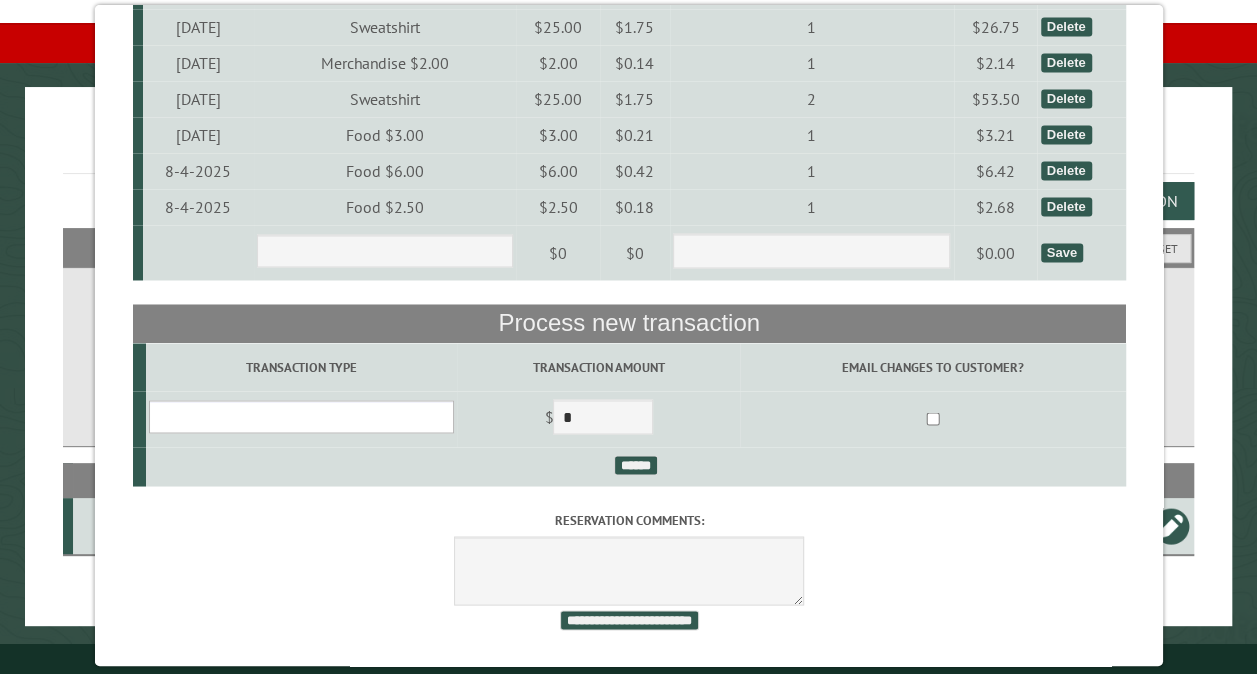 click on "**********" at bounding box center [300, 416] 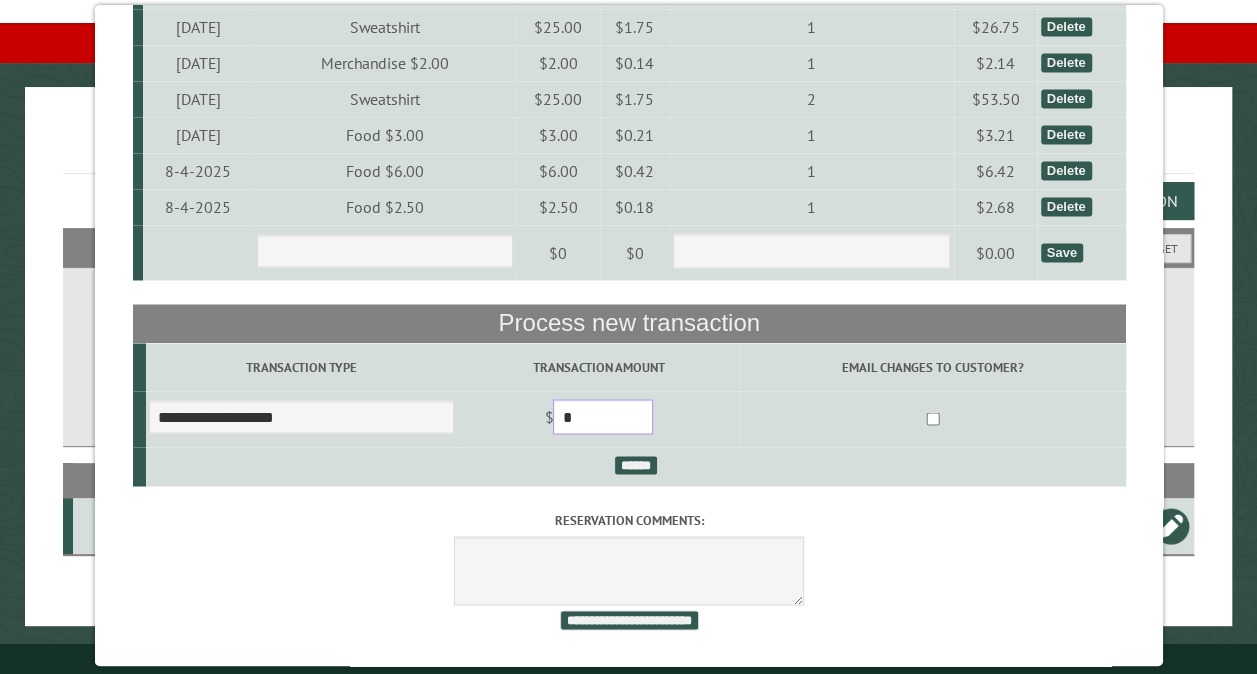 click on "*" at bounding box center (603, 416) 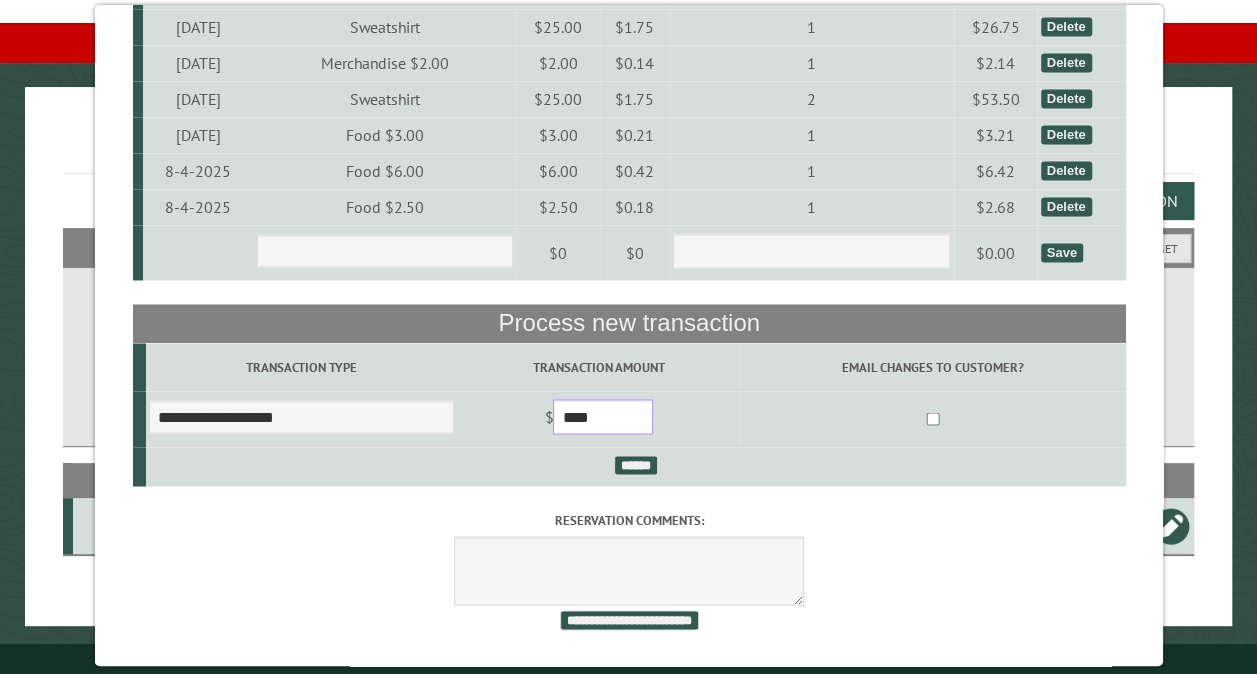 type on "****" 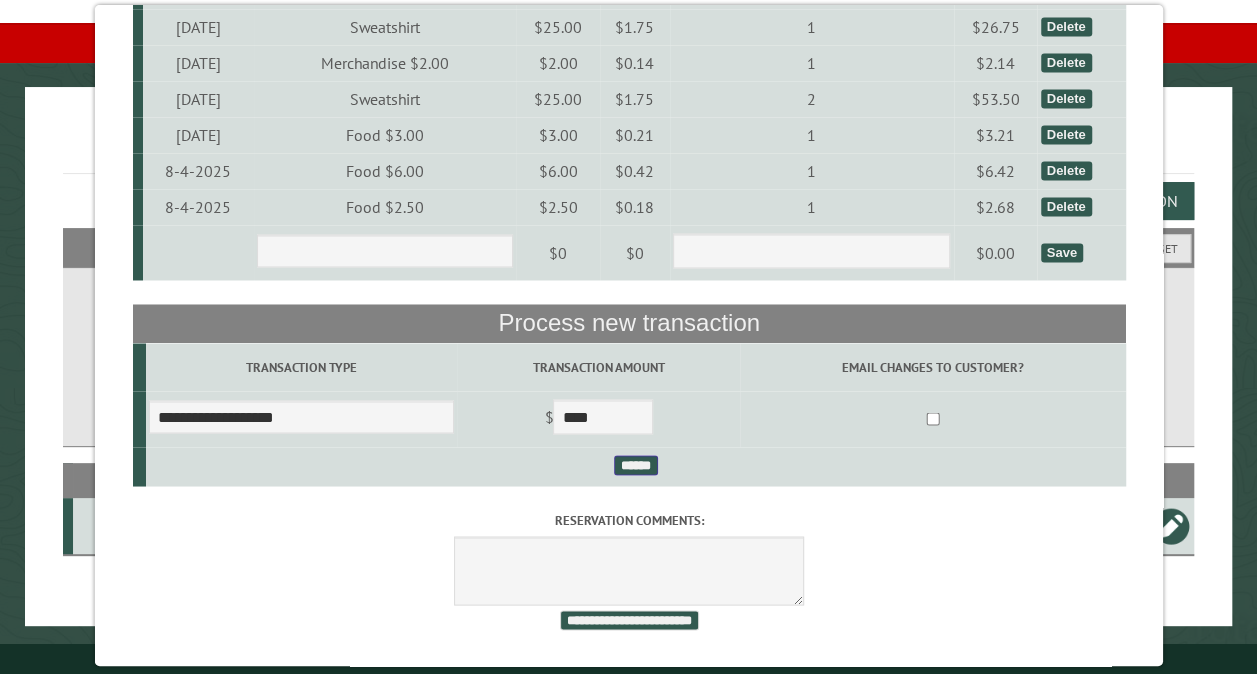 click on "******" at bounding box center [635, 465] 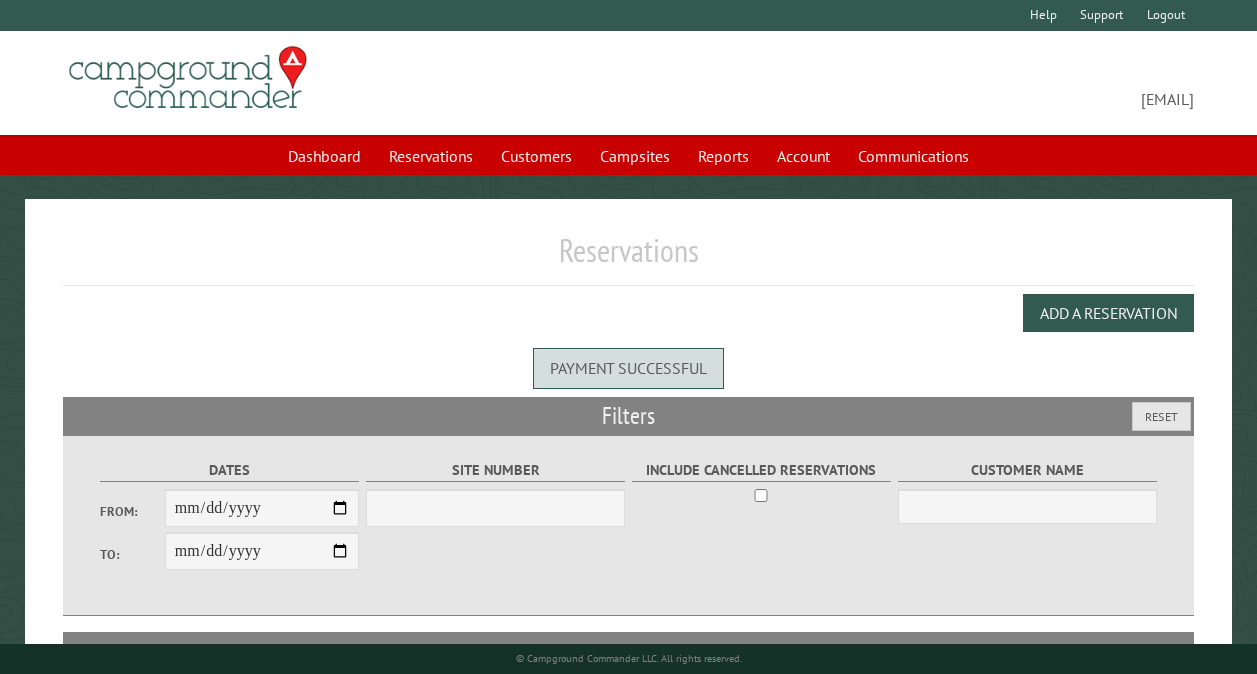 scroll, scrollTop: 0, scrollLeft: 0, axis: both 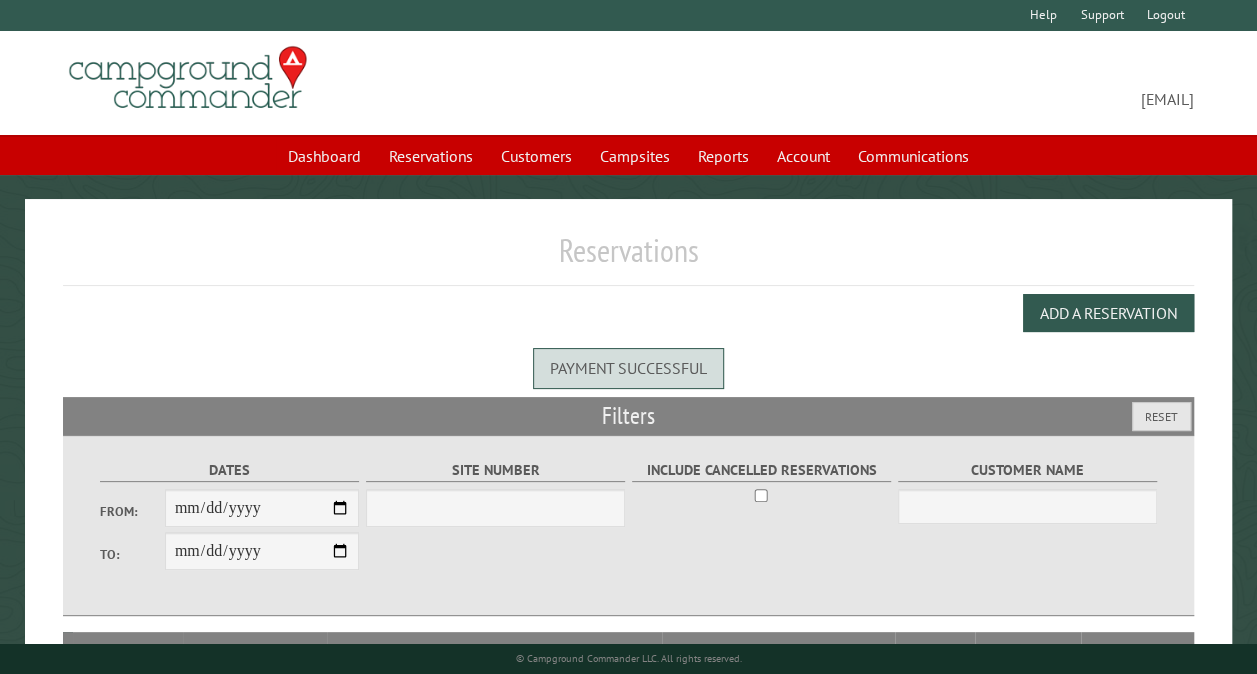 select on "***" 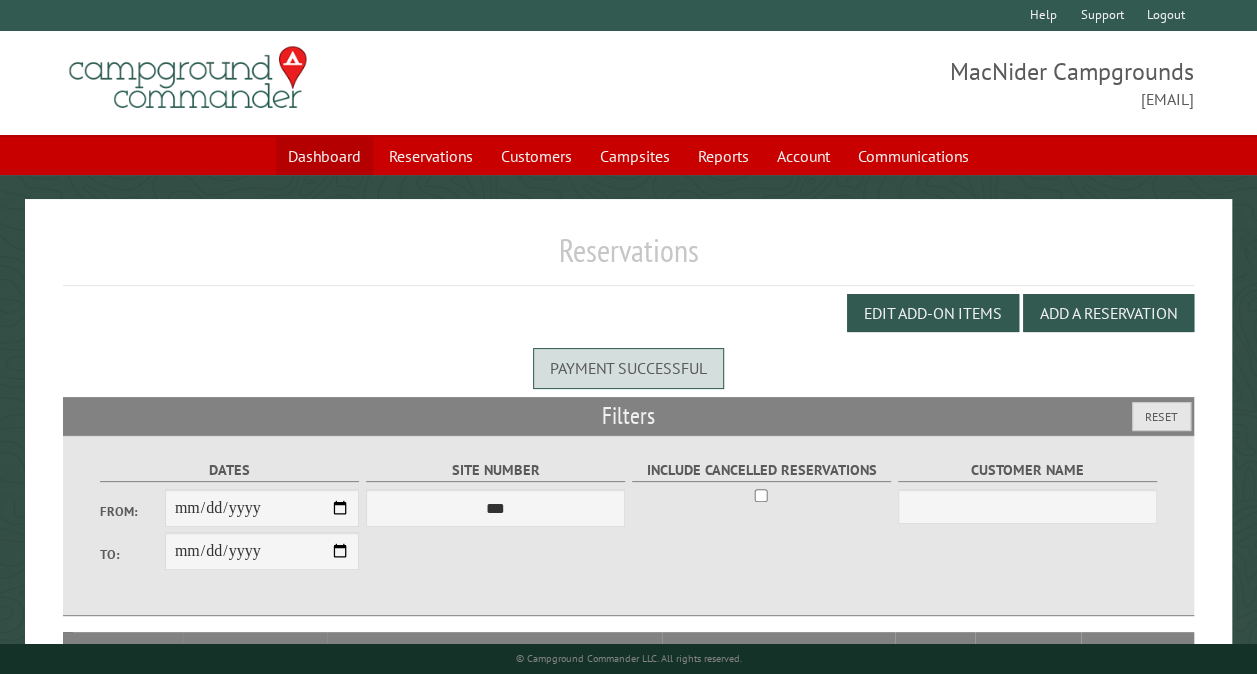 click on "Dashboard" at bounding box center [324, 156] 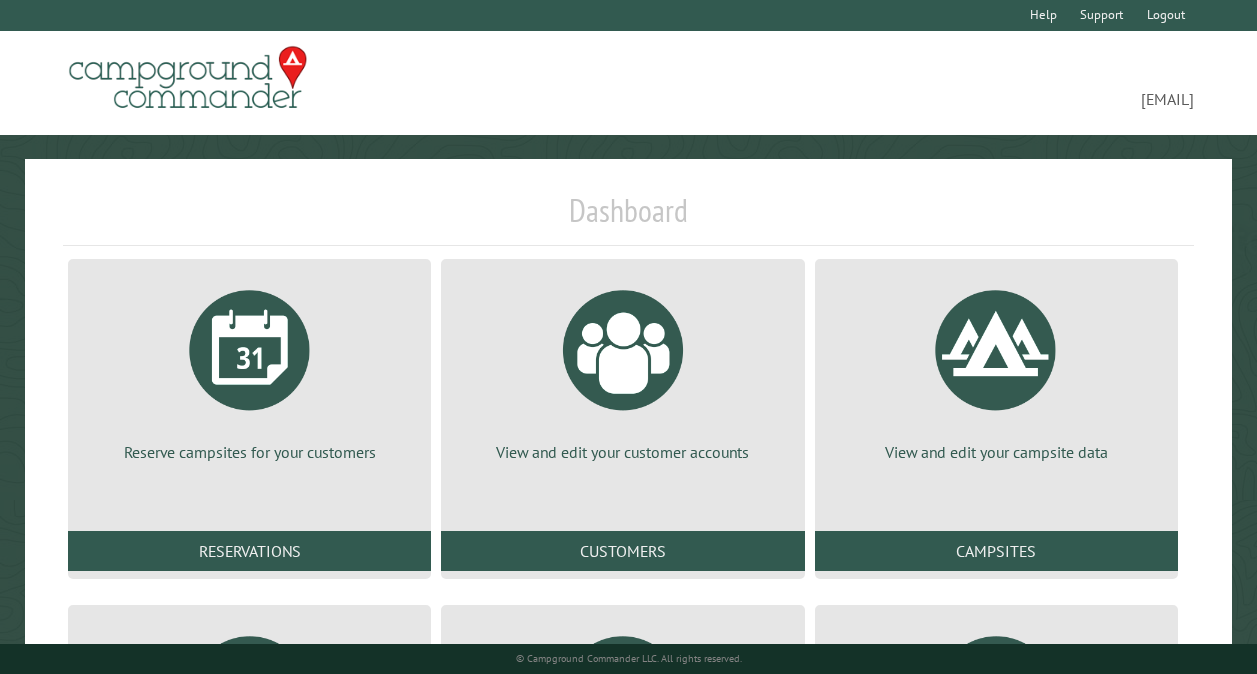 scroll, scrollTop: 0, scrollLeft: 0, axis: both 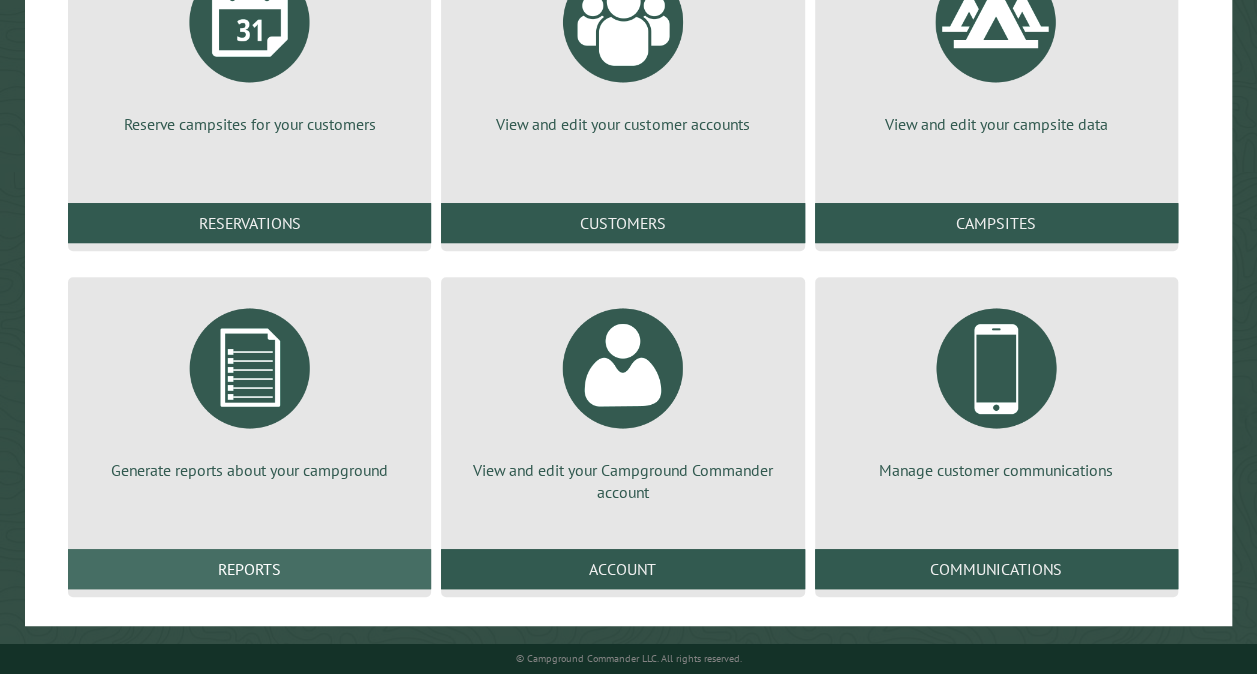 click on "Reports" at bounding box center [249, 569] 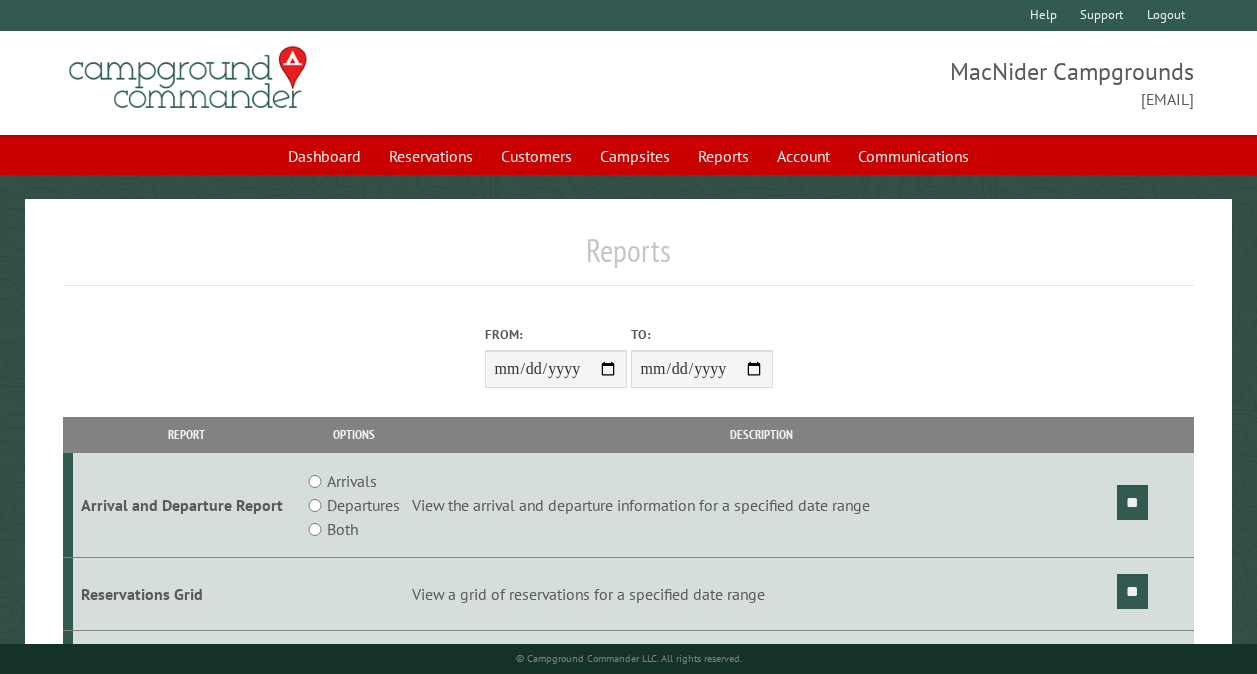 click on "Reservations Grid" at bounding box center [186, 594] 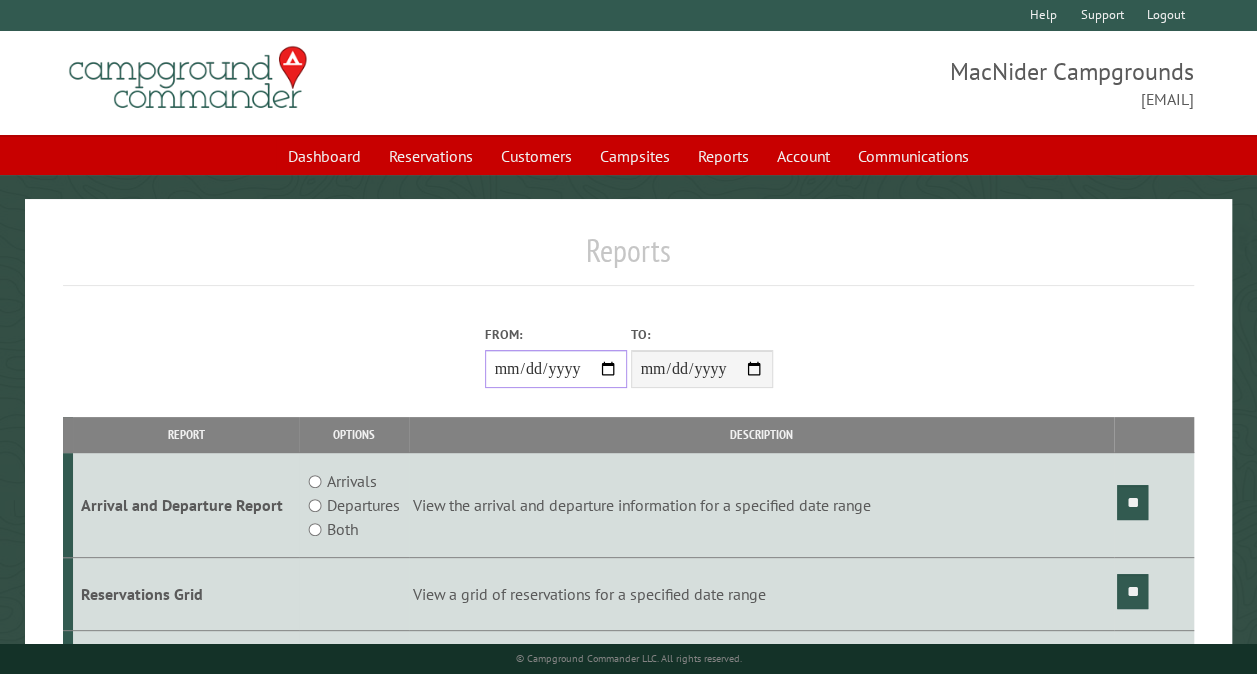 click on "From:" at bounding box center (556, 369) 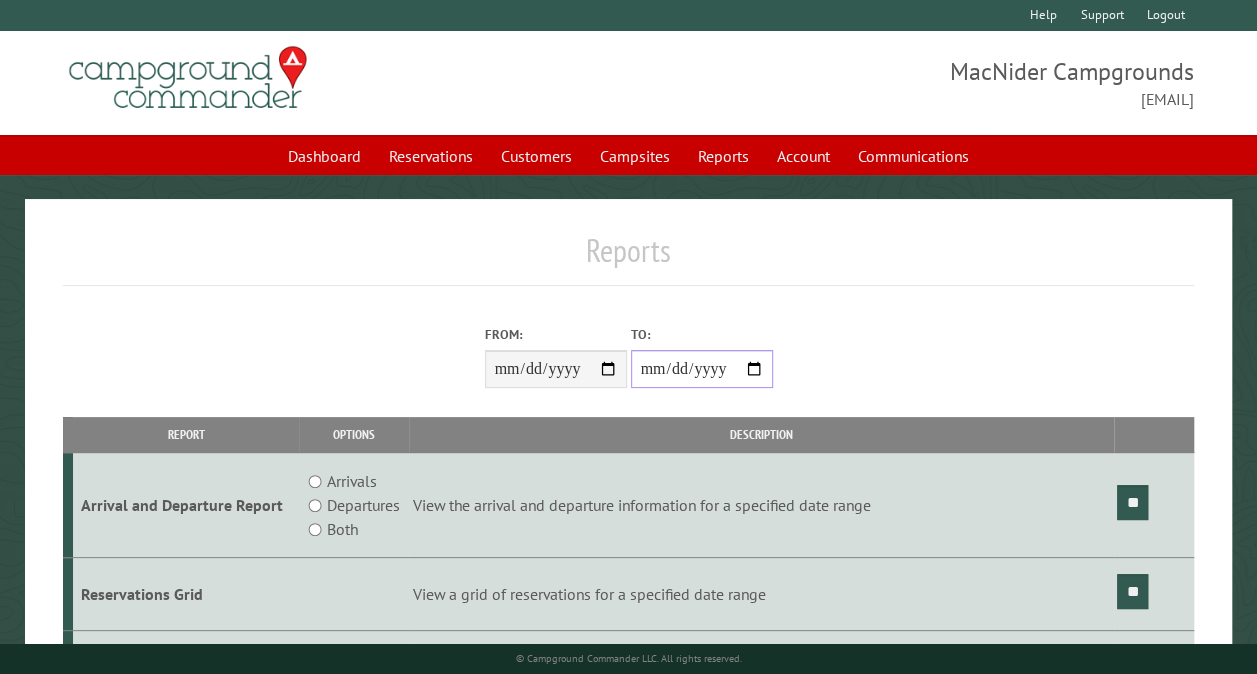 click on "**********" at bounding box center [702, 369] 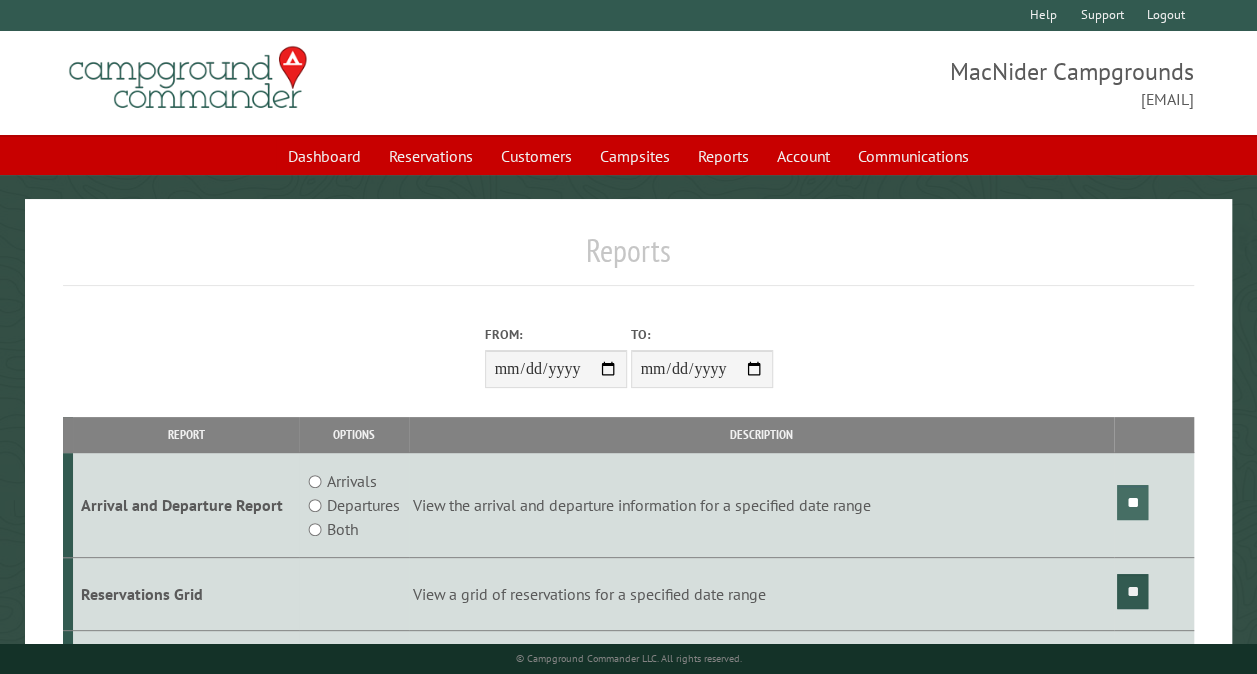 click on "**" at bounding box center [1132, 502] 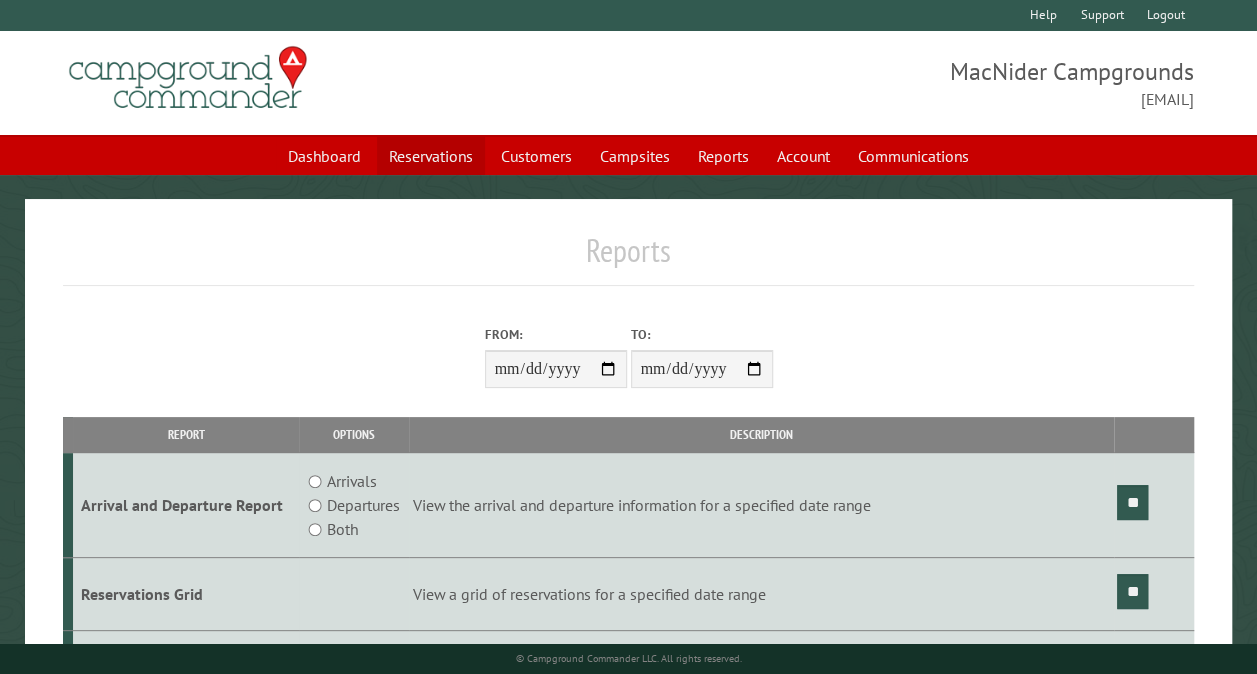 click on "Reservations" at bounding box center (431, 156) 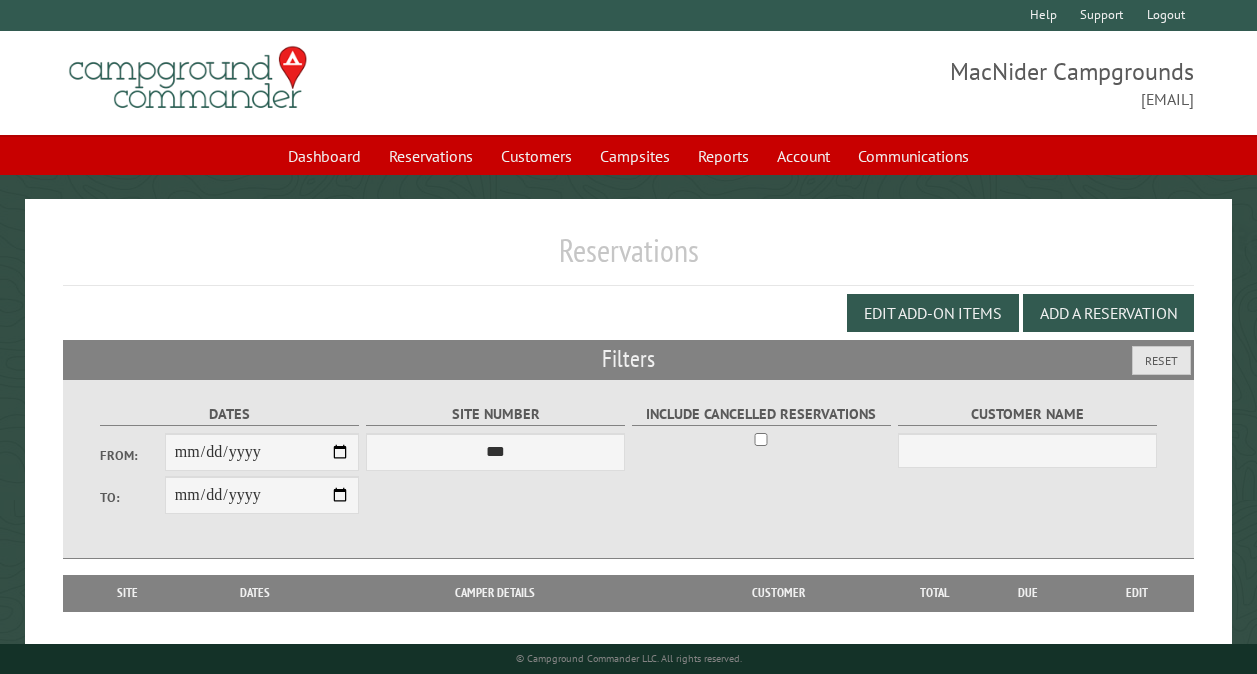 scroll, scrollTop: 0, scrollLeft: 0, axis: both 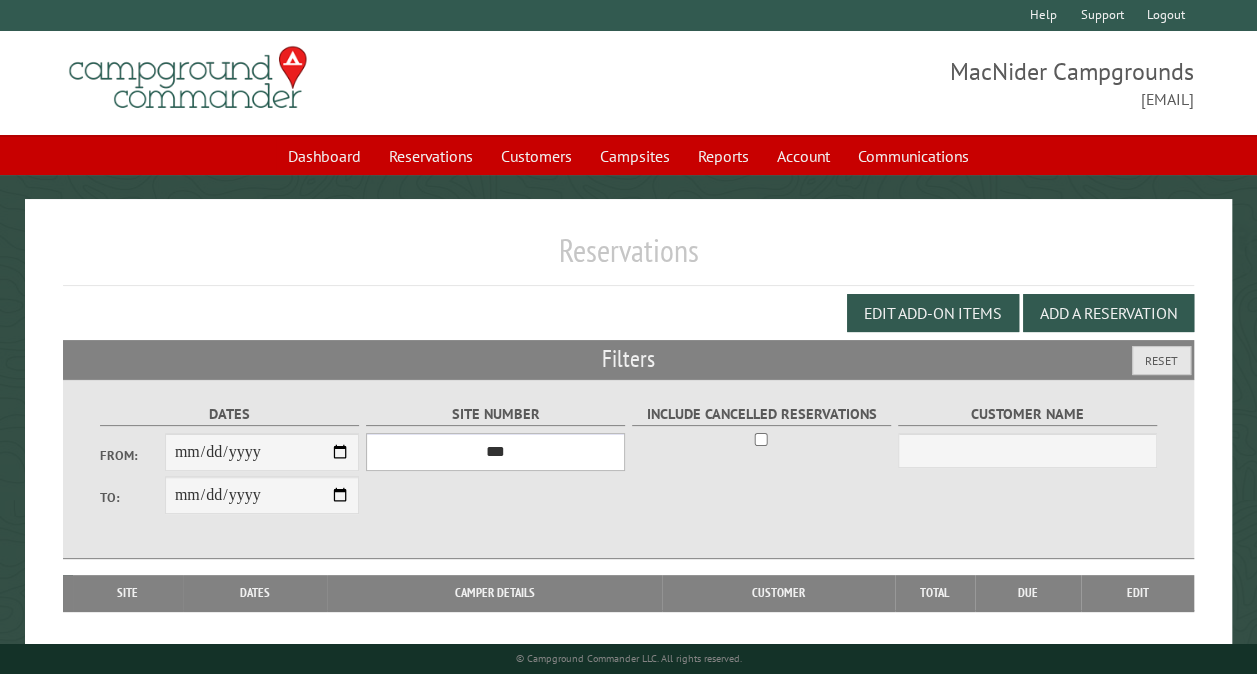 click on "*** ** ** ** ** ** ** ** ** ** *** *** *** *** ** ** ** ** ** ** ** ** ** *** *** ** ** ** ** ** ** ********* ** ** ** ** ** ** ** ** ** *** *** *** *** *** *** ** ** ** ** ** ** ** ** ** *** *** *** *** *** *** ** ** ** ** ** ** ** ** ** ** ** ** ** ** ** ** ** ** ** ** ** ** ** ** *** *** *** *** *** ***" at bounding box center (495, 452) 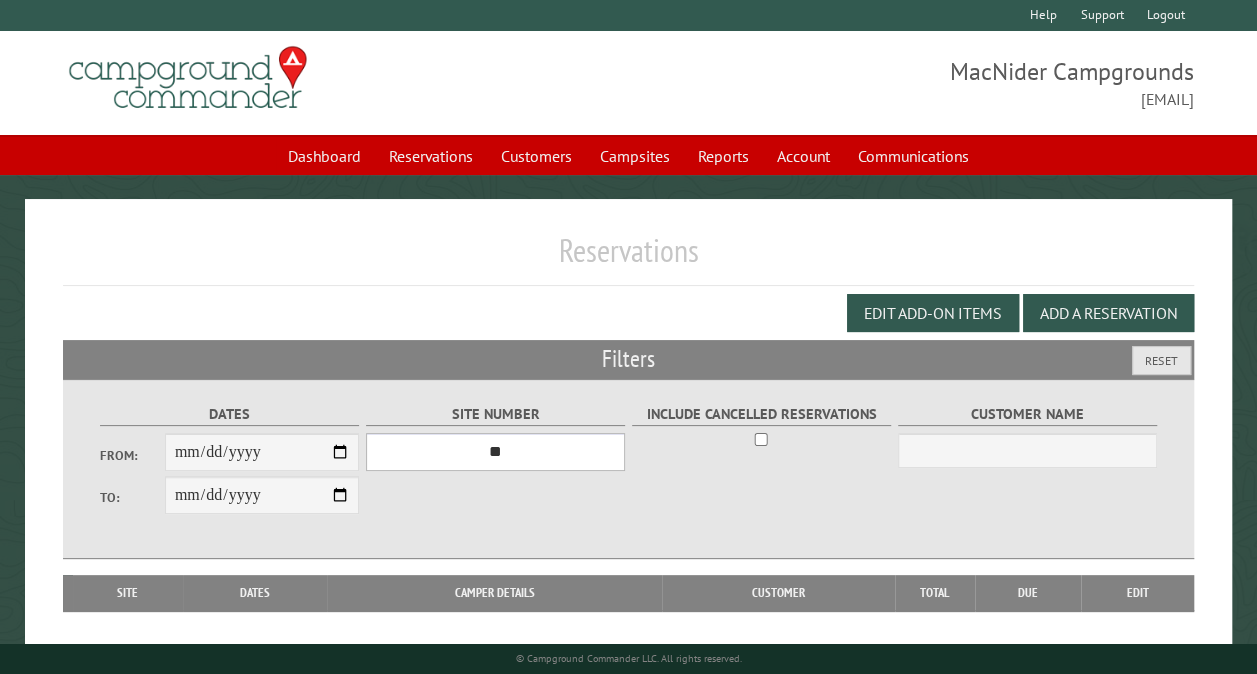 click on "*** ** ** ** ** ** ** ** ** ** *** *** *** *** ** ** ** ** ** ** ** ** ** *** *** ** ** ** ** ** ** ********* ** ** ** ** ** ** ** ** ** *** *** *** *** *** *** ** ** ** ** ** ** ** ** ** *** *** *** *** *** *** ** ** ** ** ** ** ** ** ** ** ** ** ** ** ** ** ** ** ** ** ** ** ** ** *** *** *** *** *** ***" at bounding box center (495, 452) 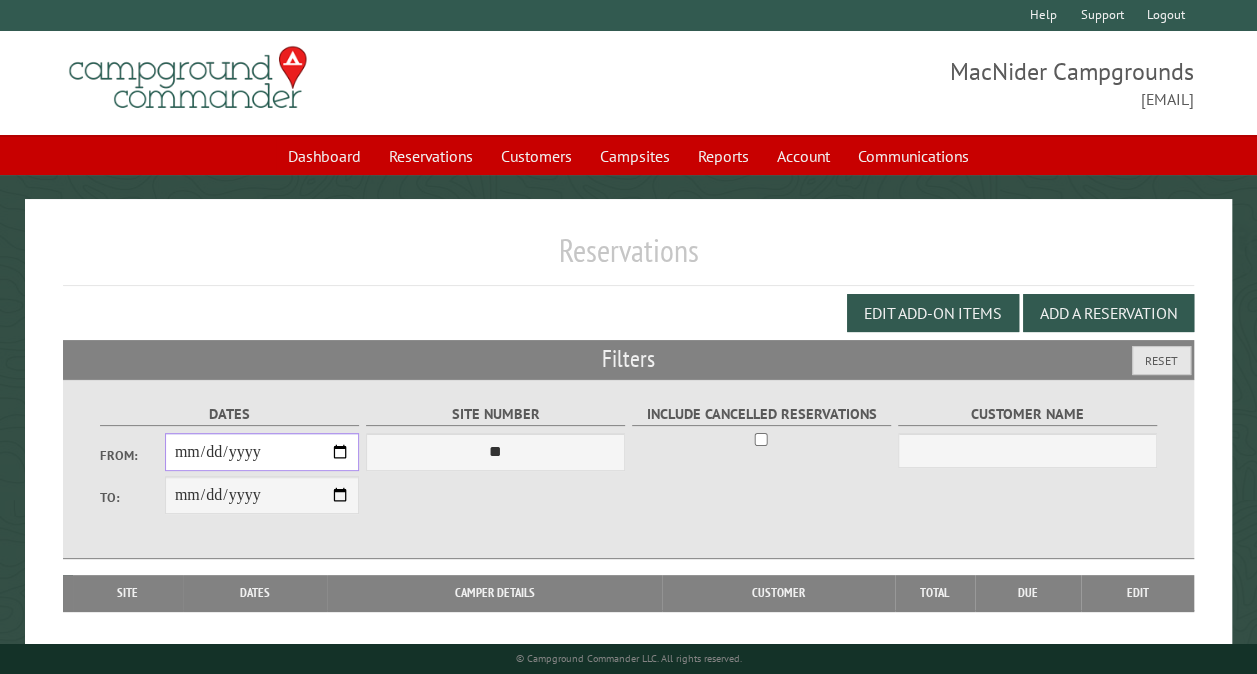 click on "From:" at bounding box center [262, 452] 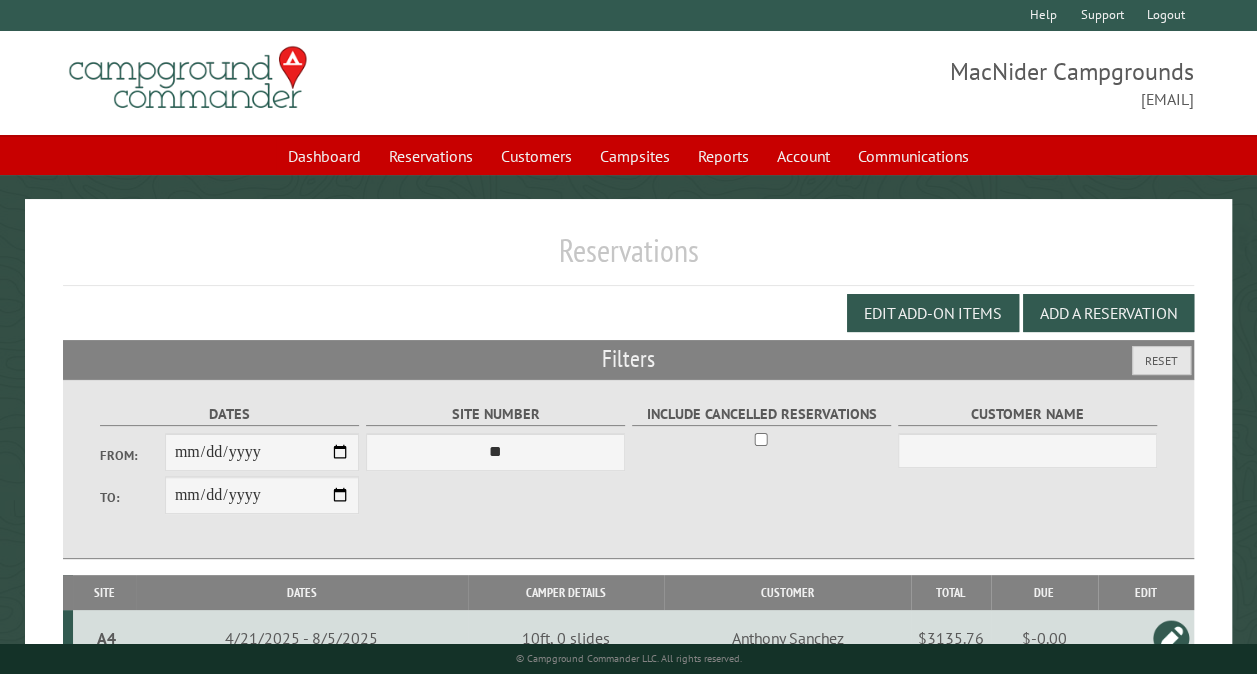 click on "© Campground Commander LLC. All rights reserved." at bounding box center [628, 659] 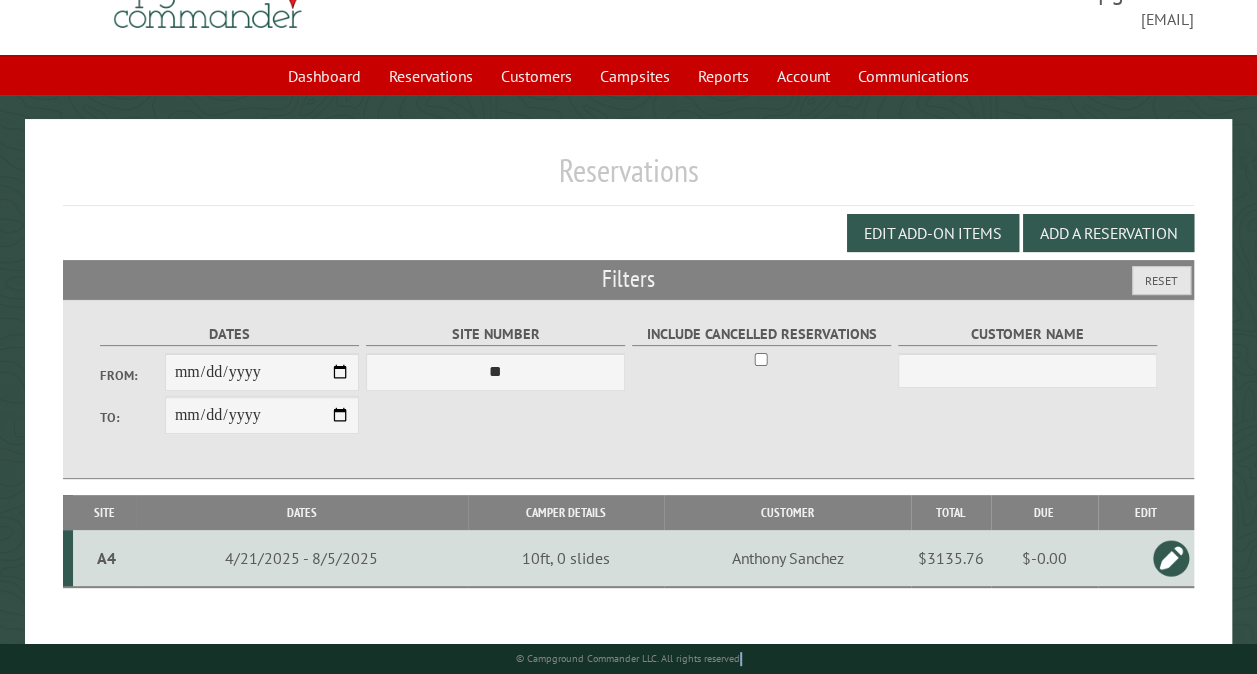 scroll, scrollTop: 112, scrollLeft: 0, axis: vertical 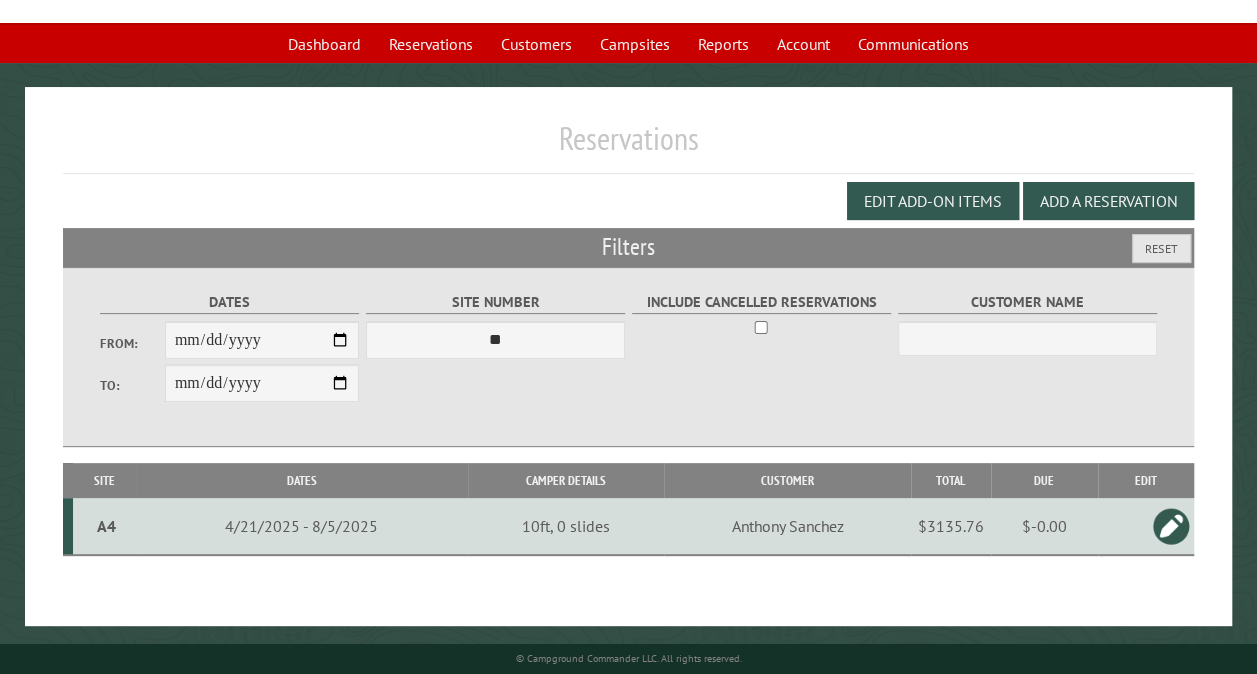 drag, startPoint x: 1264, startPoint y: 656, endPoint x: 1170, endPoint y: 530, distance: 157.20052 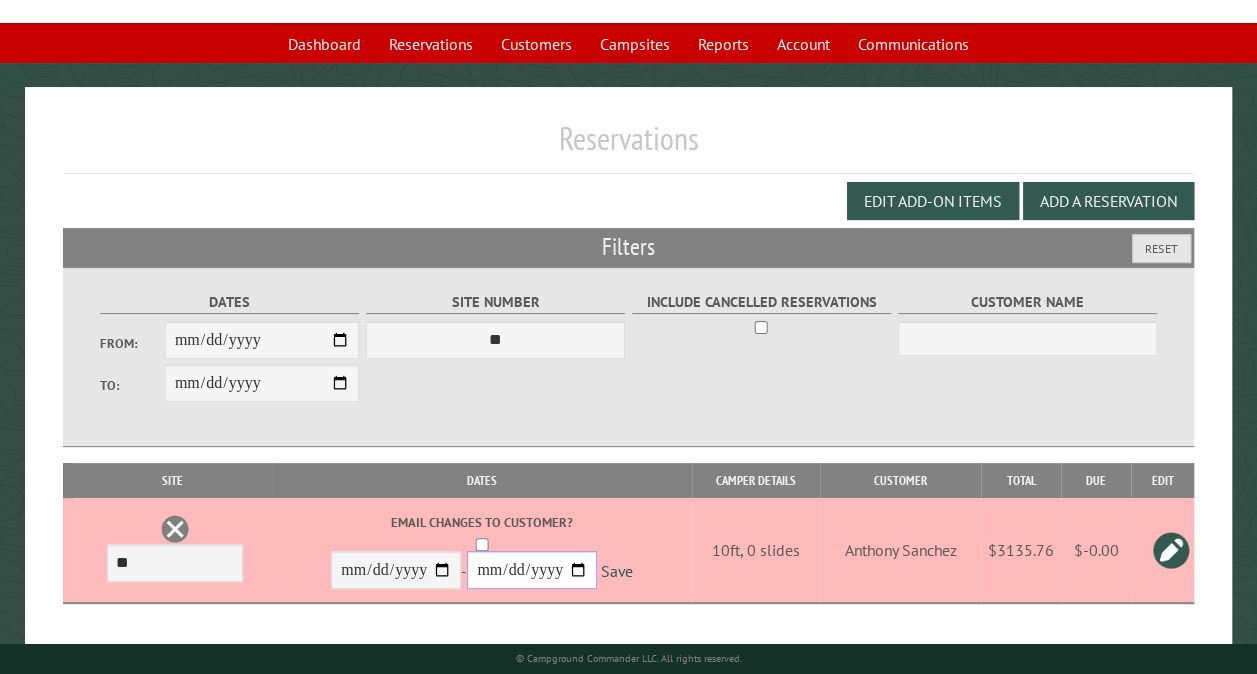 click on "**********" at bounding box center [532, 570] 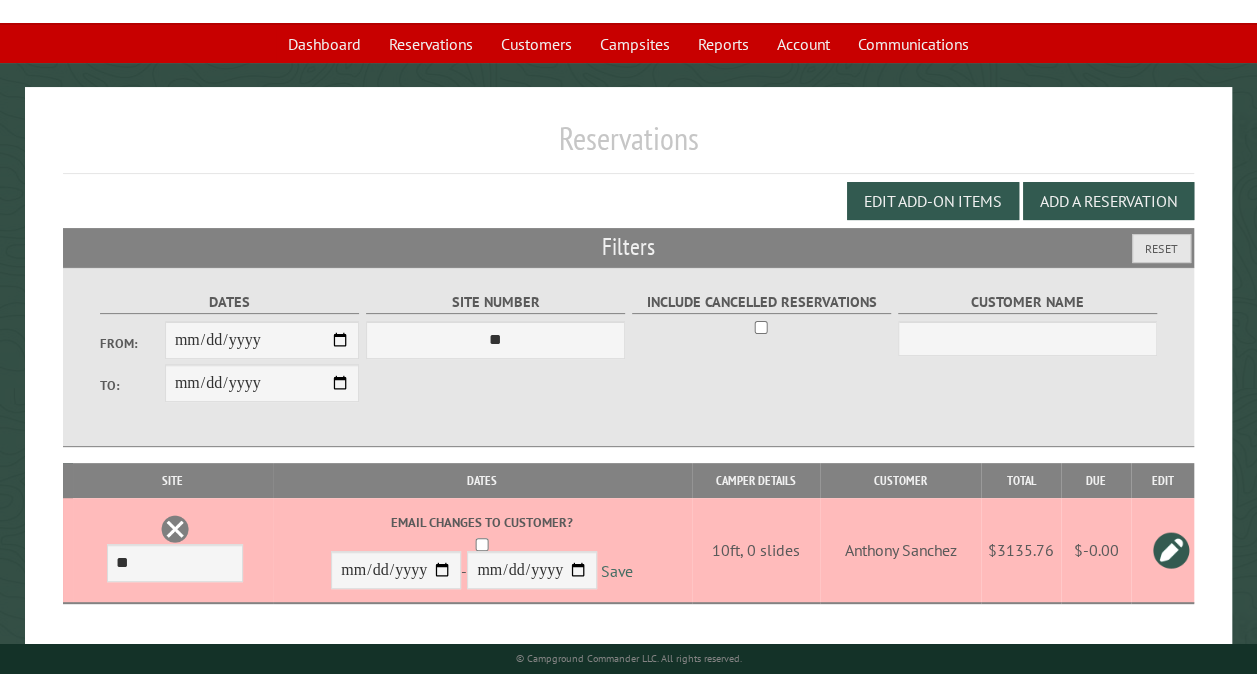 click on "Save" at bounding box center (617, 571) 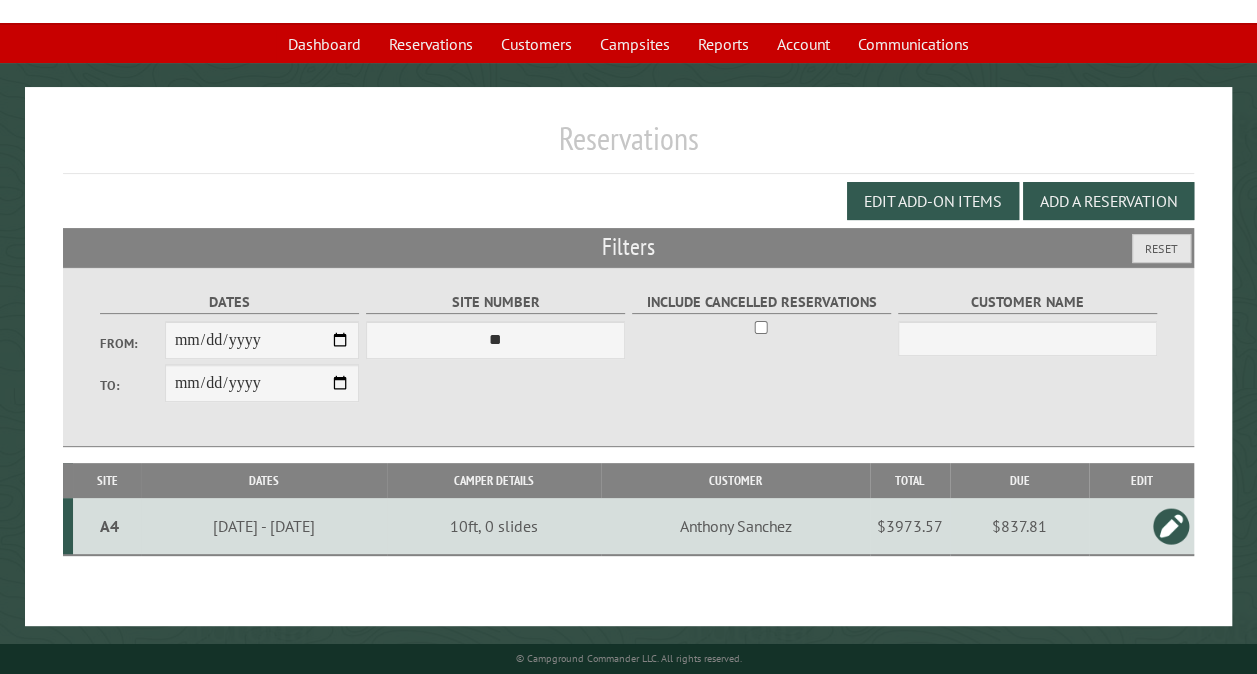 click on "A4" at bounding box center (109, 526) 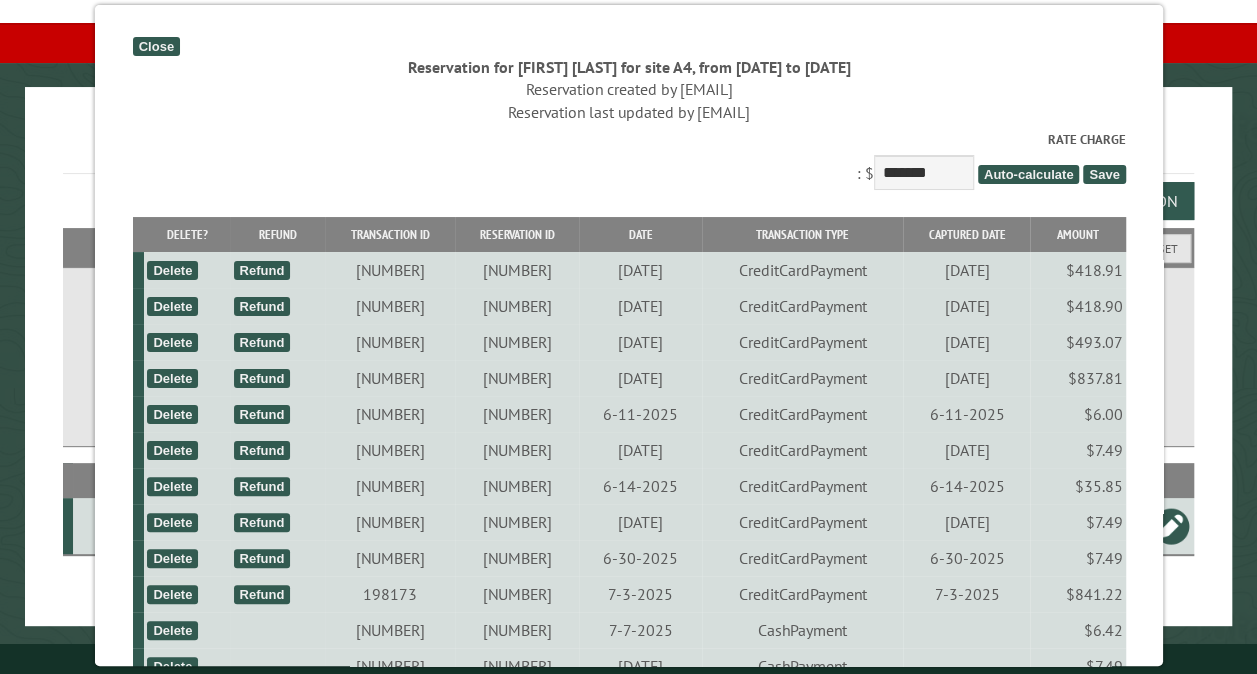 scroll, scrollTop: 578, scrollLeft: 0, axis: vertical 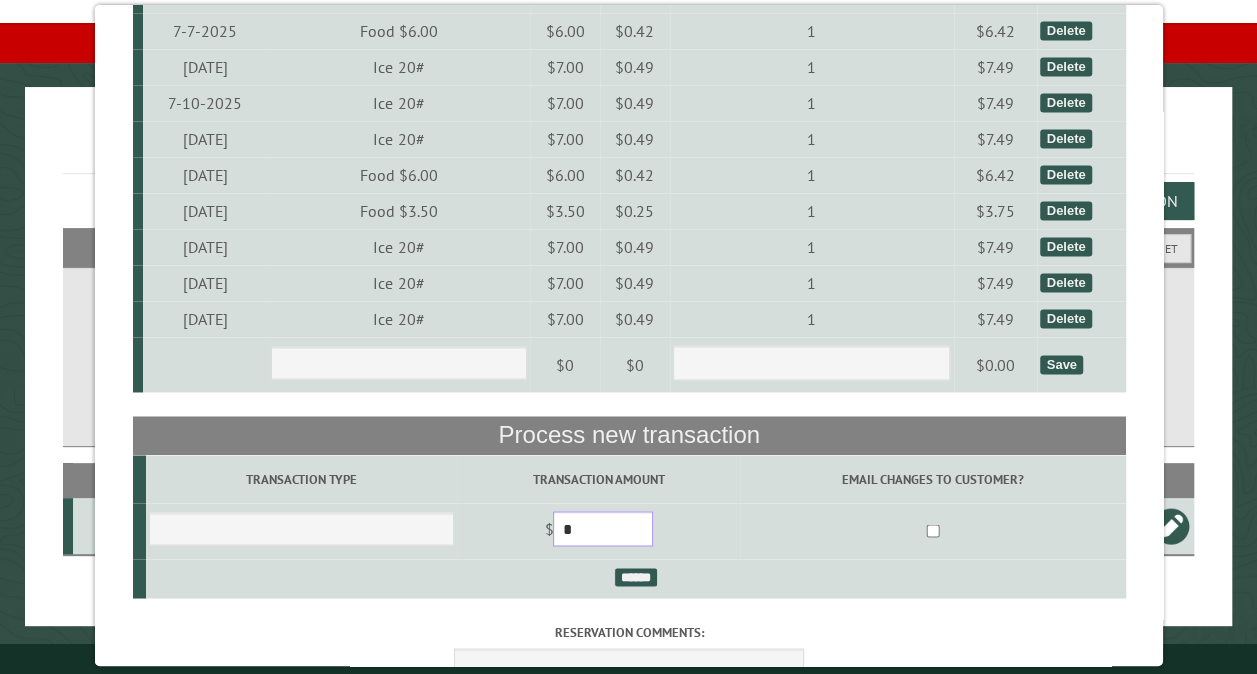click on "*" at bounding box center [603, 528] 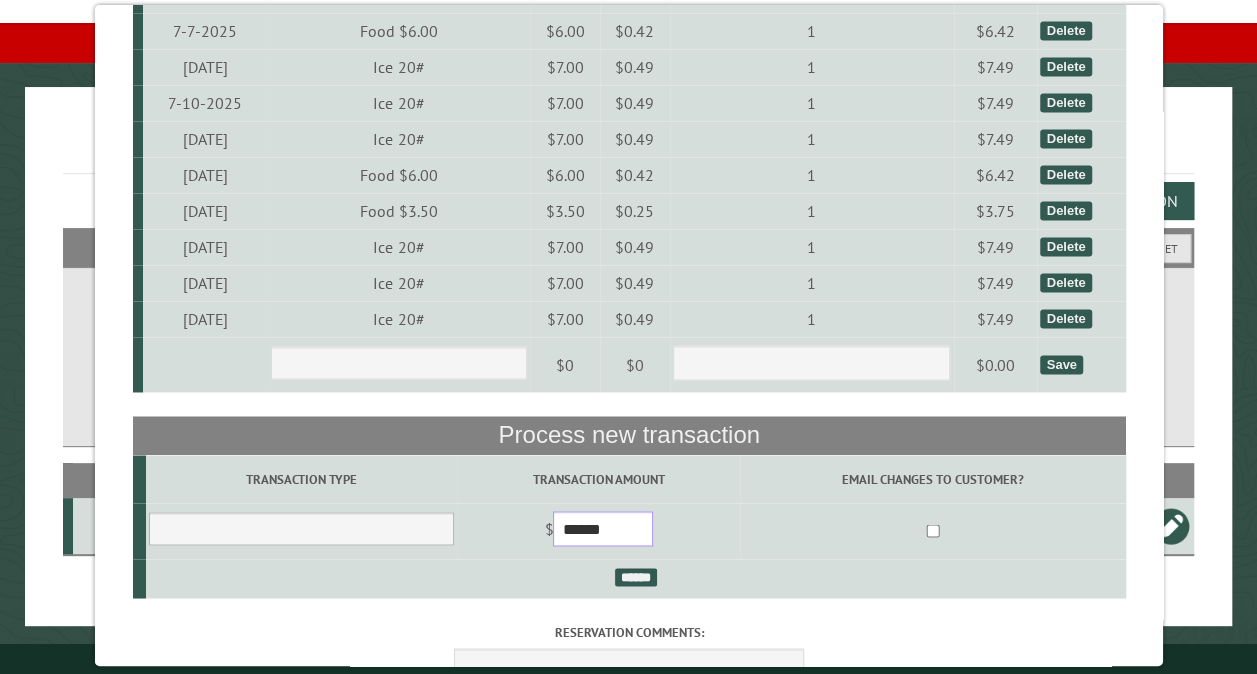 type on "******" 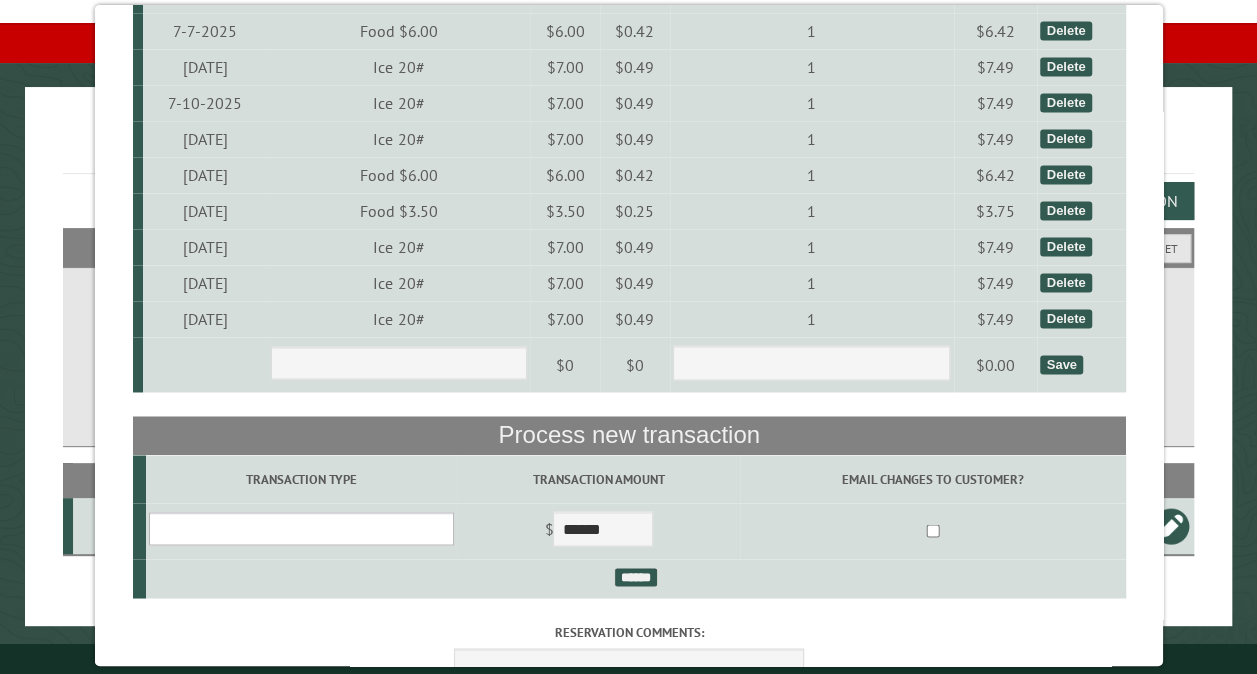 click on "**********" at bounding box center (300, 528) 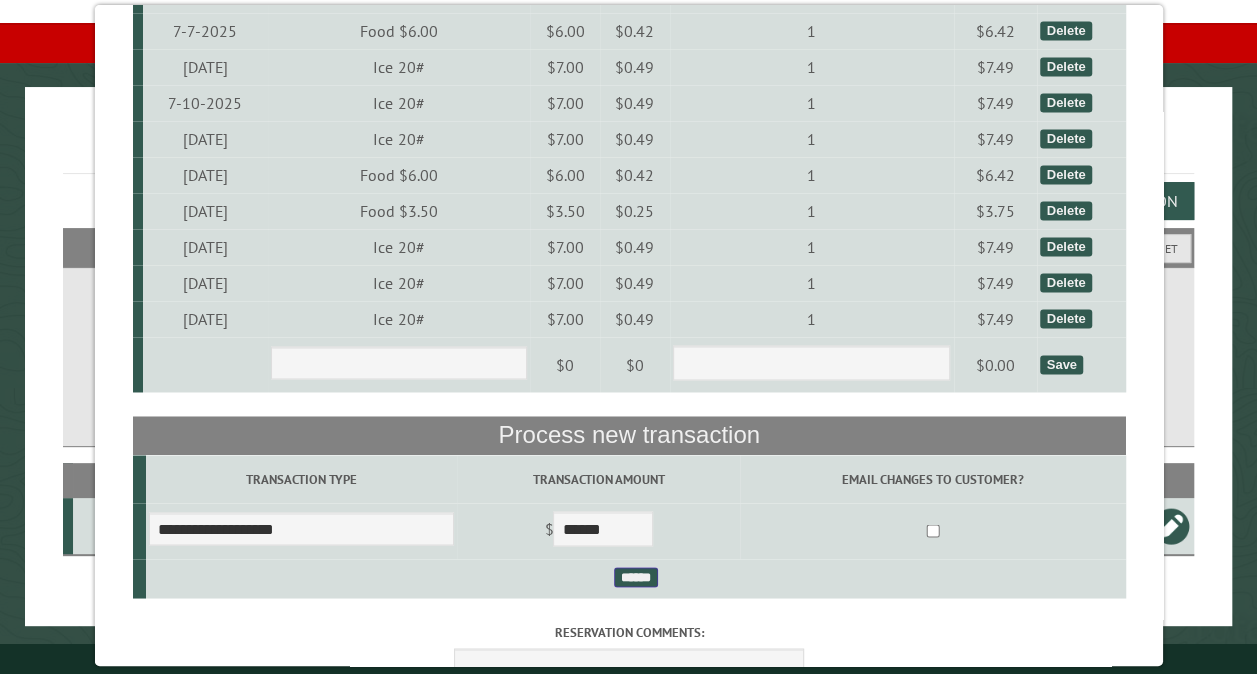 click on "******" at bounding box center [635, 577] 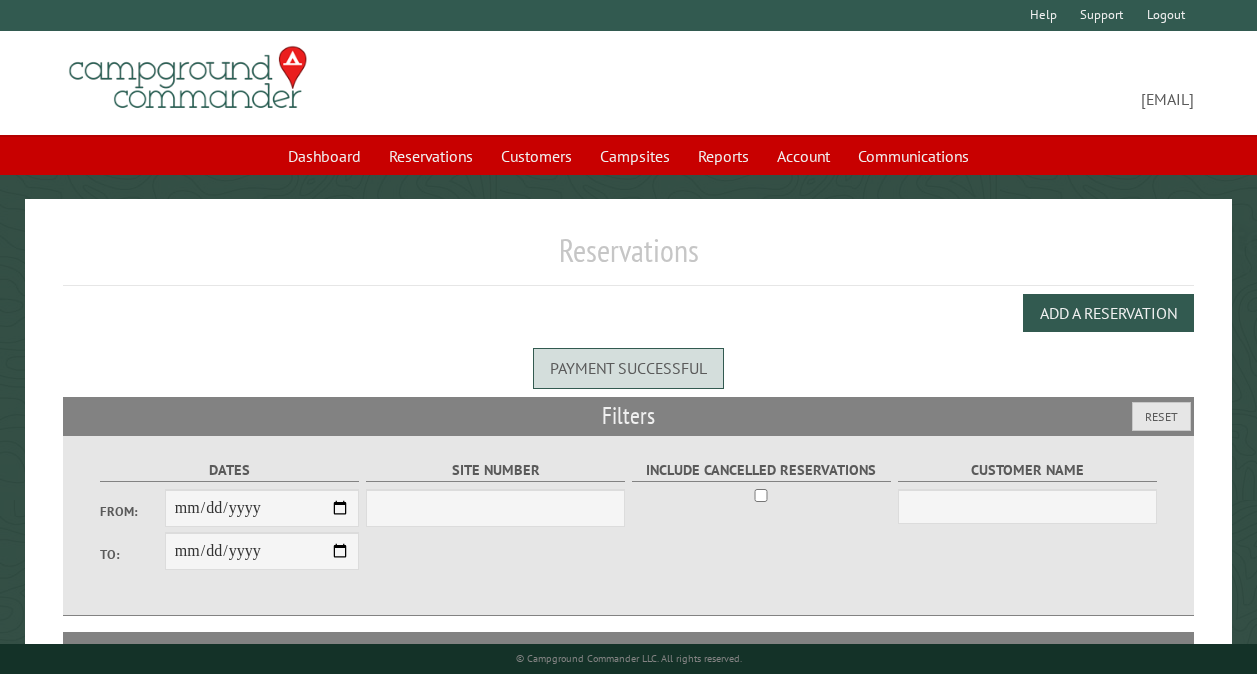 scroll, scrollTop: 0, scrollLeft: 0, axis: both 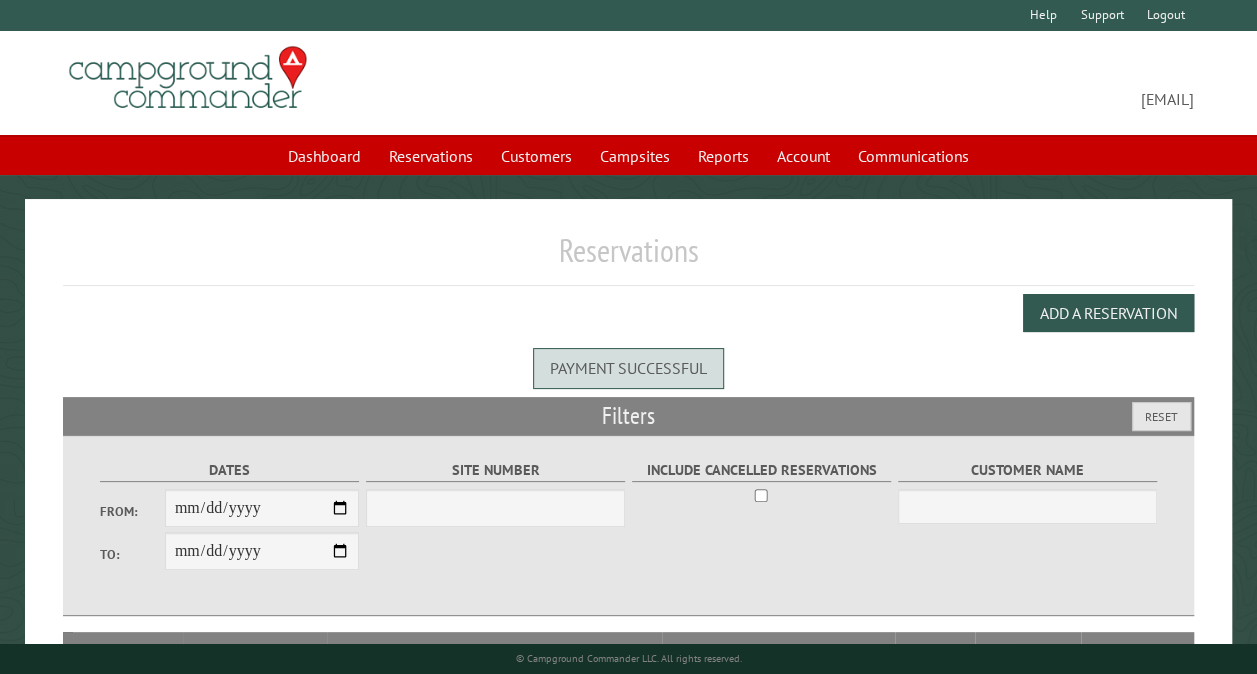 select on "***" 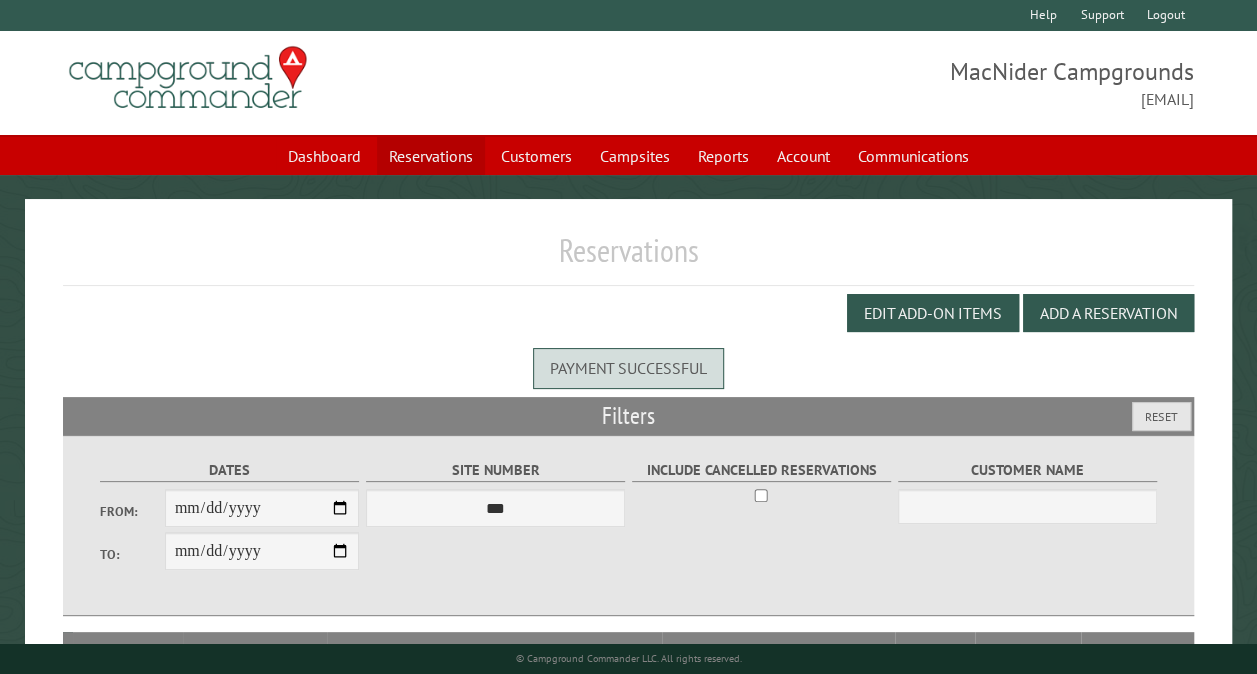 click on "Reservations" at bounding box center (431, 156) 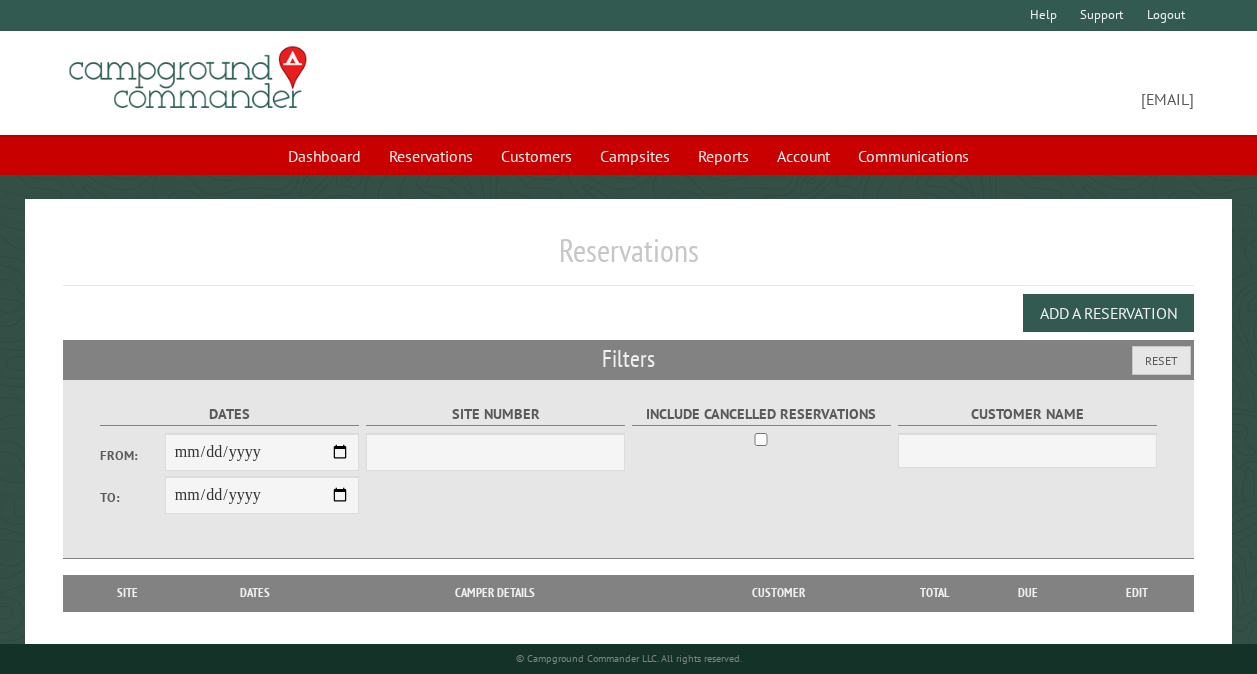 scroll, scrollTop: 0, scrollLeft: 0, axis: both 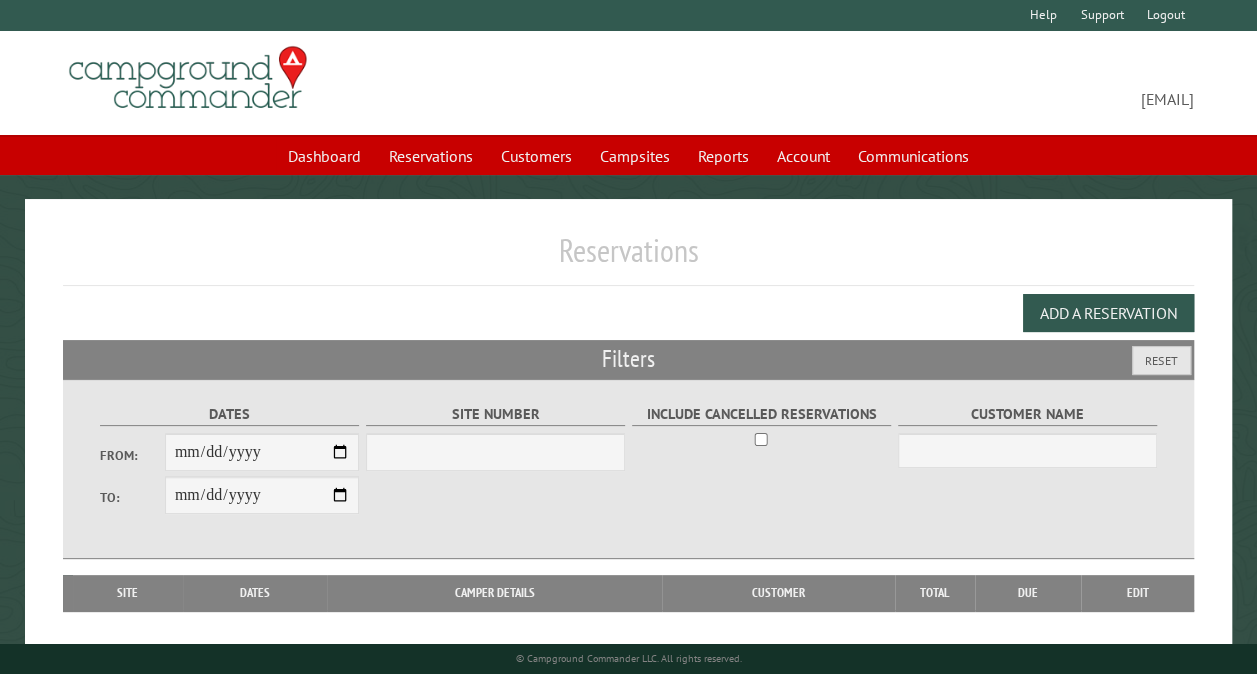 select on "***" 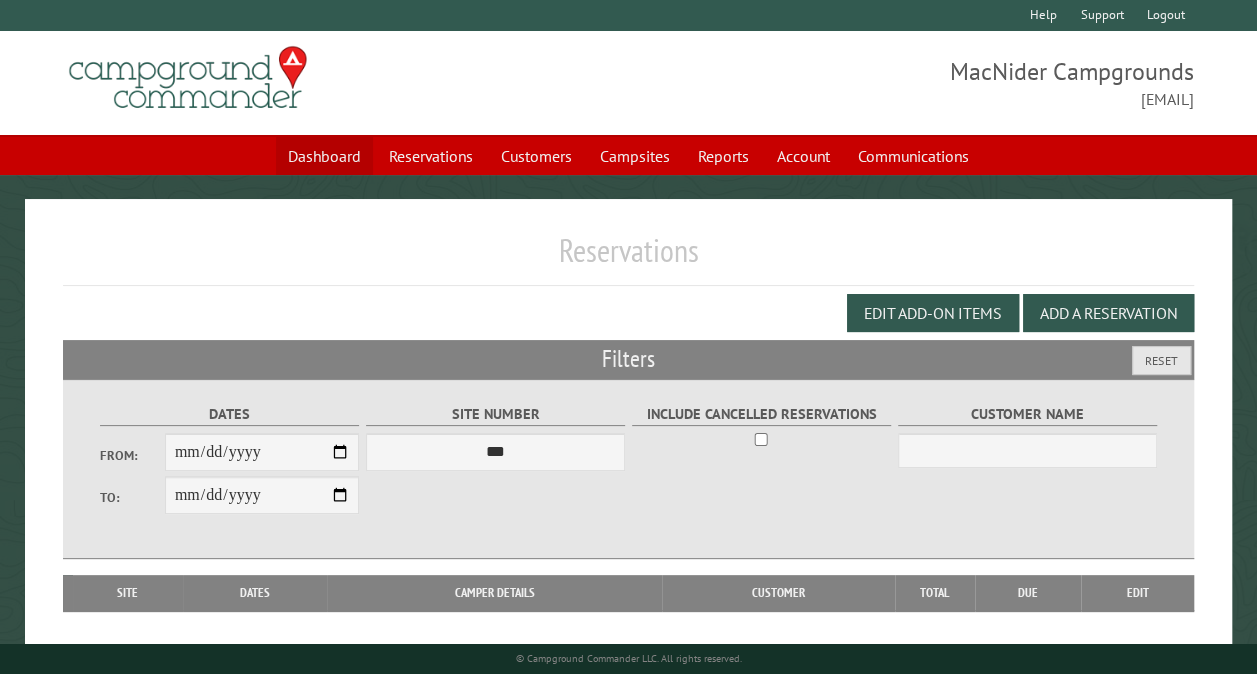 click on "Dashboard" at bounding box center (324, 156) 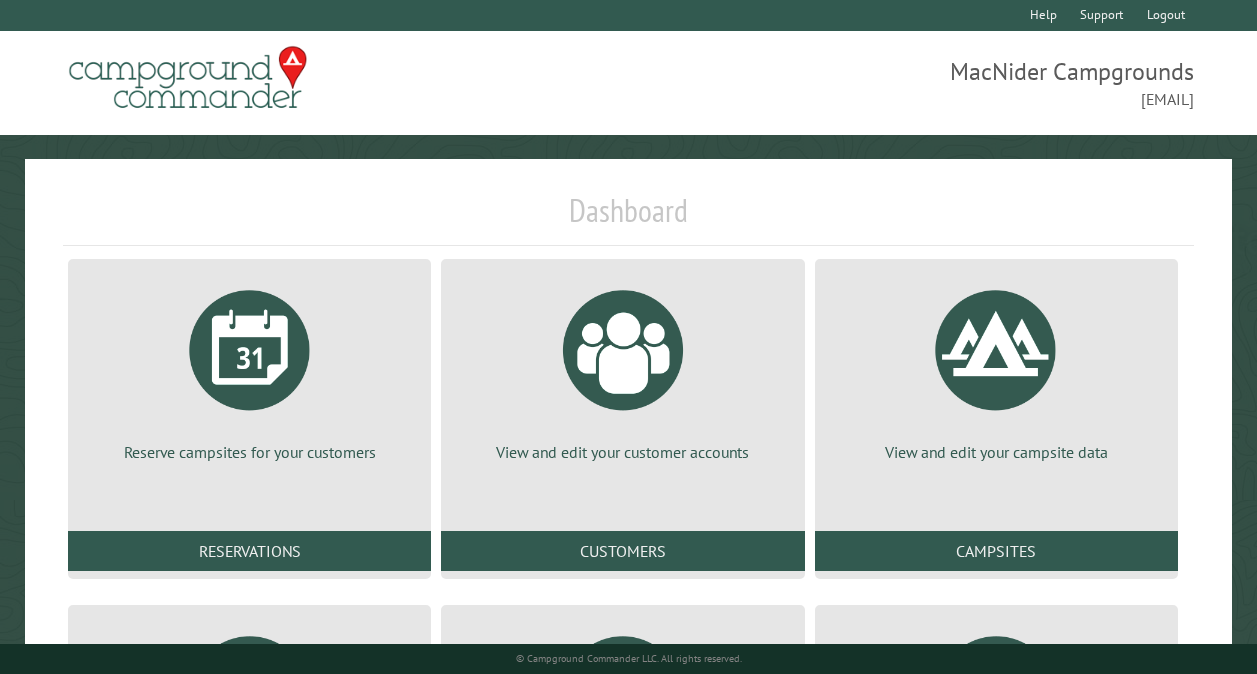 scroll, scrollTop: 0, scrollLeft: 0, axis: both 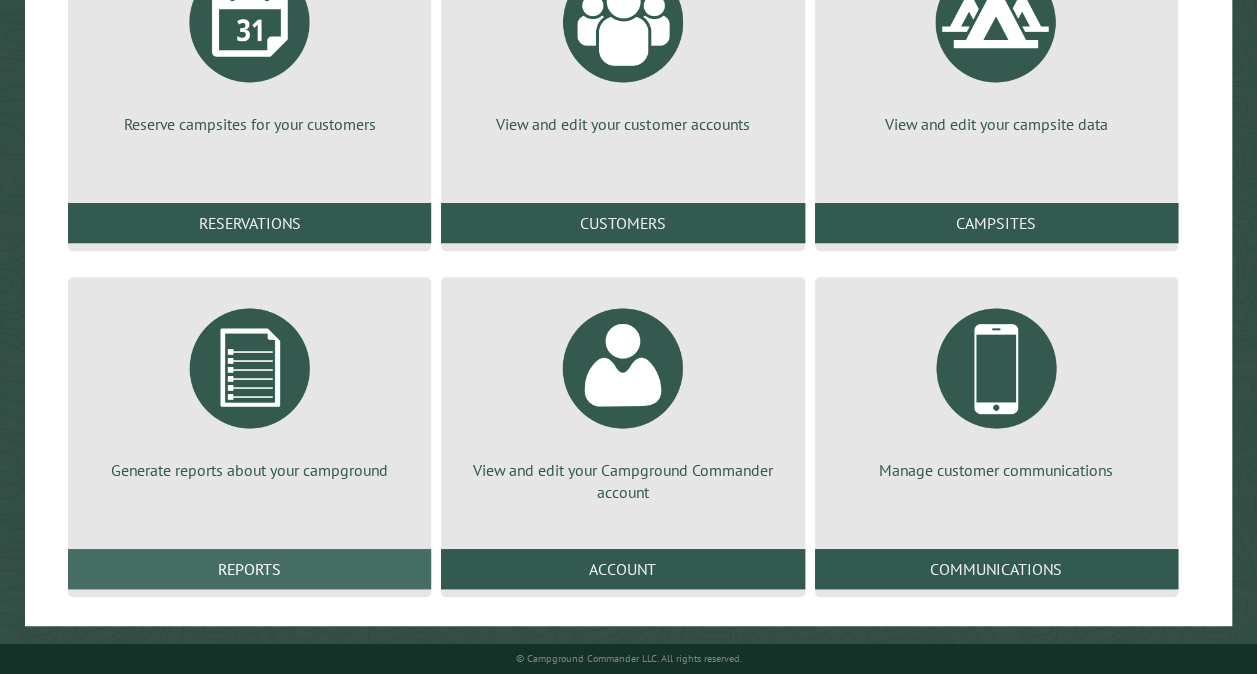click on "Reports" at bounding box center [249, 569] 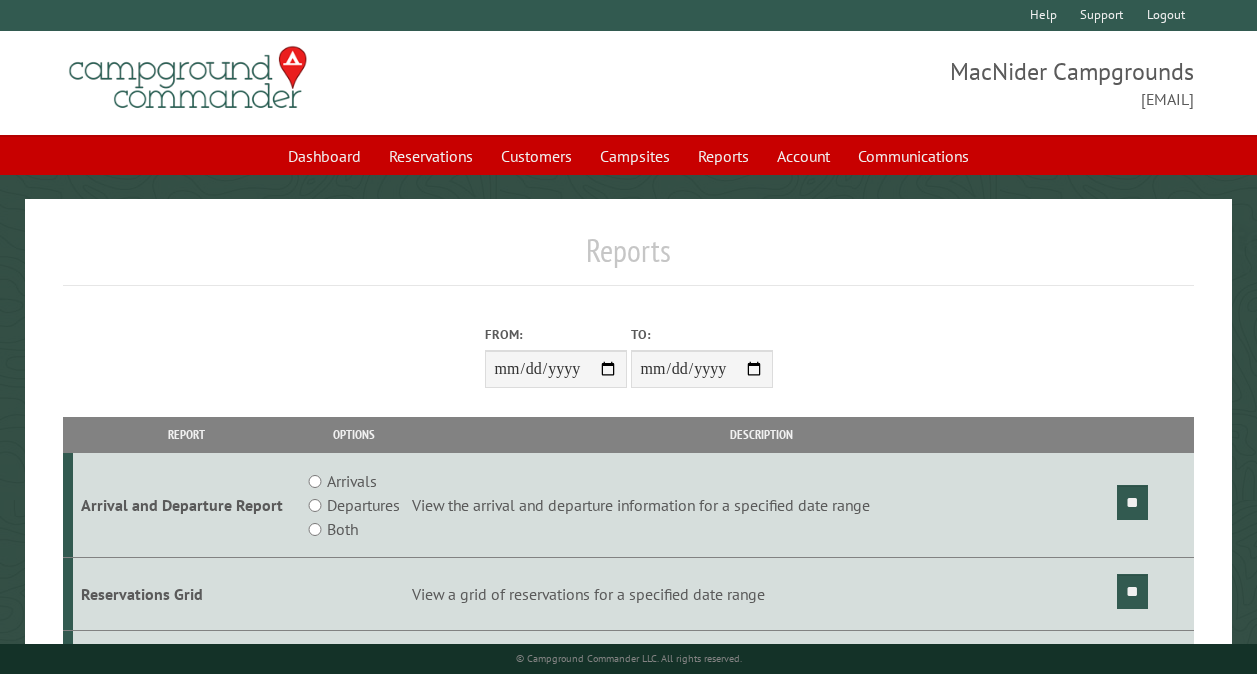 scroll, scrollTop: 0, scrollLeft: 0, axis: both 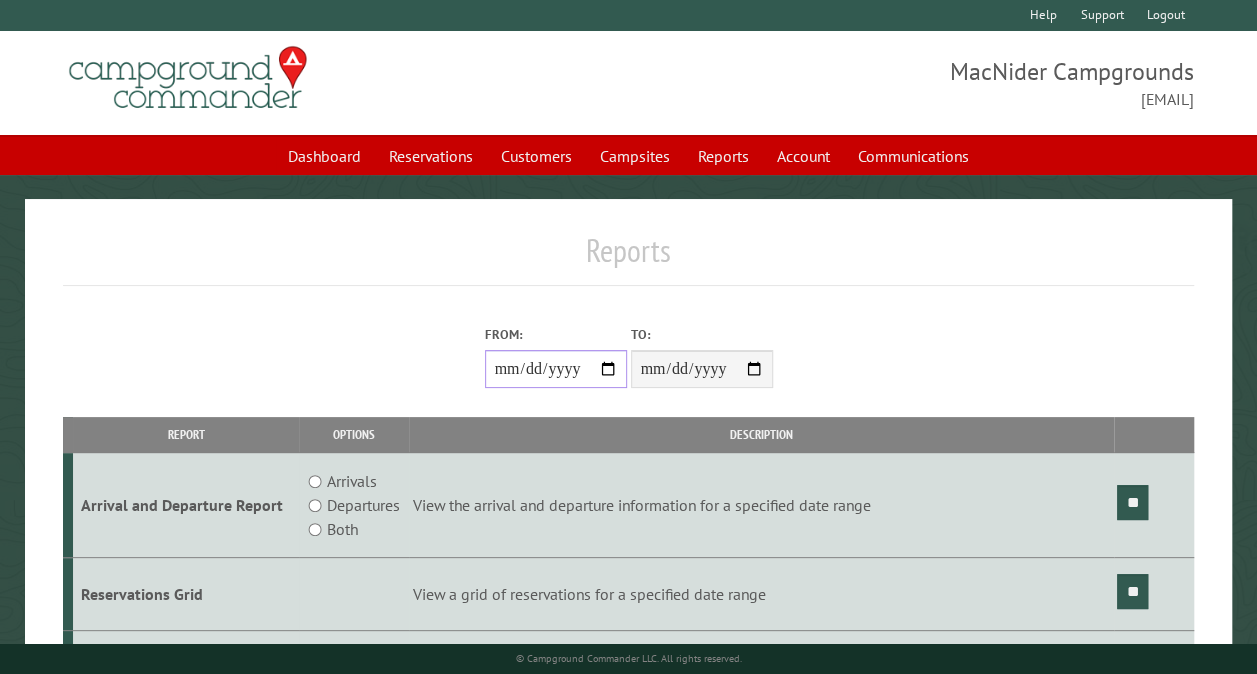 click on "From:" at bounding box center (556, 369) 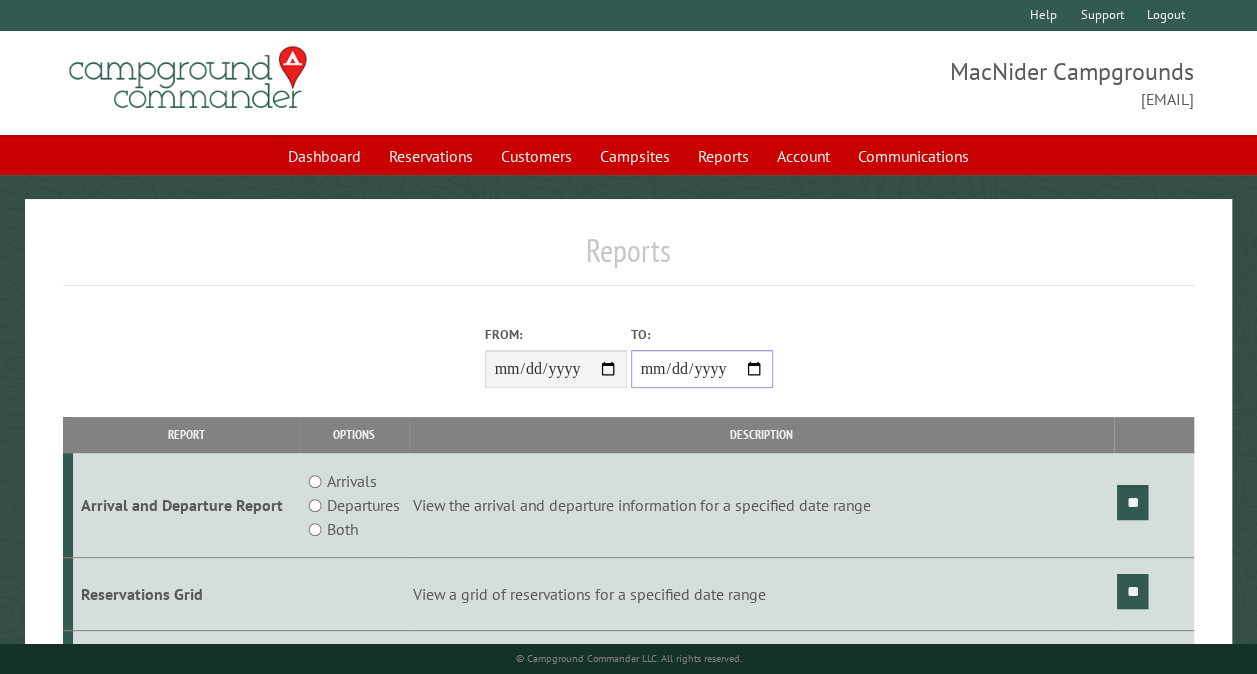 click on "**********" at bounding box center (702, 369) 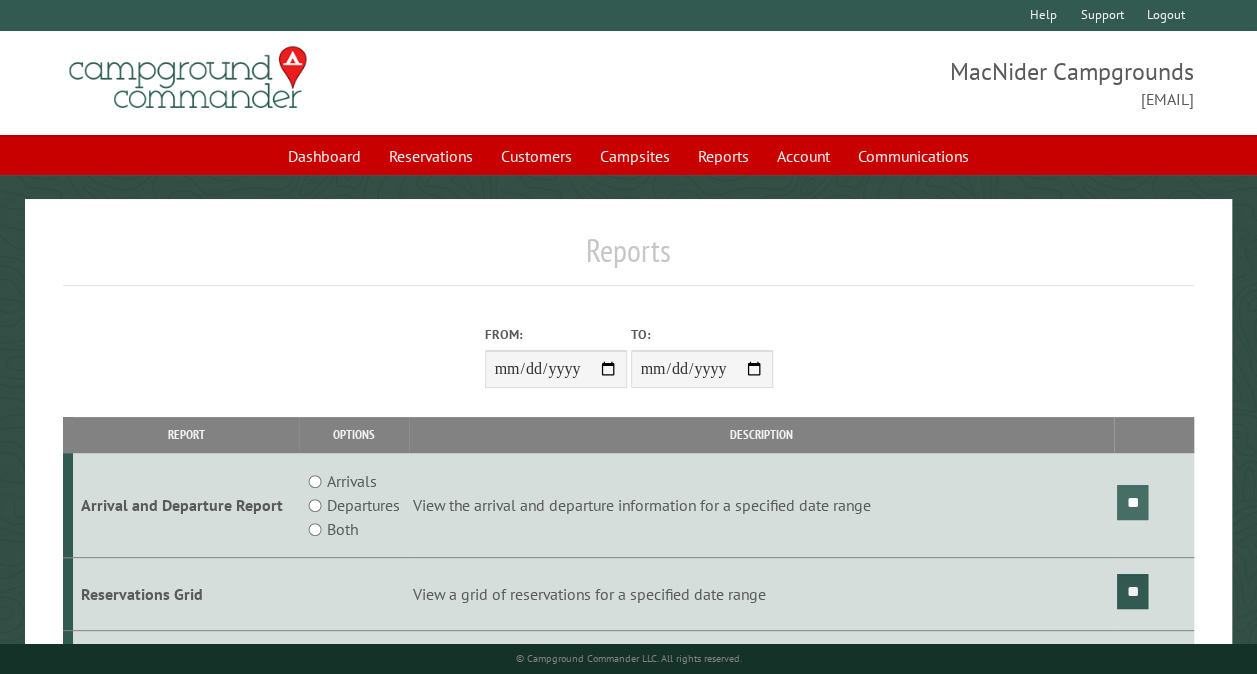 click on "**" at bounding box center (1132, 502) 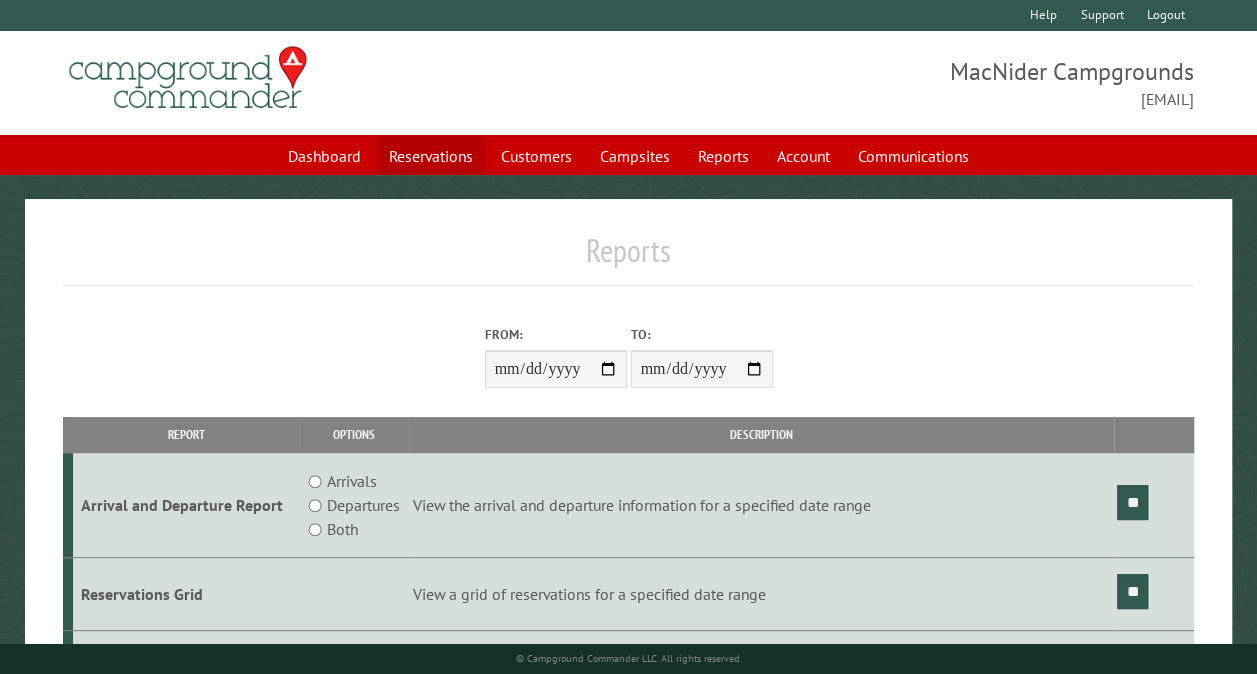 click on "Reservations" at bounding box center [431, 156] 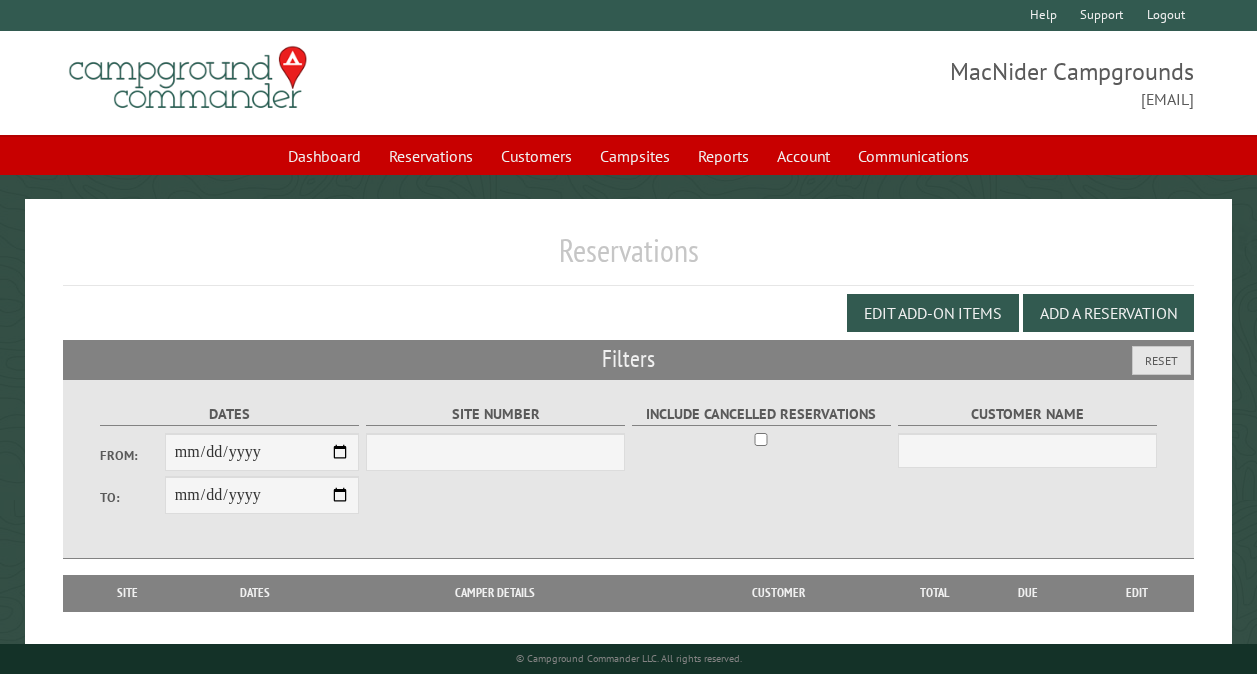 scroll, scrollTop: 0, scrollLeft: 0, axis: both 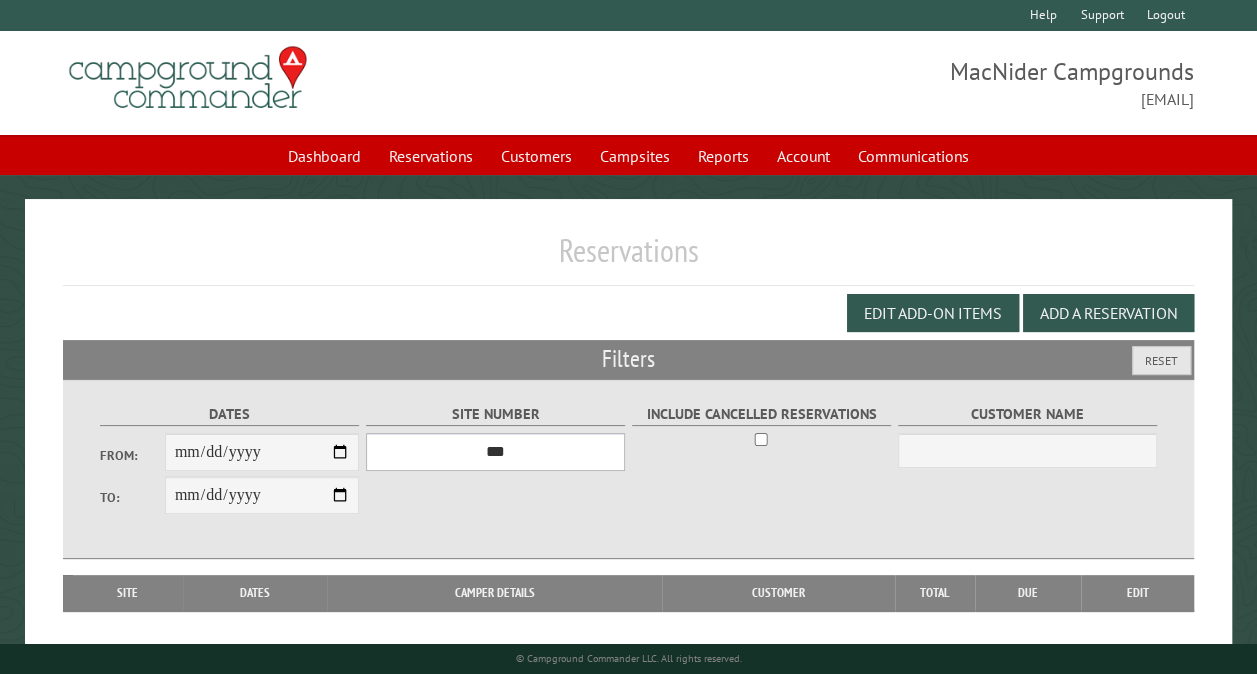click on "*** ** ** ** ** ** ** ** ** ** *** *** *** *** ** ** ** ** ** ** ** ** ** *** *** ** ** ** ** ** ** ********* ** ** ** ** ** ** ** ** ** *** *** *** *** *** *** ** ** ** ** ** ** ** ** ** *** *** *** *** *** *** ** ** ** ** ** ** ** ** ** ** ** ** ** ** ** ** ** ** ** ** ** ** ** ** *** *** *** *** *** ***" at bounding box center [495, 452] 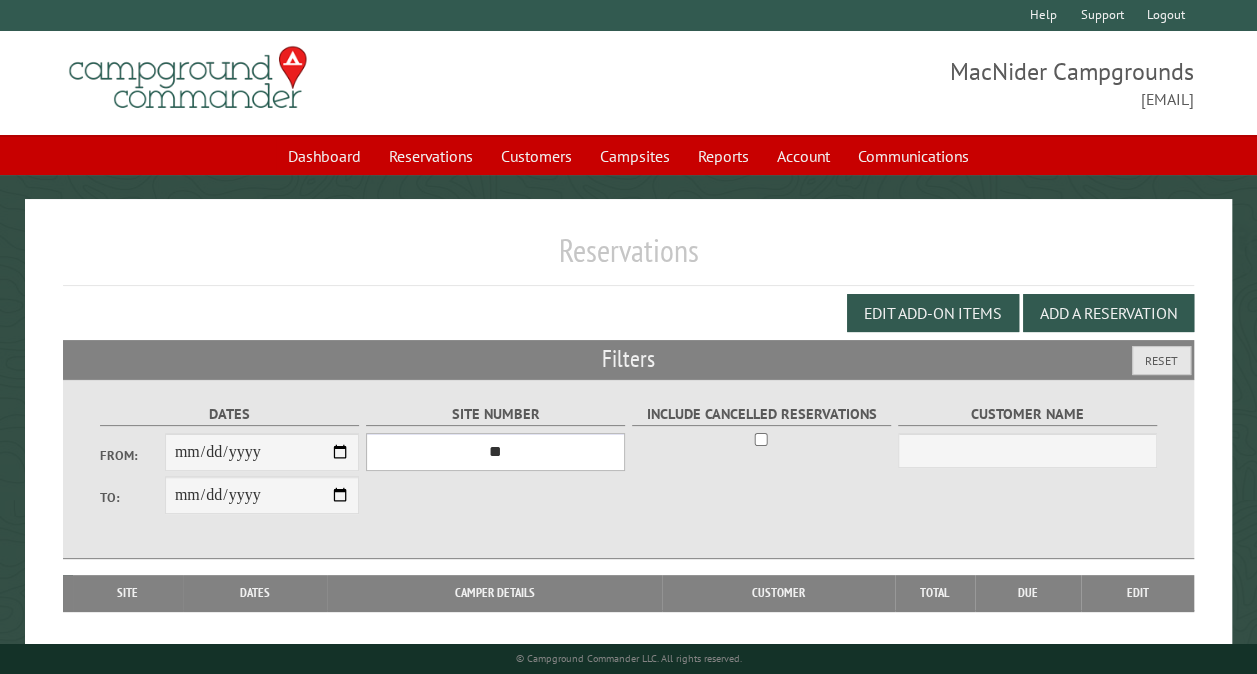click on "*** ** ** ** ** ** ** ** ** ** *** *** *** *** ** ** ** ** ** ** ** ** ** *** *** ** ** ** ** ** ** ********* ** ** ** ** ** ** ** ** ** *** *** *** *** *** *** ** ** ** ** ** ** ** ** ** *** *** *** *** *** *** ** ** ** ** ** ** ** ** ** ** ** ** ** ** ** ** ** ** ** ** ** ** ** ** *** *** *** *** *** ***" at bounding box center [495, 452] 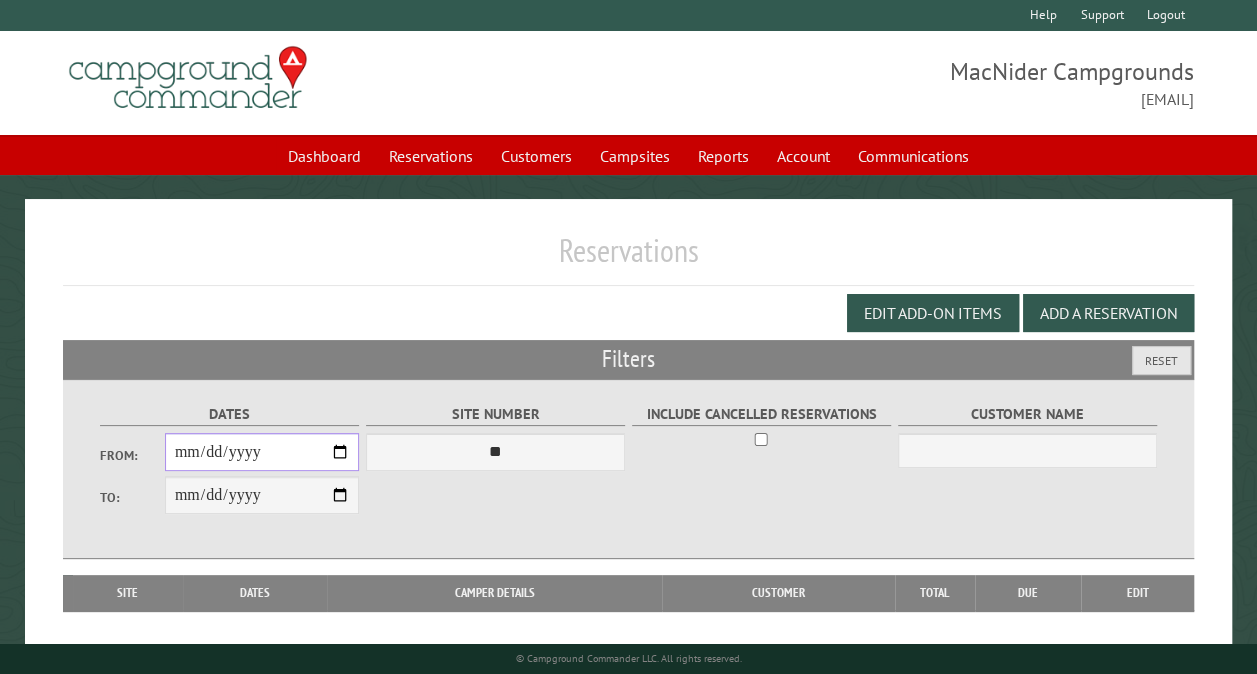 click on "From:" at bounding box center (262, 452) 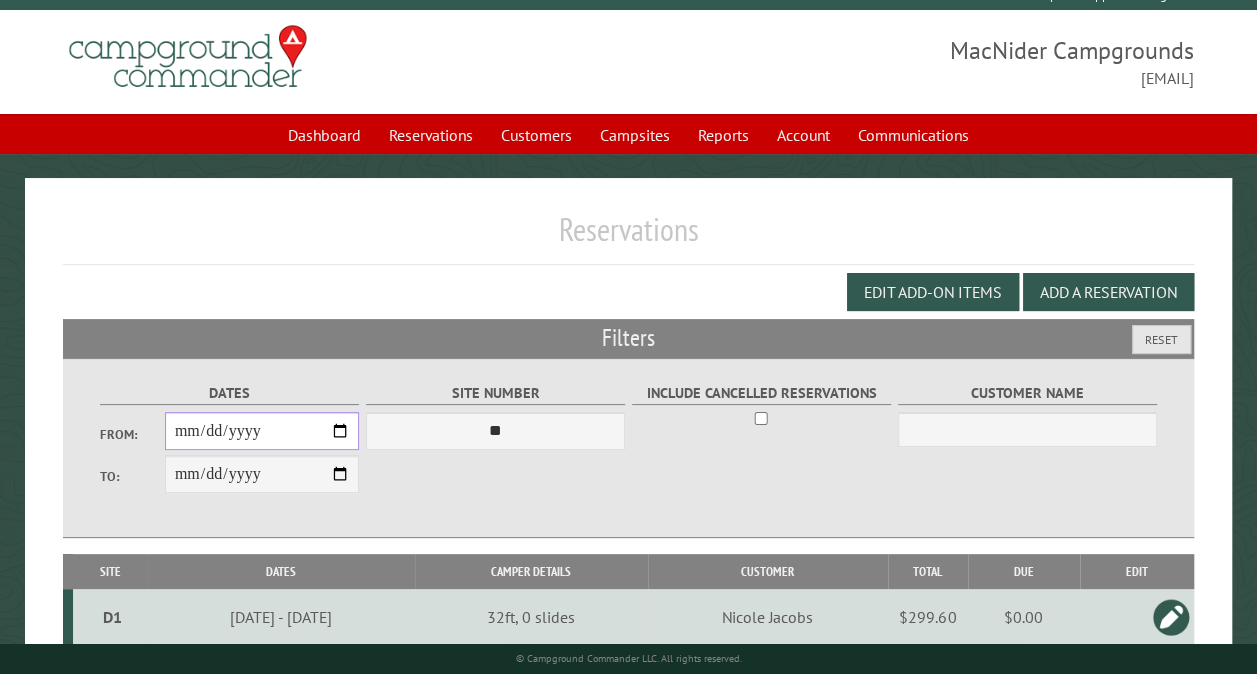 scroll, scrollTop: 40, scrollLeft: 0, axis: vertical 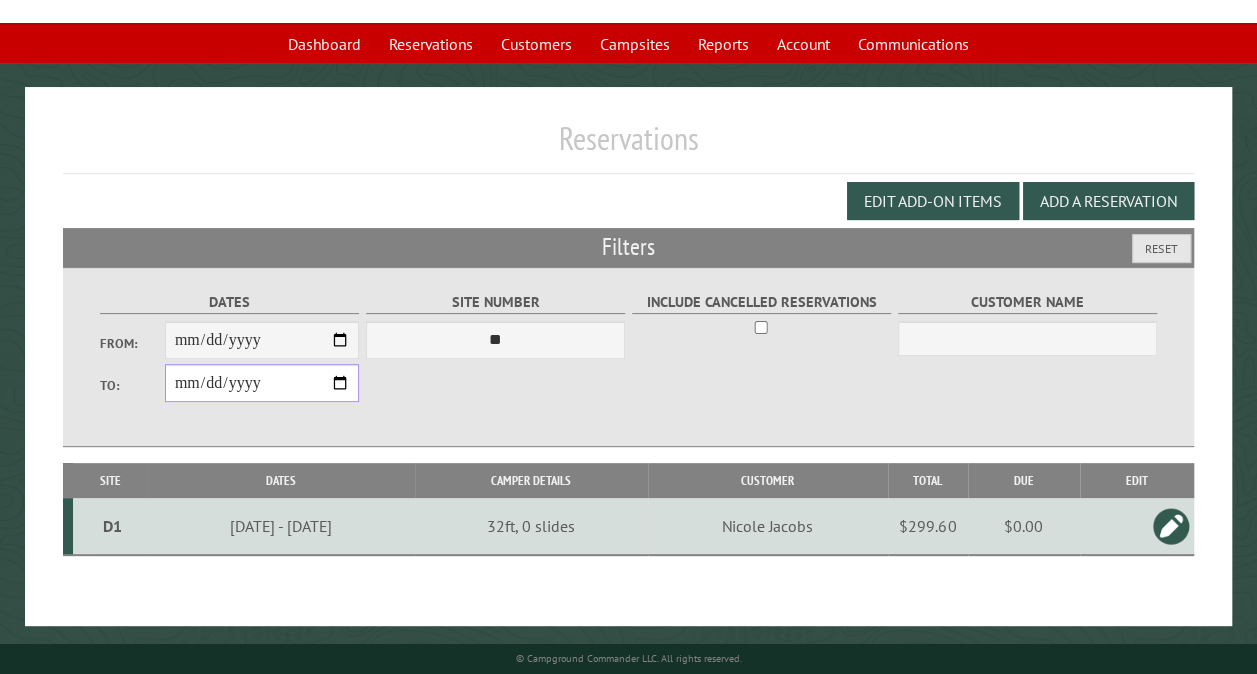 click on "**********" at bounding box center [262, 383] 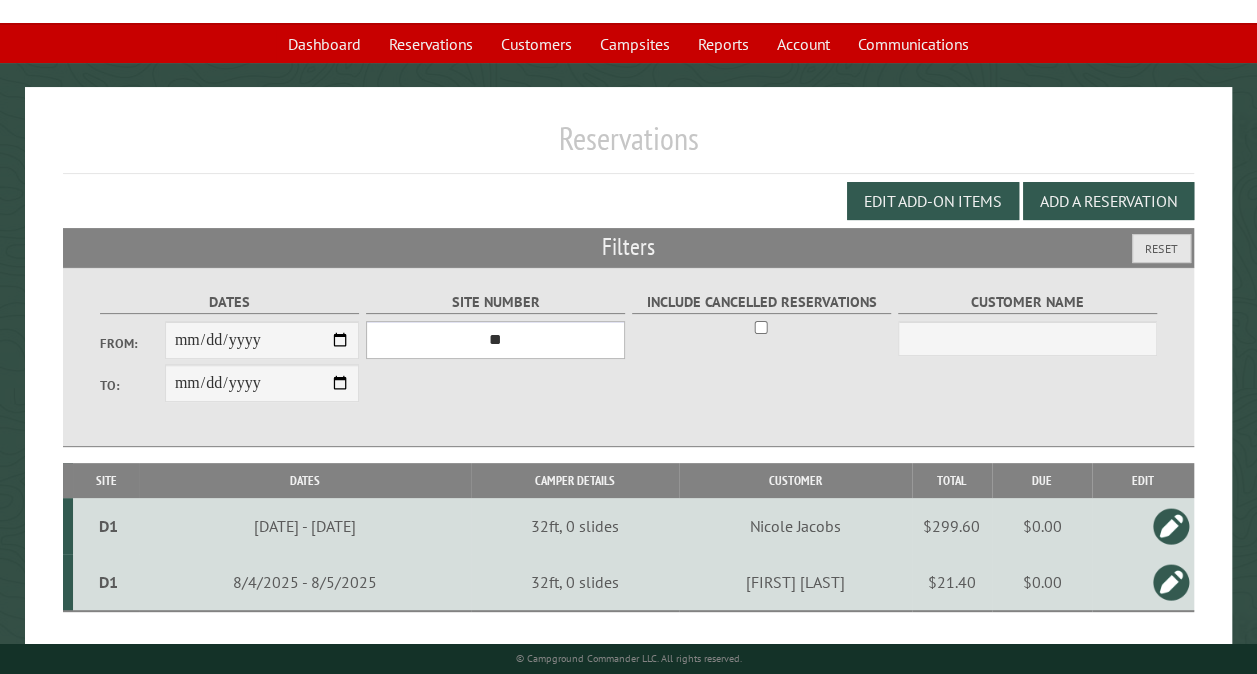click on "*** ** ** ** ** ** ** ** ** ** *** *** *** *** ** ** ** ** ** ** ** ** ** *** *** ** ** ** ** ** ** ********* ** ** ** ** ** ** ** ** ** *** *** *** *** *** *** ** ** ** ** ** ** ** ** ** *** *** *** *** *** *** ** ** ** ** ** ** ** ** ** ** ** ** ** ** ** ** ** ** ** ** ** ** ** ** *** *** *** *** *** ***" at bounding box center [495, 340] 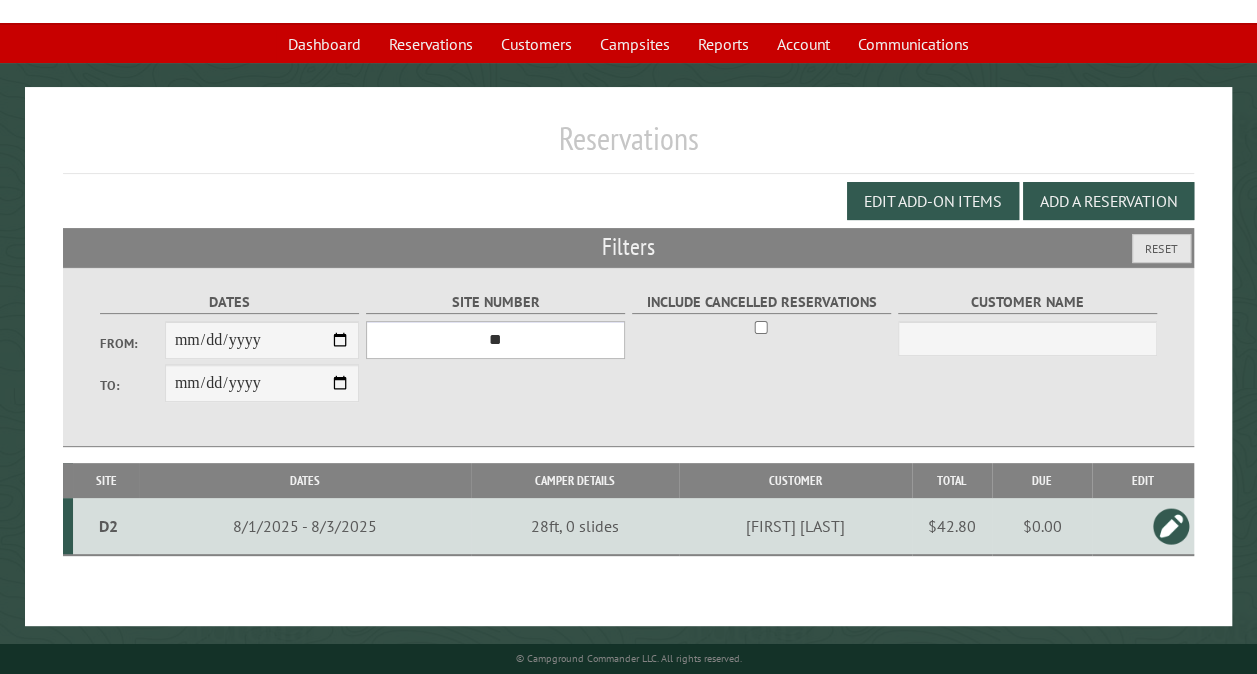click on "*** ** ** ** ** ** ** ** ** ** *** *** *** *** ** ** ** ** ** ** ** ** ** *** *** ** ** ** ** ** ** ********* ** ** ** ** ** ** ** ** ** *** *** *** *** *** *** ** ** ** ** ** ** ** ** ** *** *** *** *** *** *** ** ** ** ** ** ** ** ** ** ** ** ** ** ** ** ** ** ** ** ** ** ** ** ** *** *** *** *** *** ***" at bounding box center [495, 340] 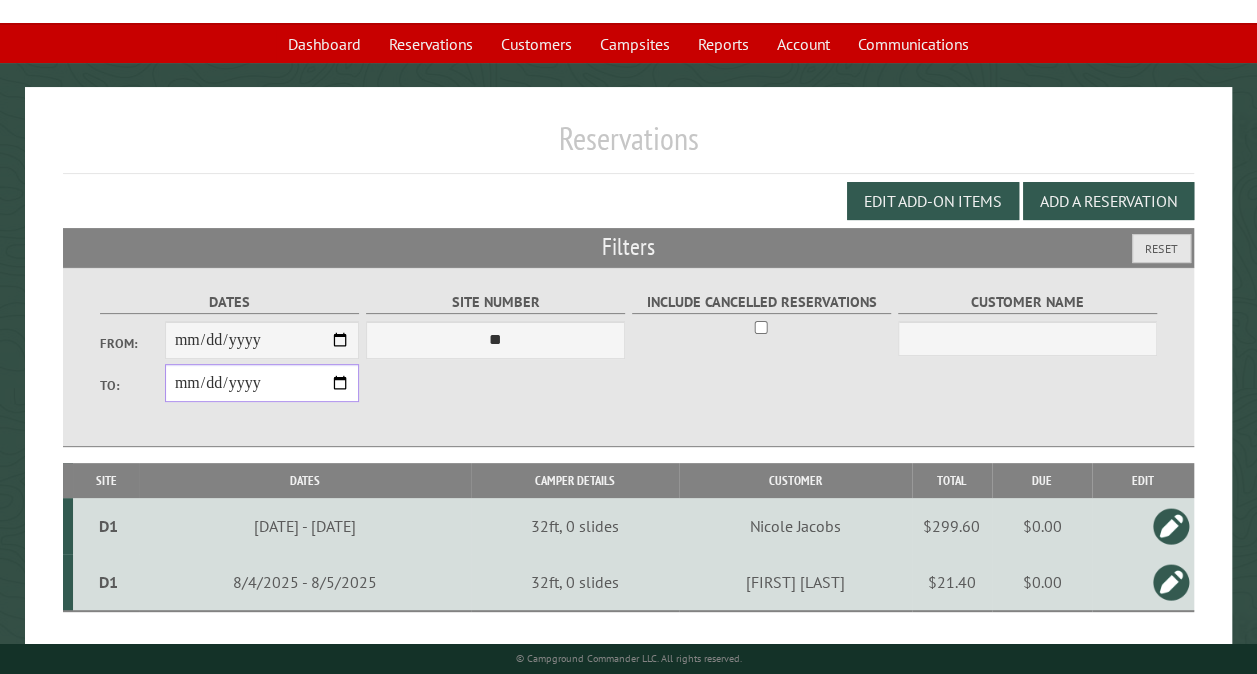 click on "**********" at bounding box center [262, 383] 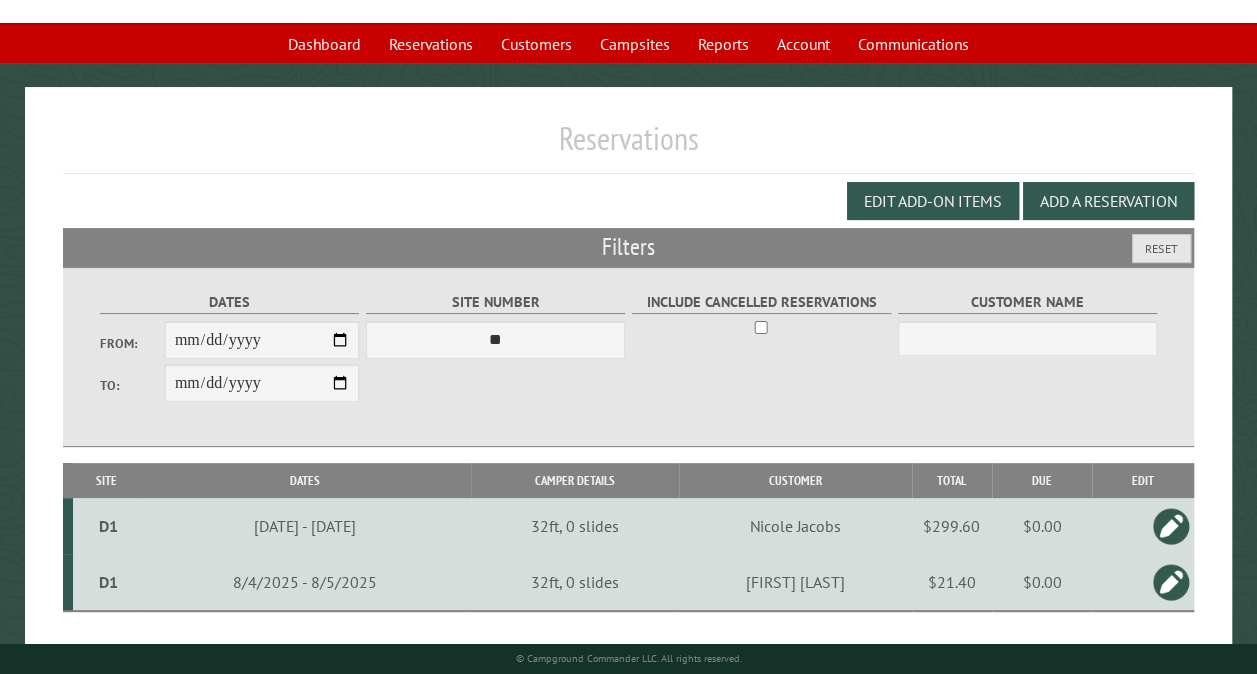 click at bounding box center [1171, 582] 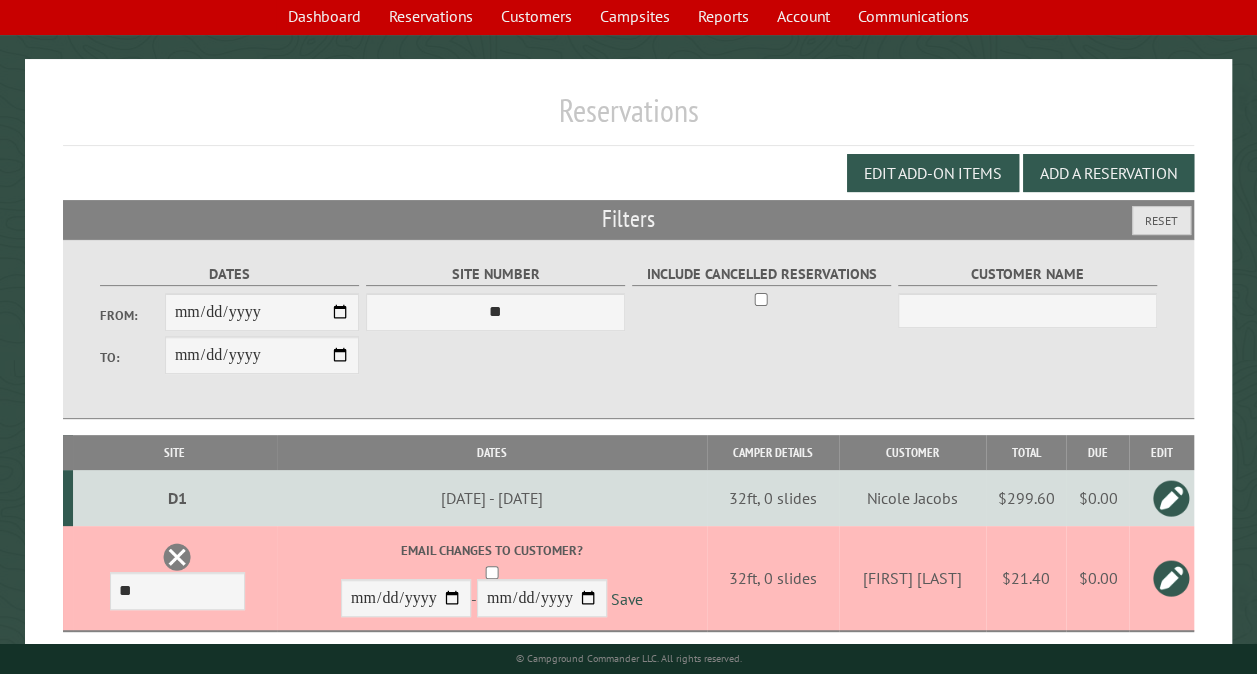 scroll, scrollTop: 152, scrollLeft: 0, axis: vertical 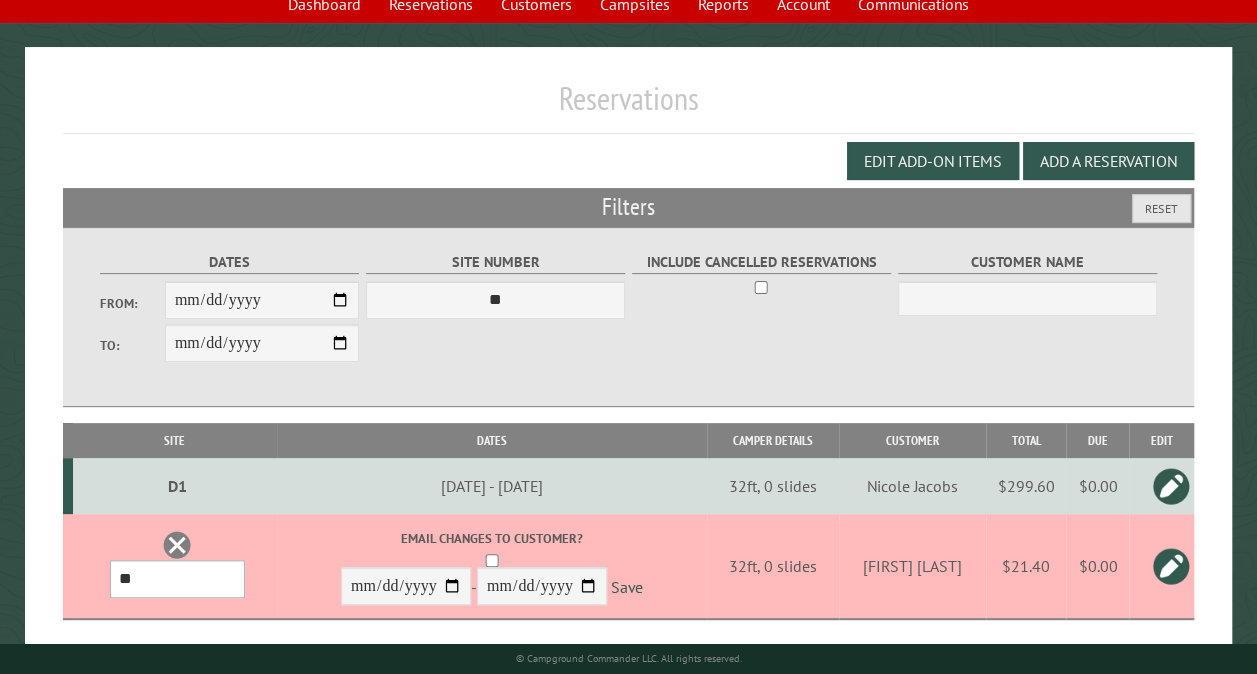 click on "*** ** ** ** ** ** ** ** ** ** *** *** *** *** ** ** ** ** ** ** ** ** ** *** *** ** ** ** ** ** ** ********* ** ** ** ** ** ** ** ** ** *** *** *** *** *** *** ** ** ** ** ** ** ** ** ** *** *** *** *** *** *** ** ** ** ** ** ** ** ** ** ** ** ** ** ** ** ** ** ** ** ** ** ** ** ** *** *** *** *** *** ***" at bounding box center [177, 579] 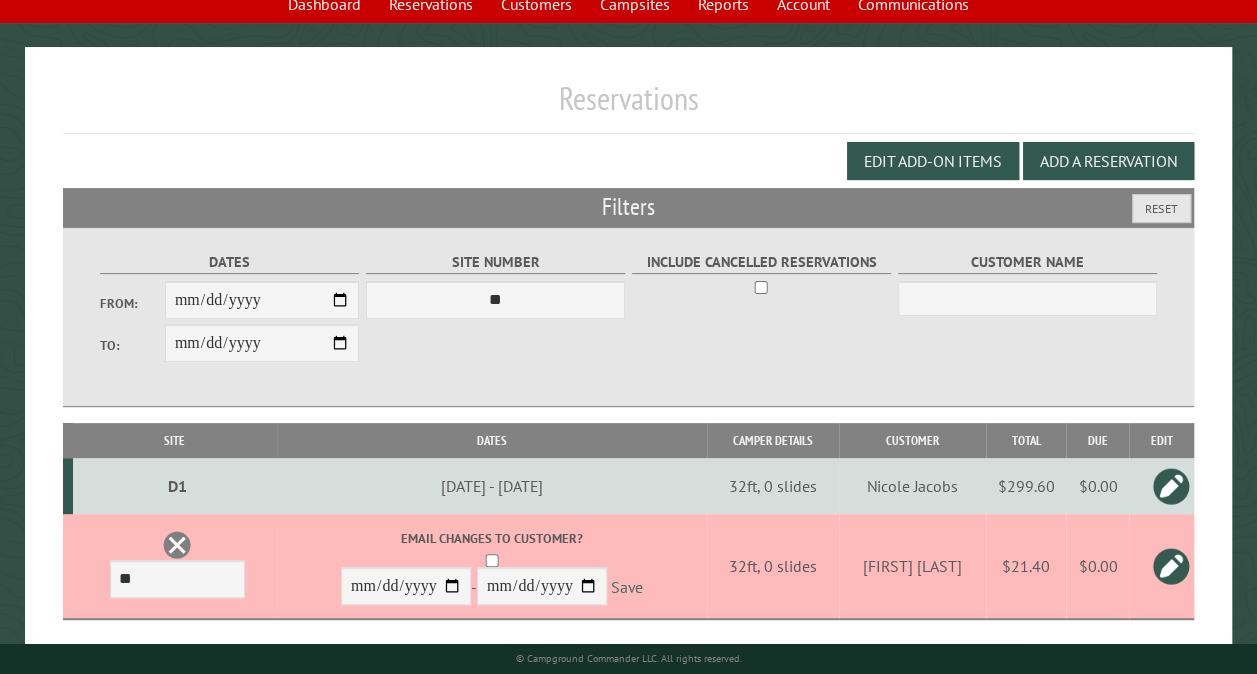 click on "Save" at bounding box center [627, 587] 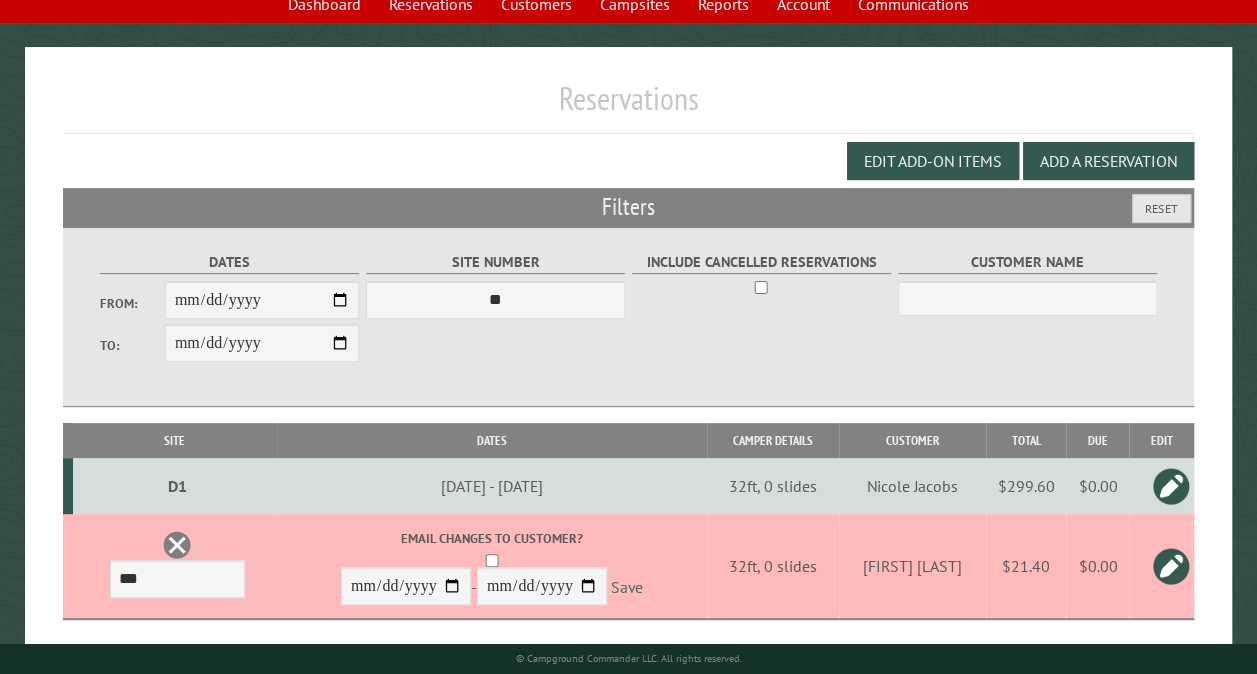 scroll, scrollTop: 112, scrollLeft: 0, axis: vertical 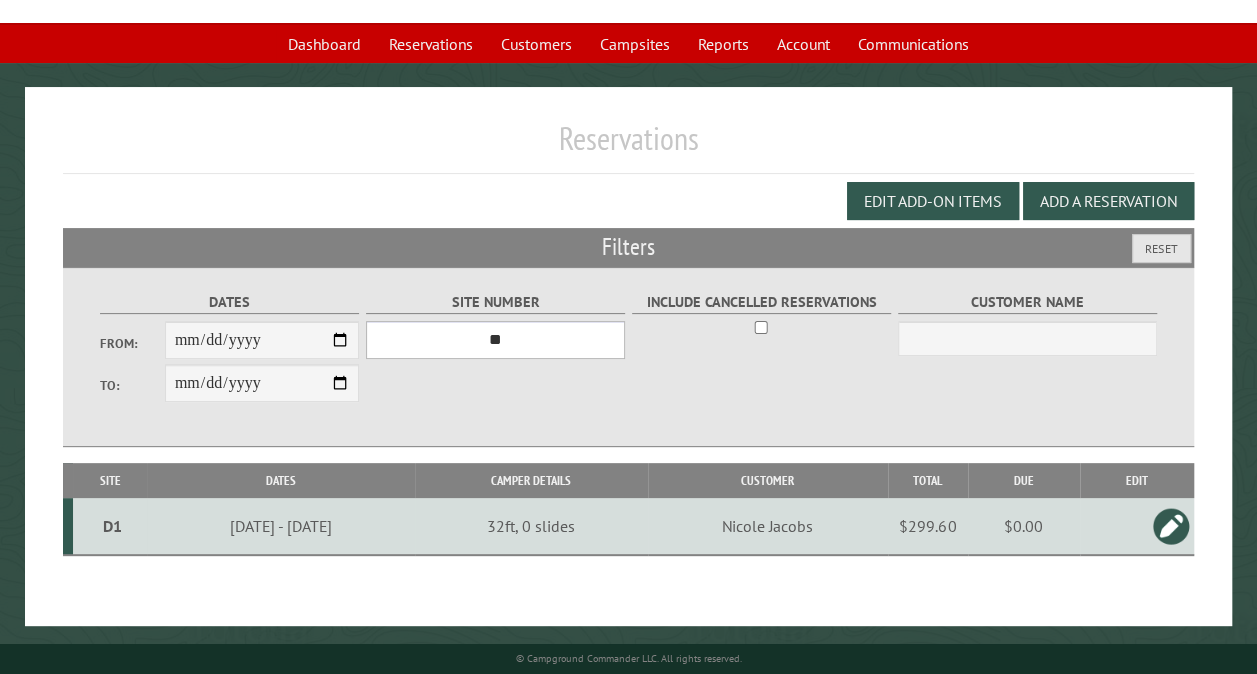 click on "*** ** ** ** ** ** ** ** ** ** *** *** *** *** ** ** ** ** ** ** ** ** ** *** *** ** ** ** ** ** ** ********* ** ** ** ** ** ** ** ** ** *** *** *** *** *** *** ** ** ** ** ** ** ** ** ** *** *** *** *** *** *** ** ** ** ** ** ** ** ** ** ** ** ** ** ** ** ** ** ** ** ** ** ** ** ** *** *** *** *** *** ***" at bounding box center (495, 340) 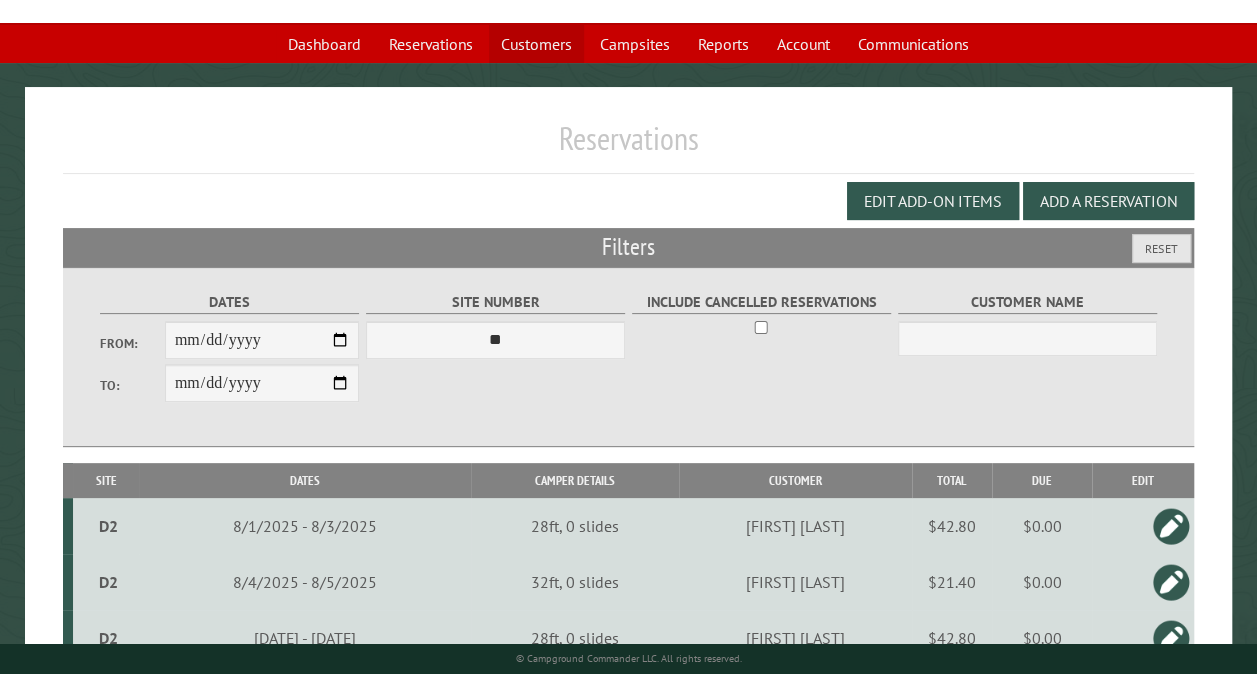 click on "Customers" at bounding box center (536, 44) 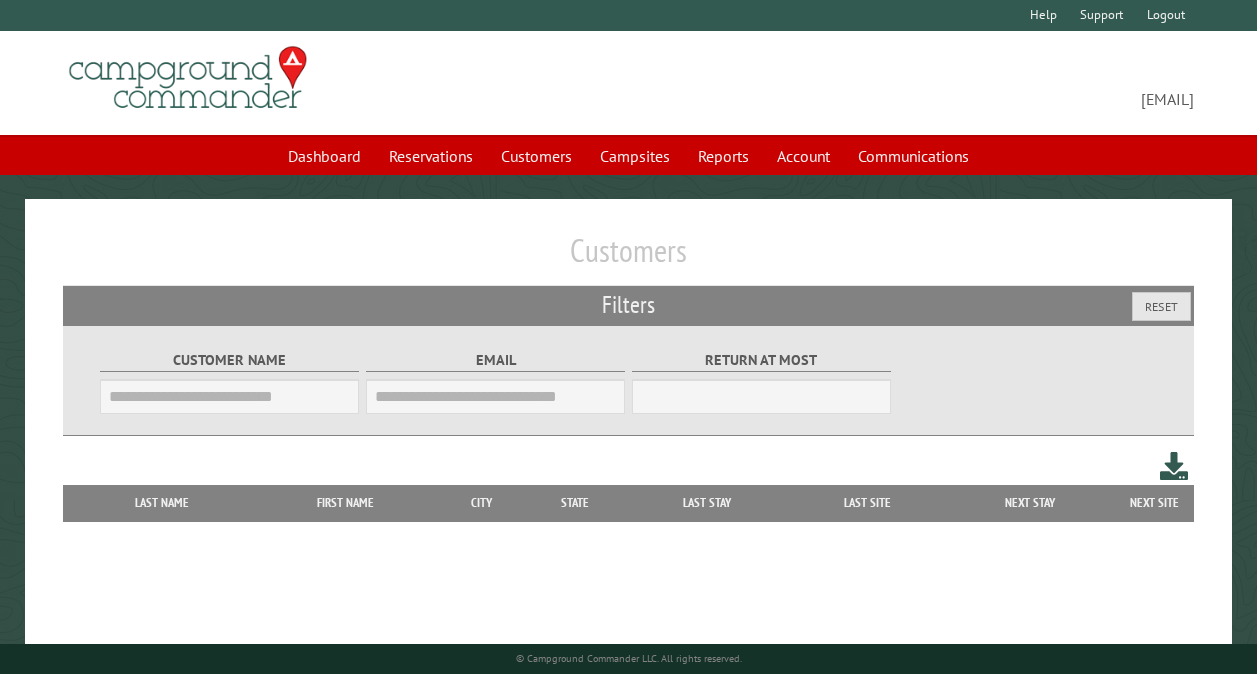 scroll, scrollTop: 0, scrollLeft: 0, axis: both 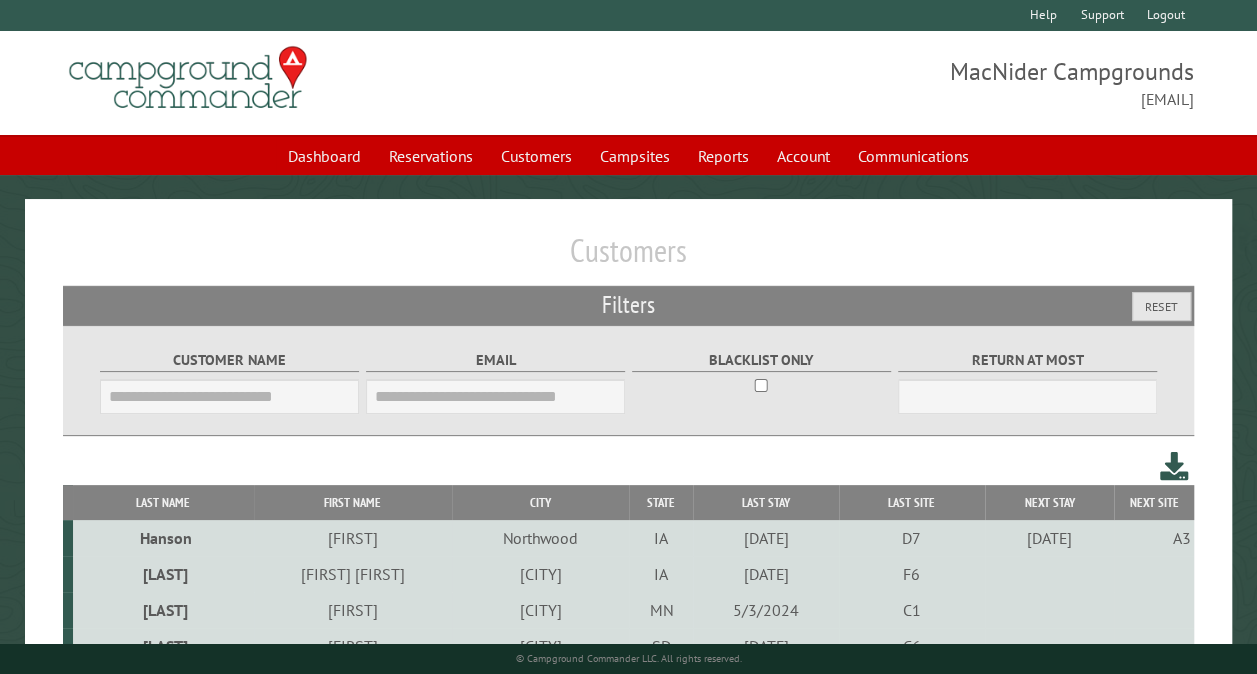 click on "Customer Name" at bounding box center (229, 396) 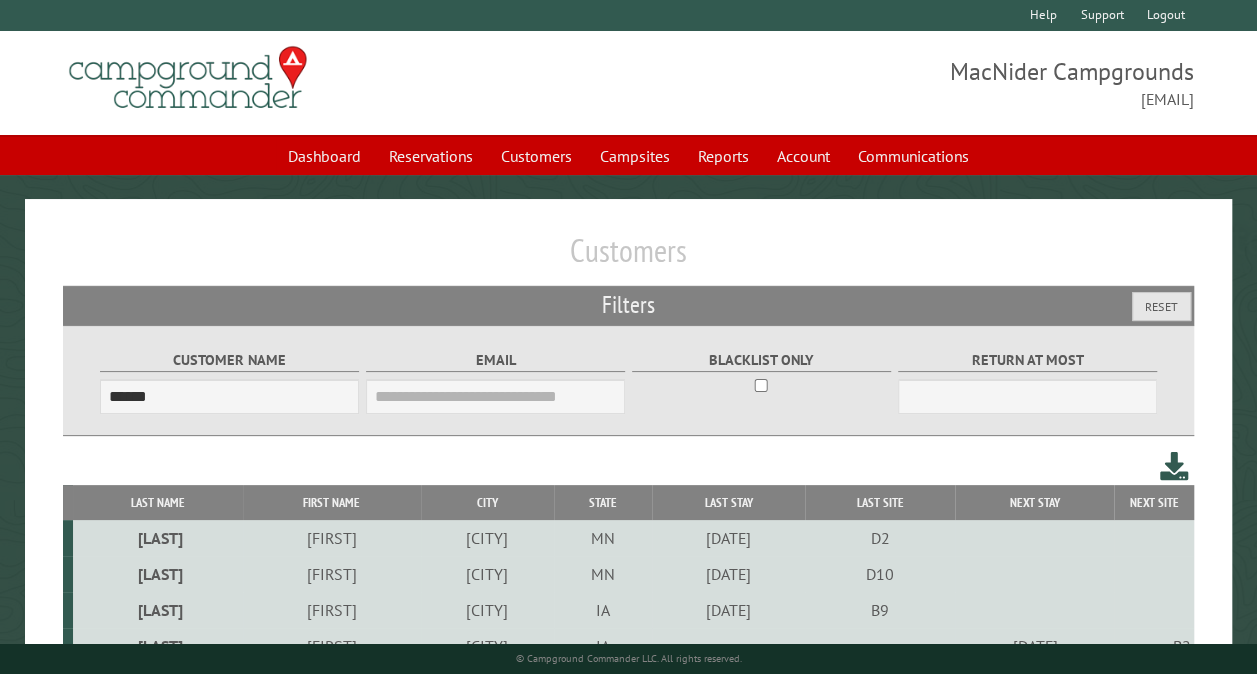 type on "******" 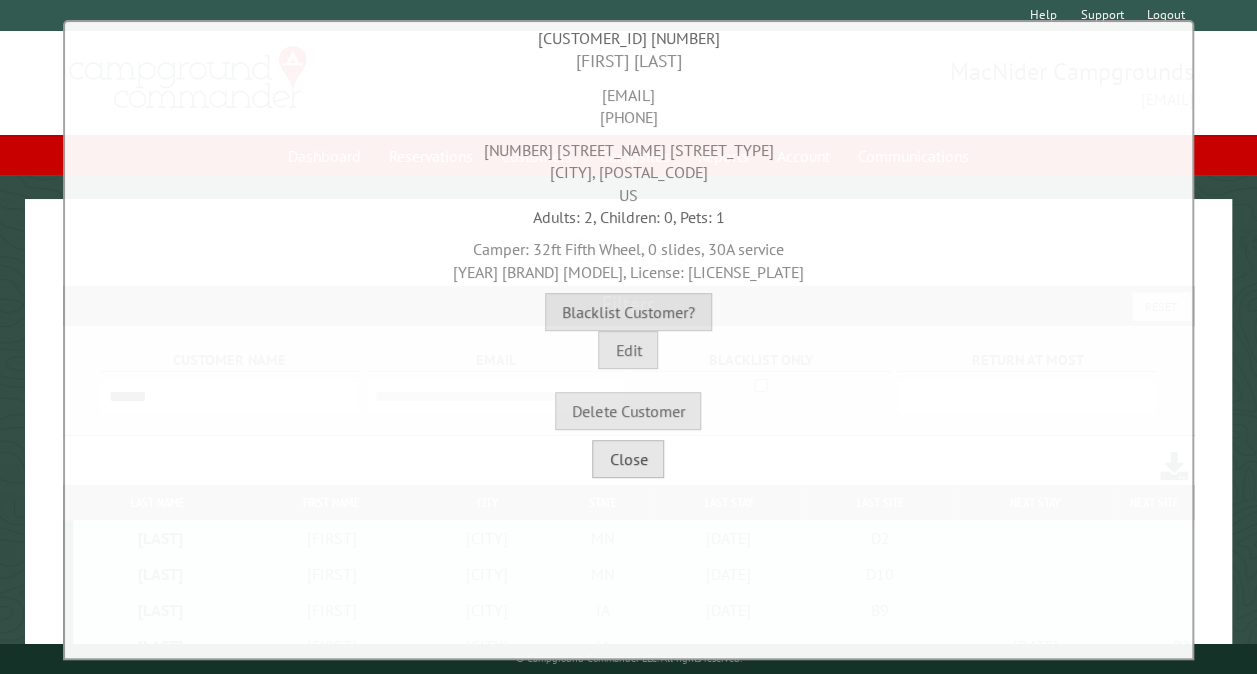 click on "Close" at bounding box center (628, 459) 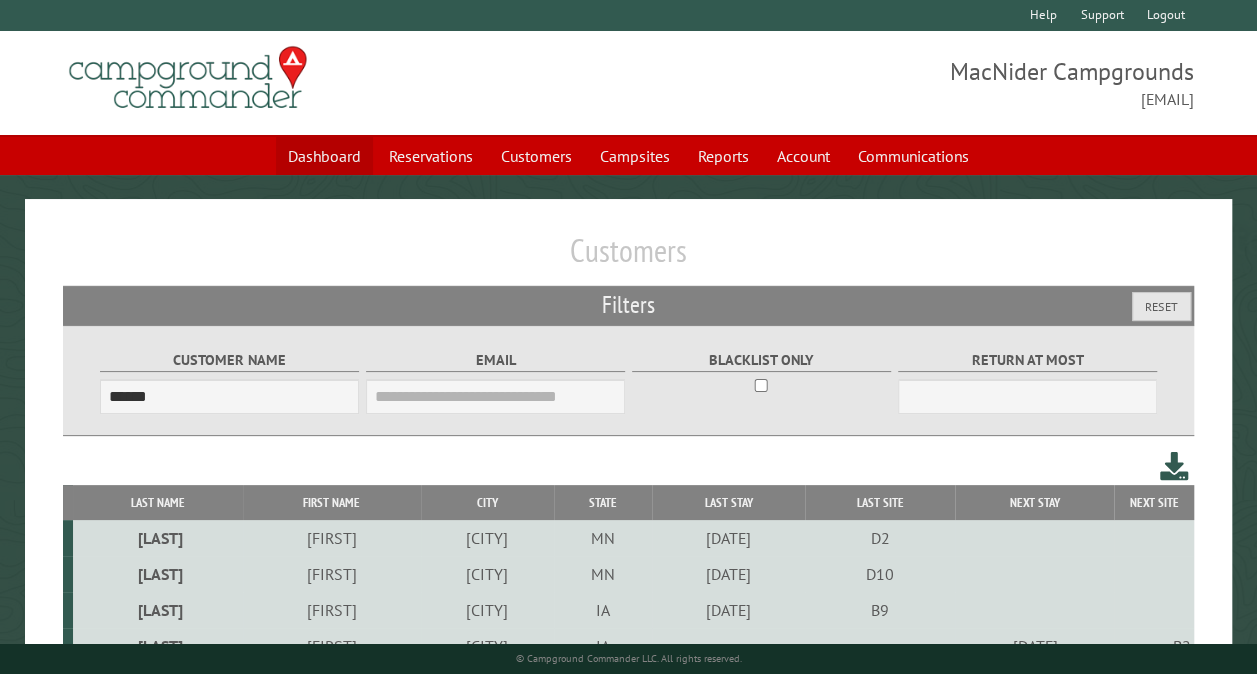 click on "Dashboard" at bounding box center [324, 156] 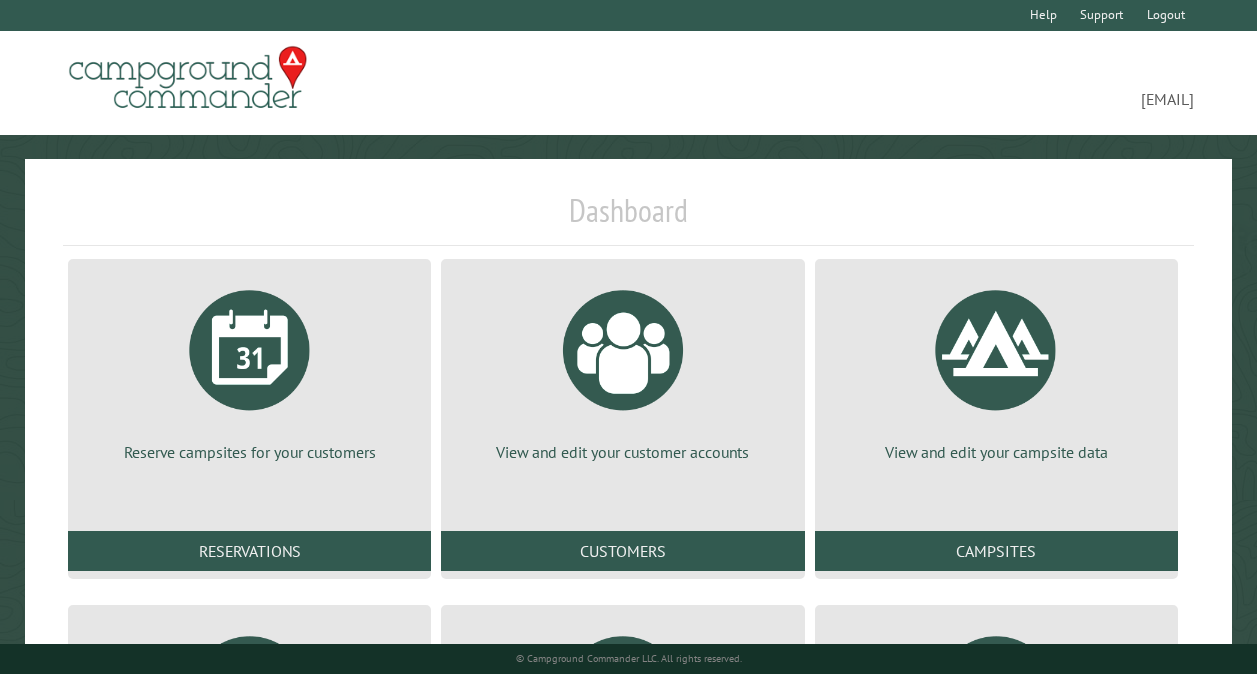scroll, scrollTop: 0, scrollLeft: 0, axis: both 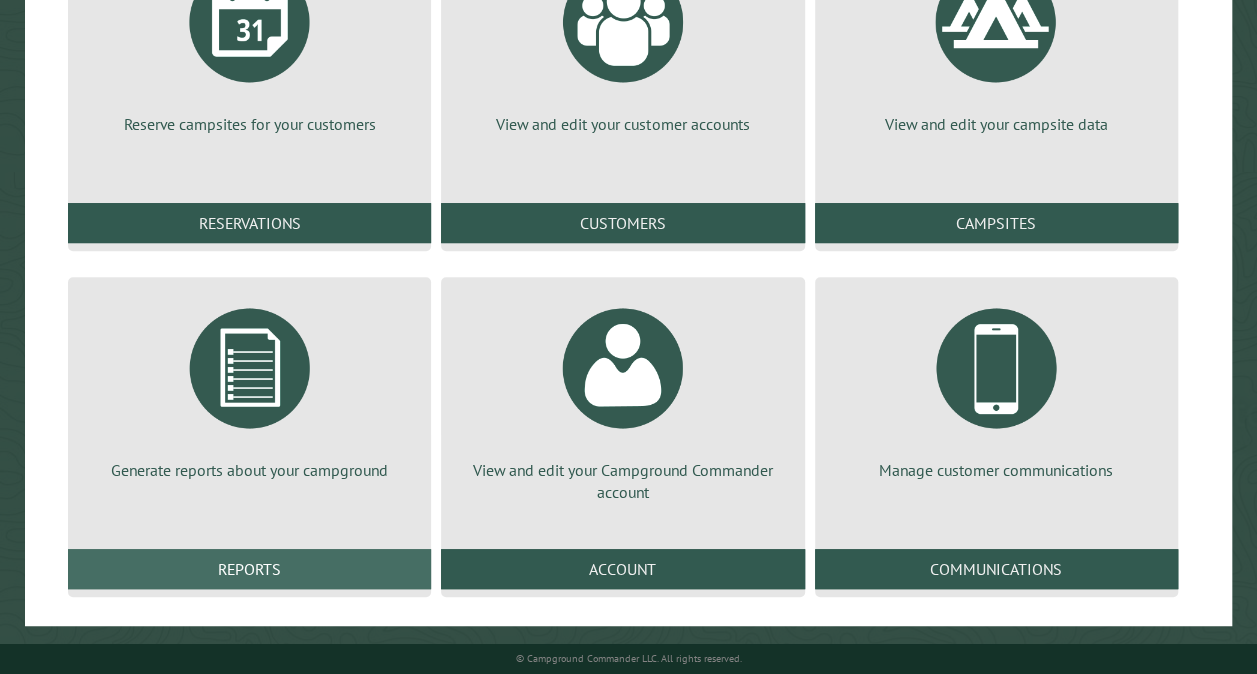 click on "Reports" at bounding box center [249, 569] 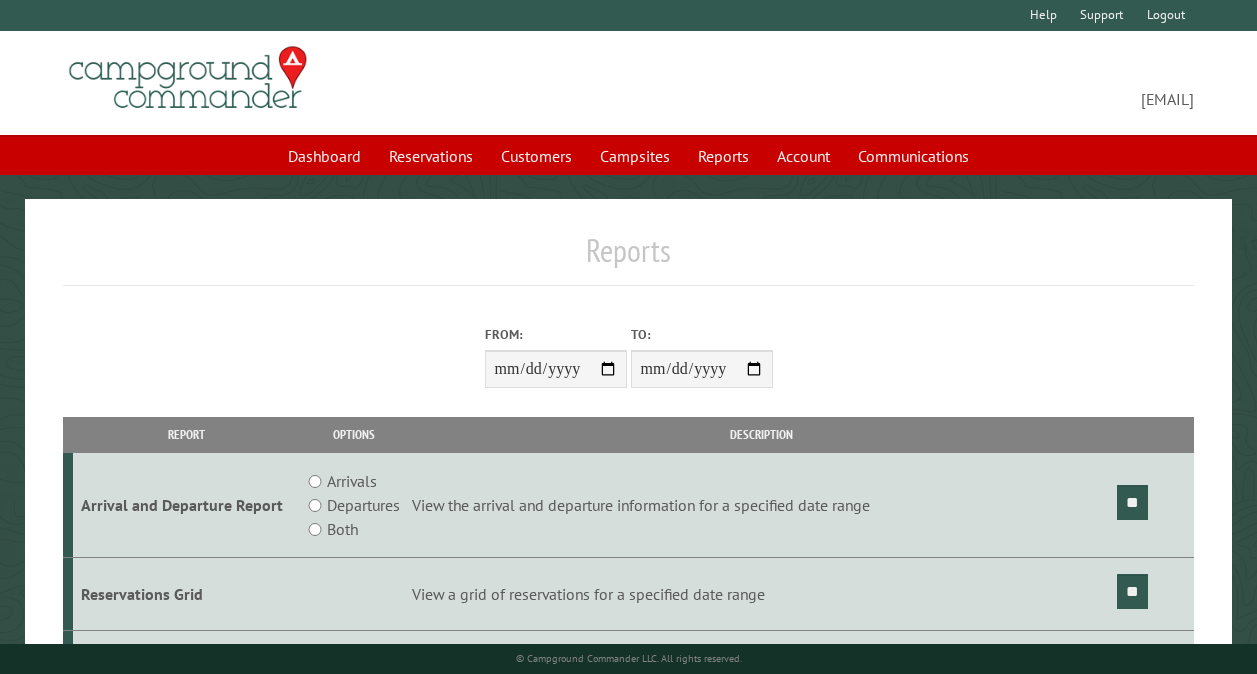 scroll, scrollTop: 0, scrollLeft: 0, axis: both 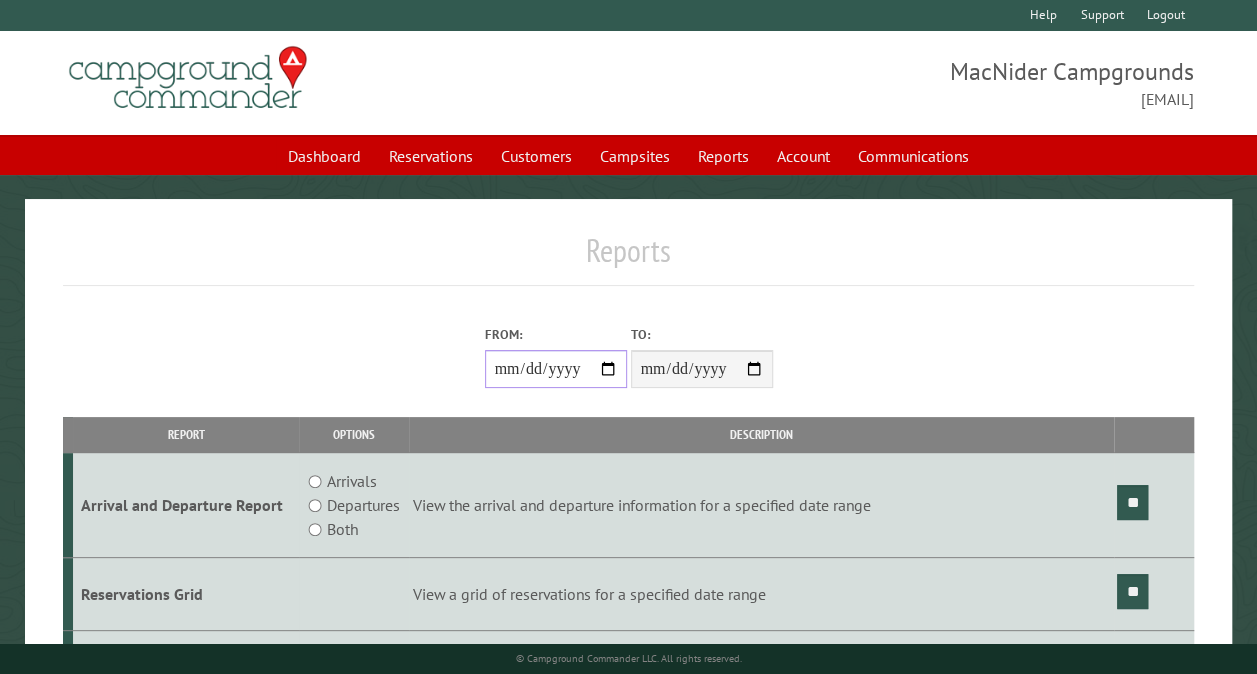 click on "From:" at bounding box center [556, 369] 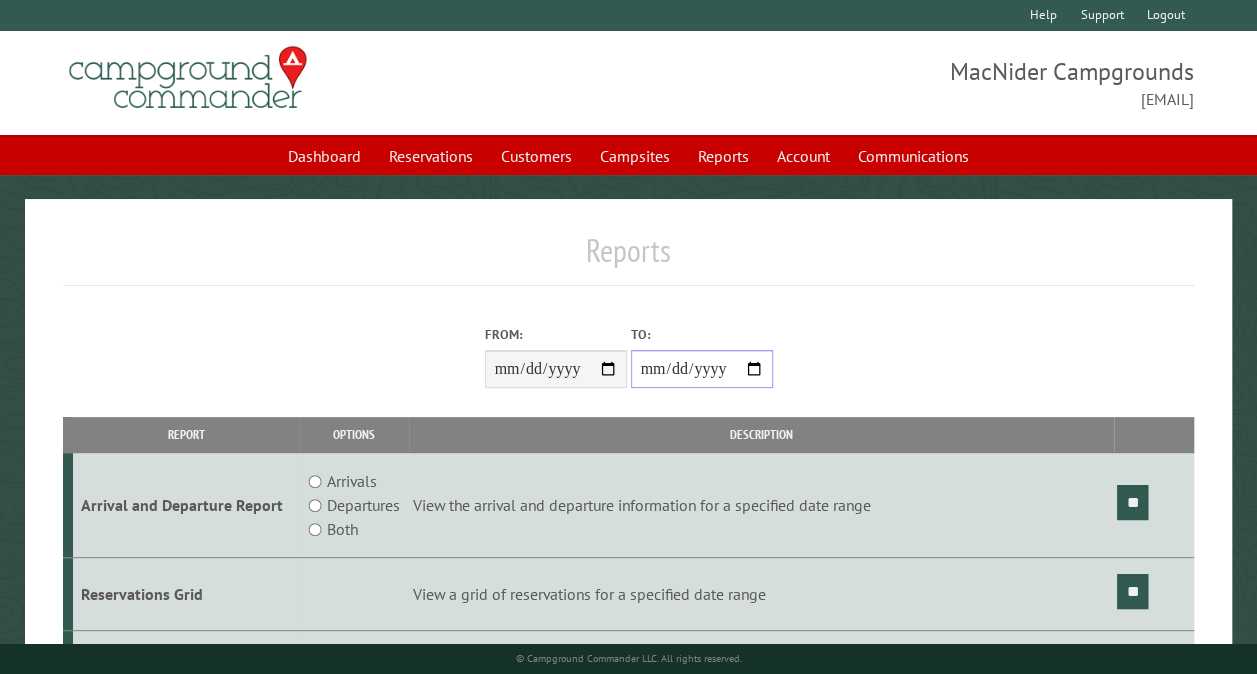 click on "**********" at bounding box center (702, 369) 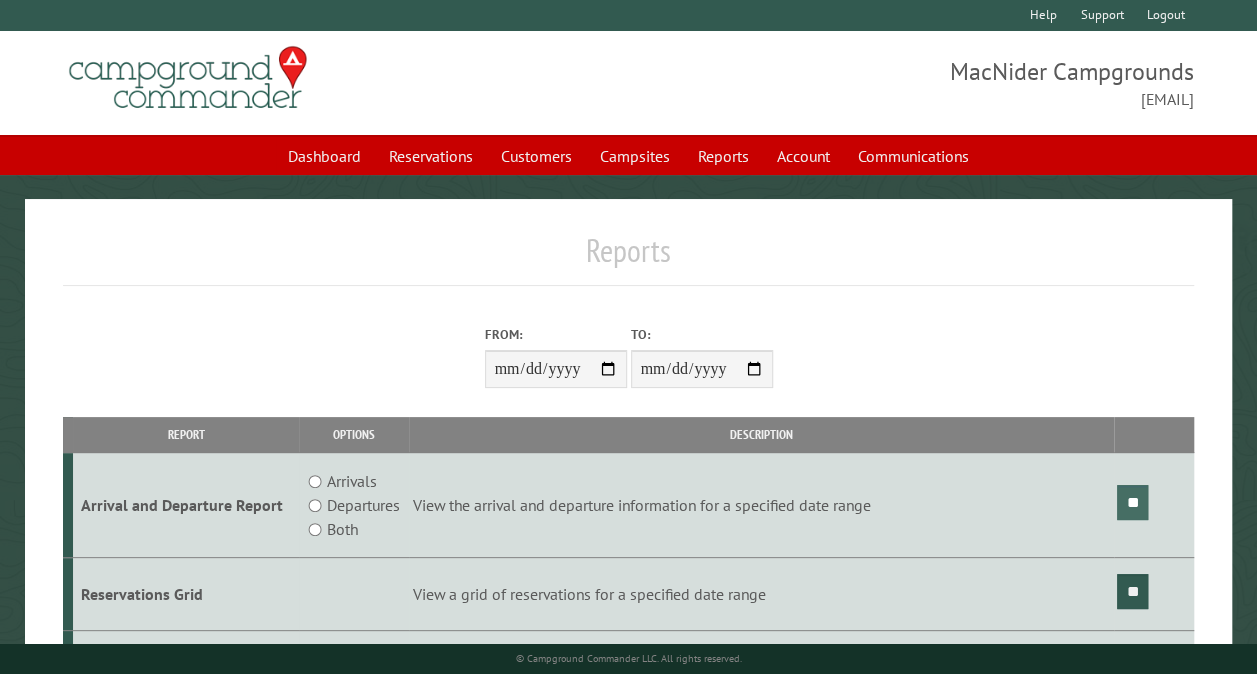 click on "**" at bounding box center [1132, 502] 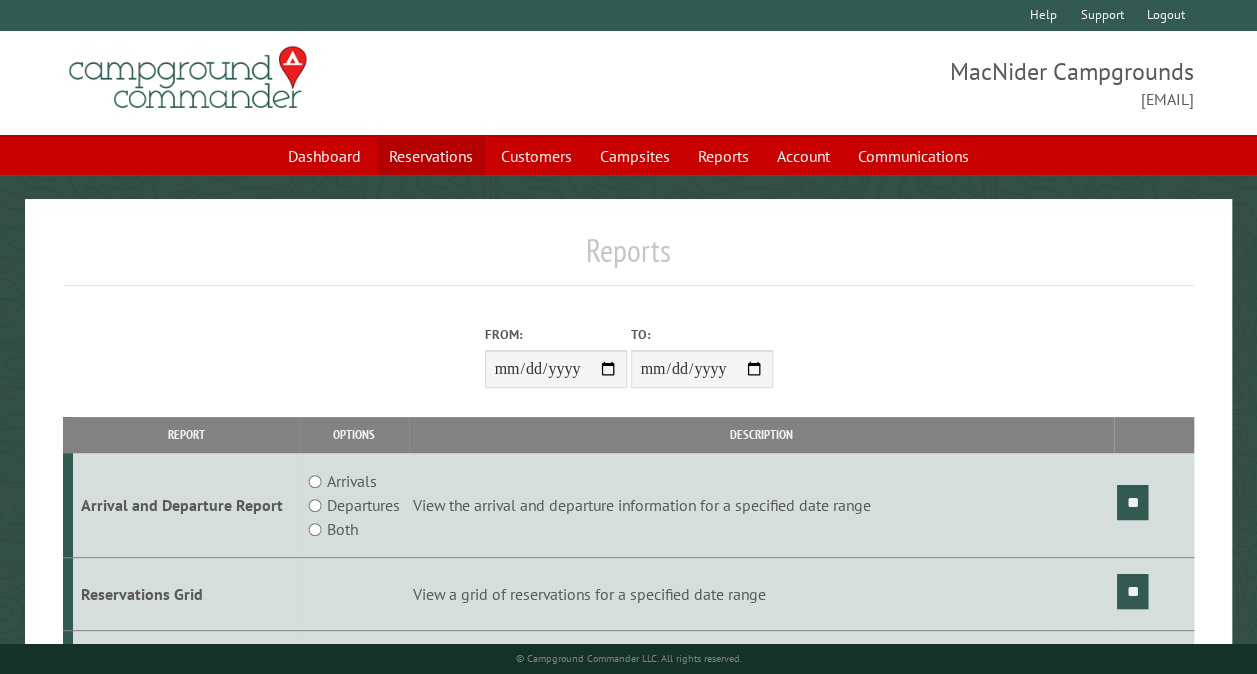 click on "Reservations" at bounding box center [431, 156] 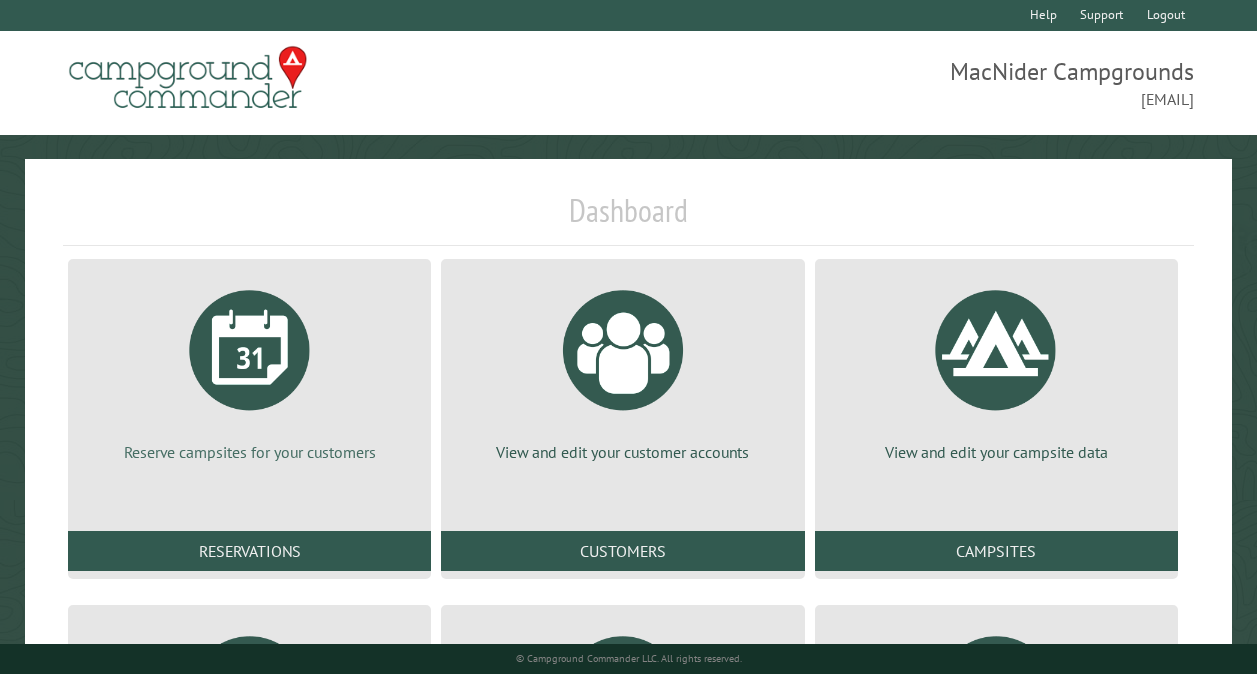 click on "Reserve campsites for your customers" at bounding box center (249, 452) 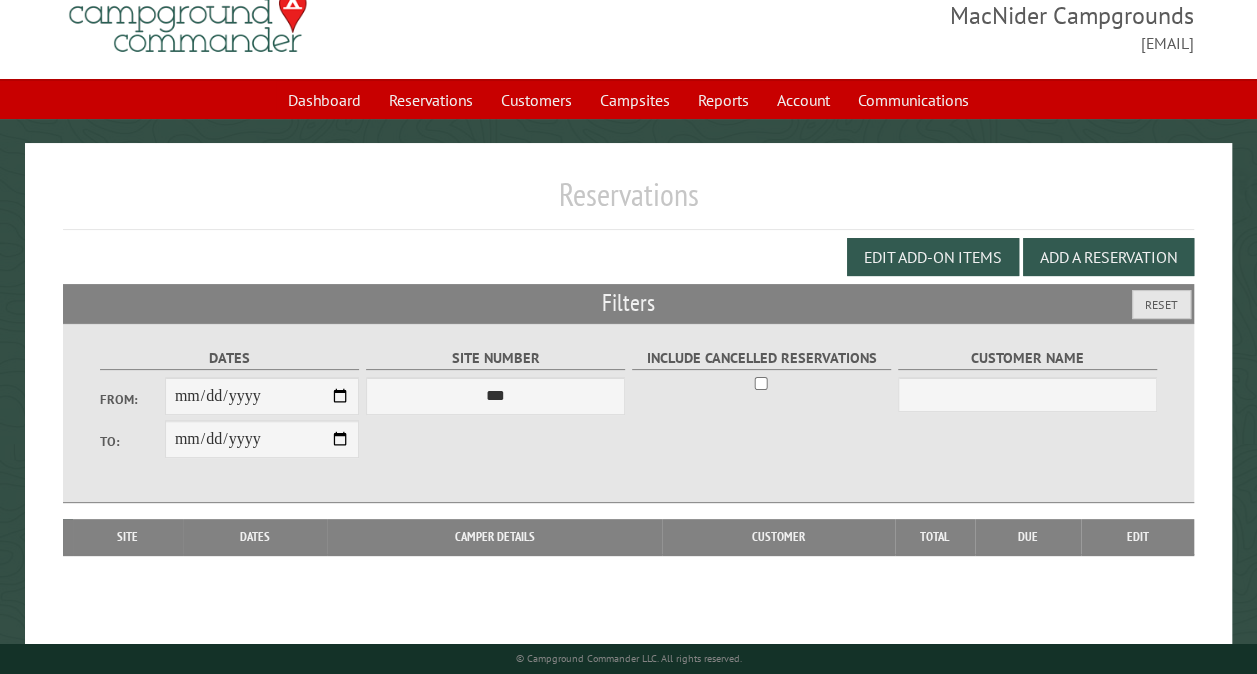 scroll, scrollTop: 112, scrollLeft: 0, axis: vertical 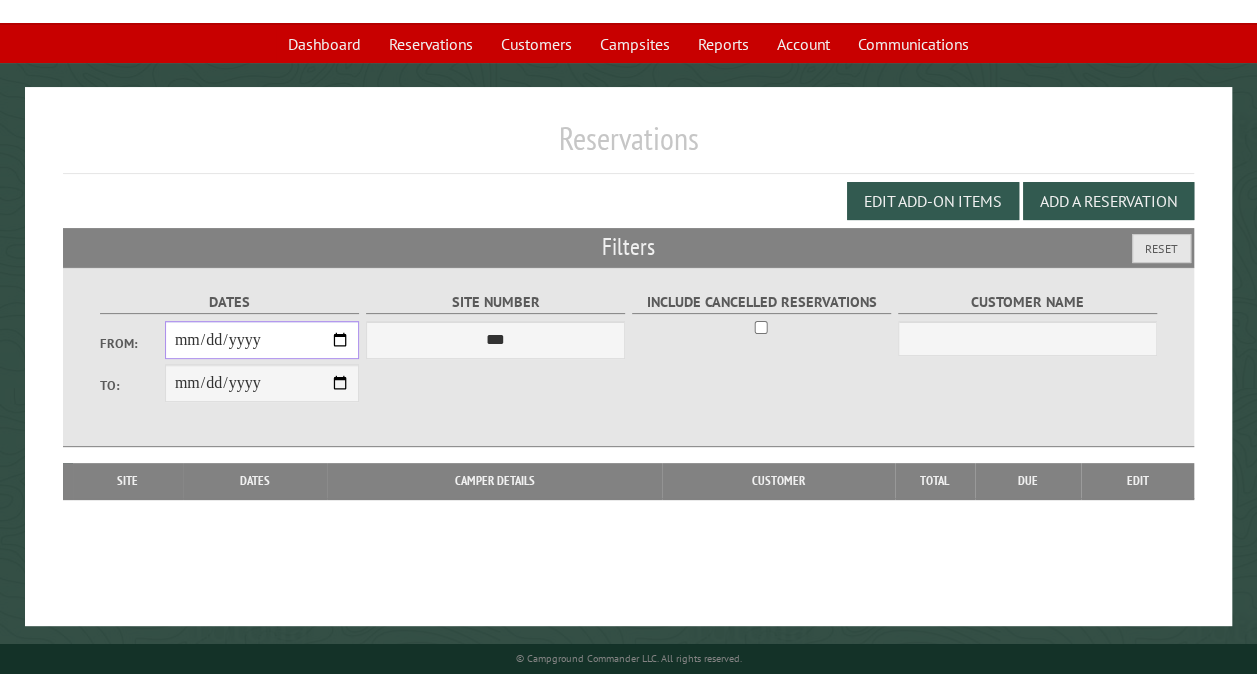click on "From:" at bounding box center (262, 340) 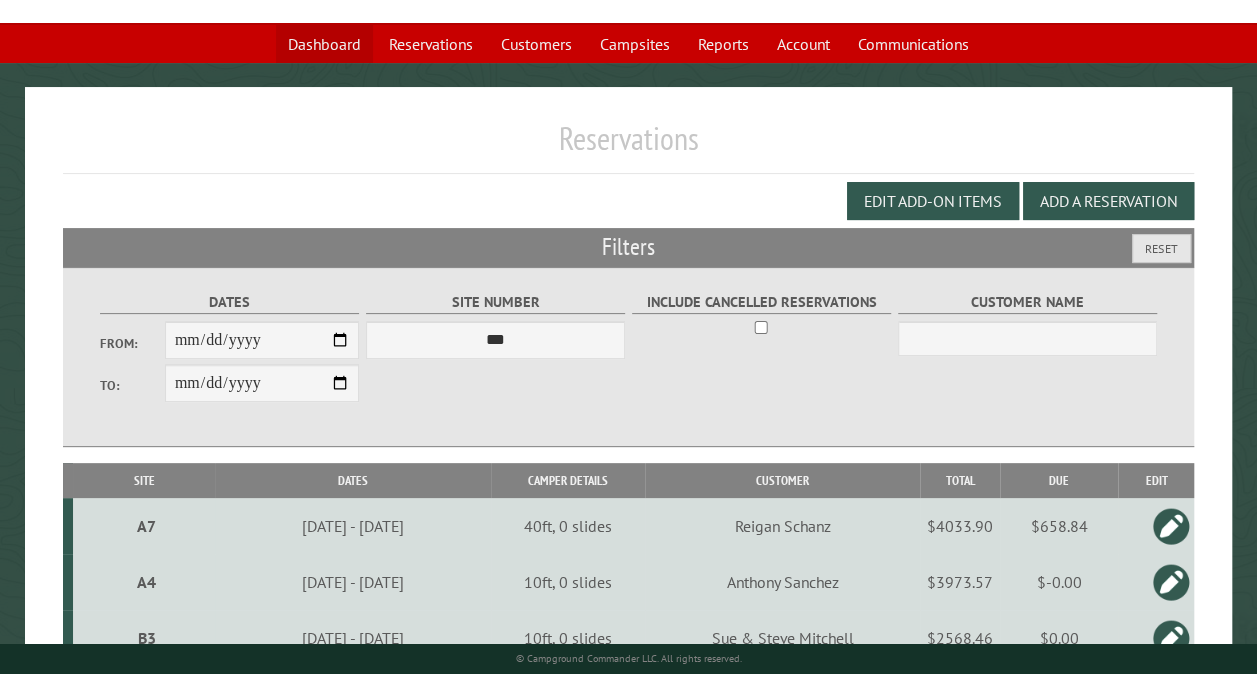 click on "Dashboard" at bounding box center (324, 44) 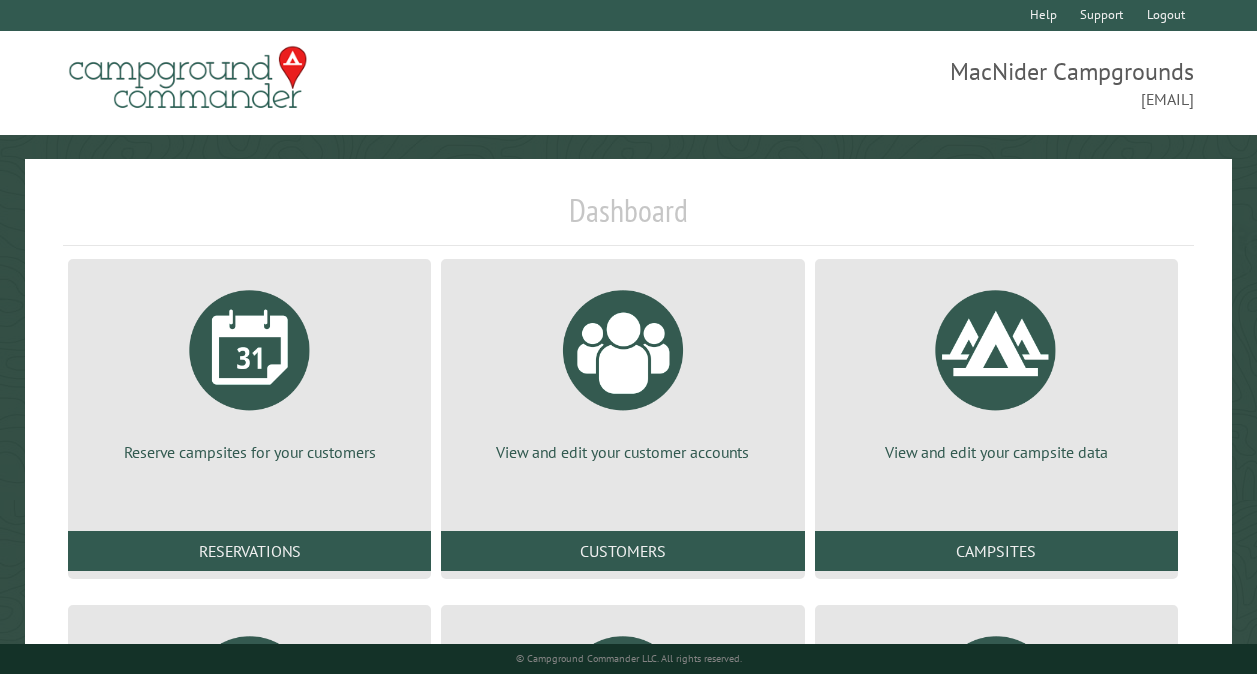 scroll, scrollTop: 0, scrollLeft: 0, axis: both 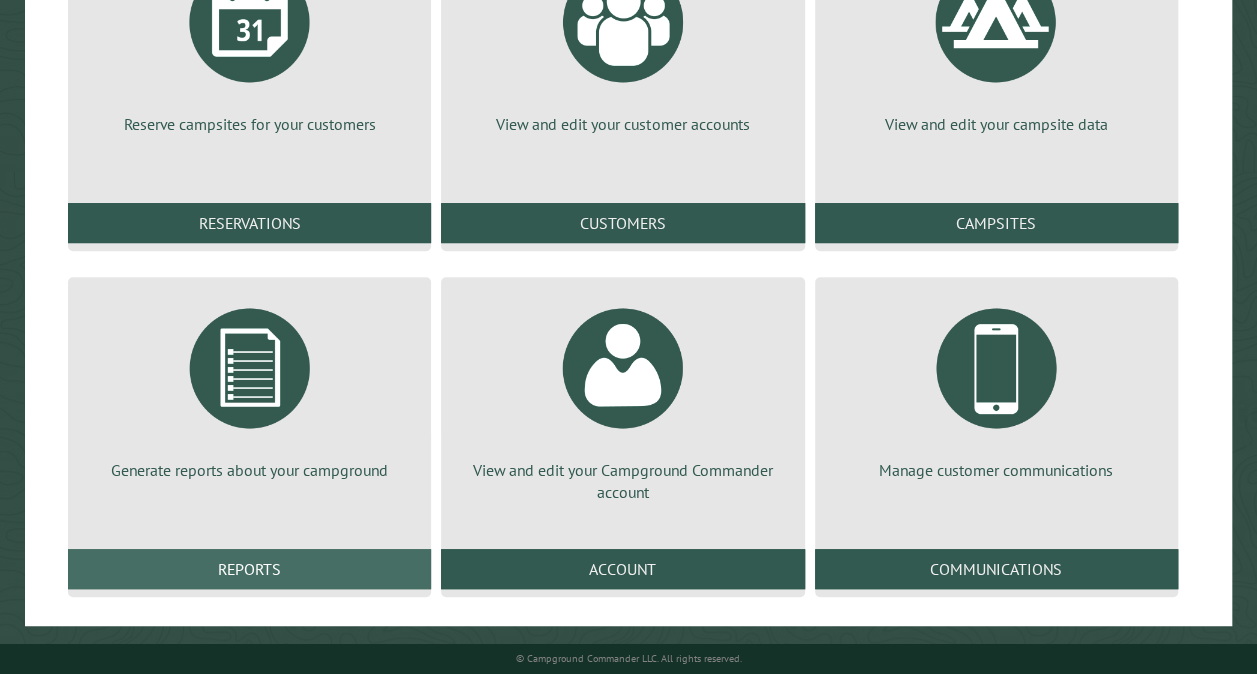 click on "Reports" at bounding box center [249, 569] 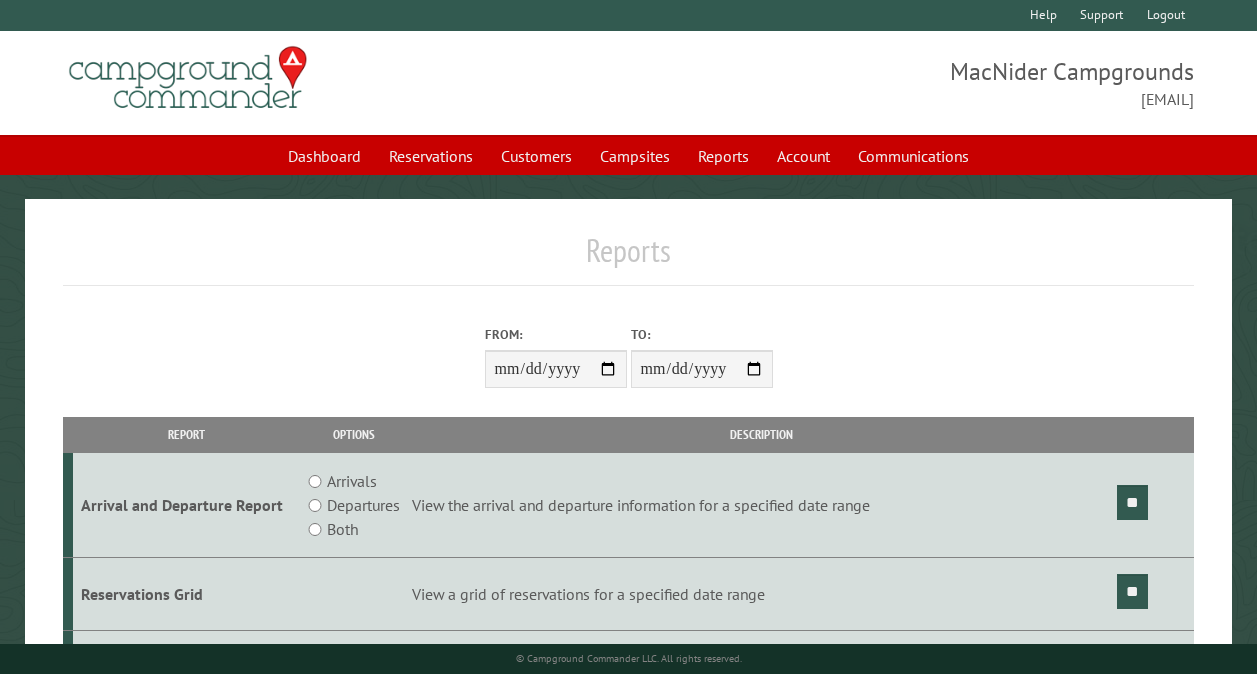 scroll, scrollTop: 0, scrollLeft: 0, axis: both 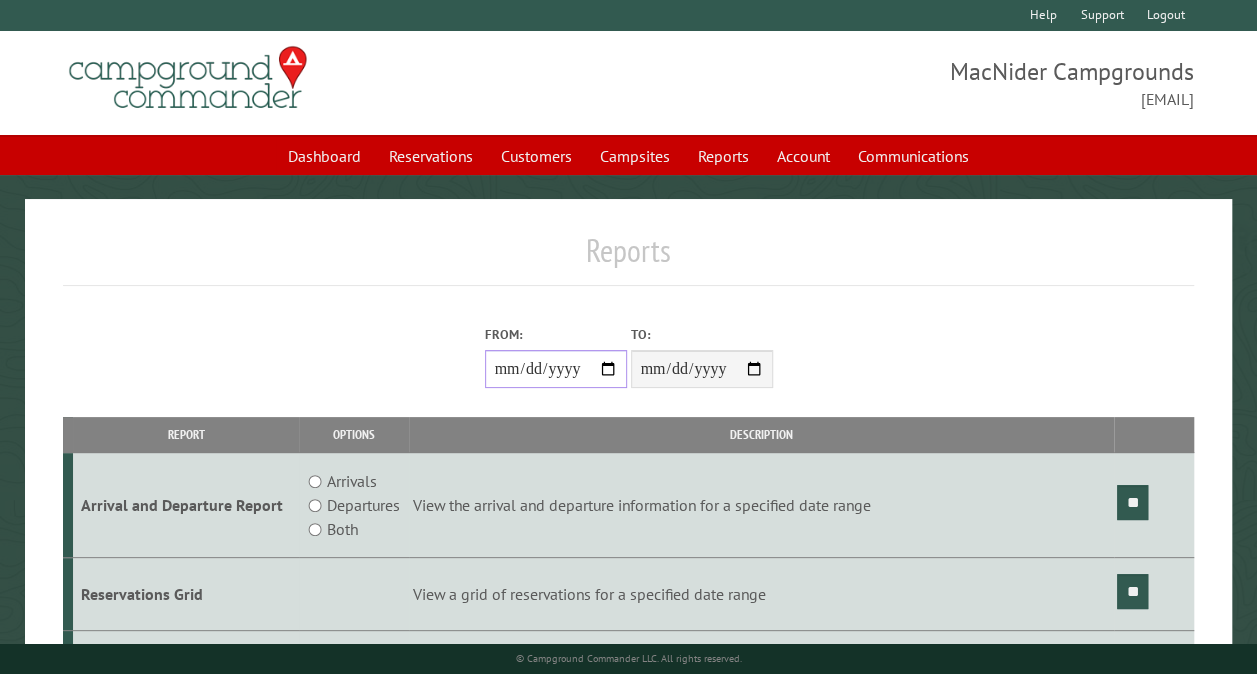 click on "From:" at bounding box center [556, 369] 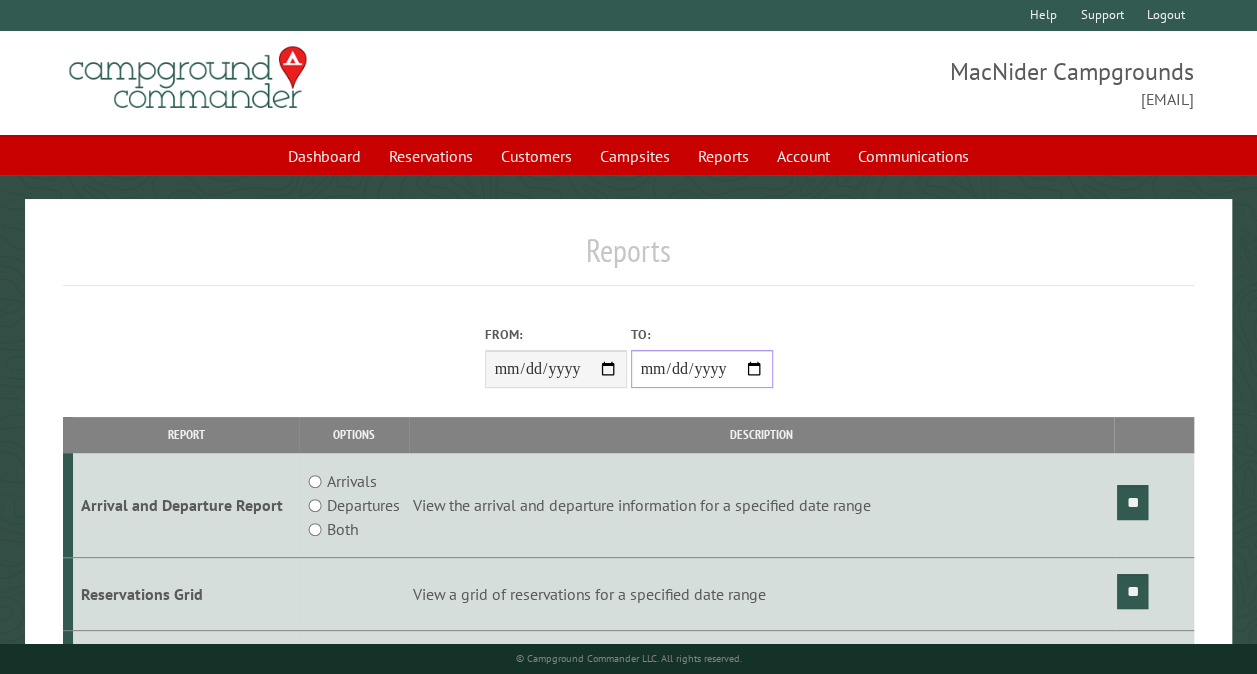 click on "**********" at bounding box center (702, 369) 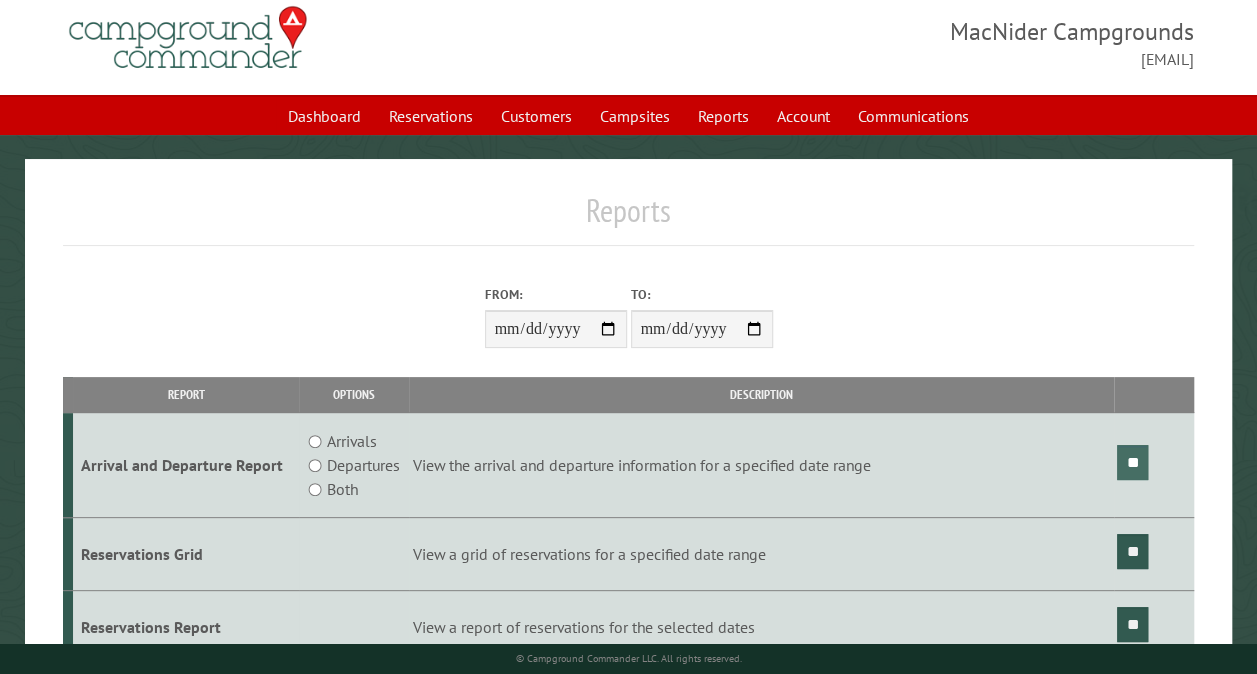 click on "**" at bounding box center [1132, 462] 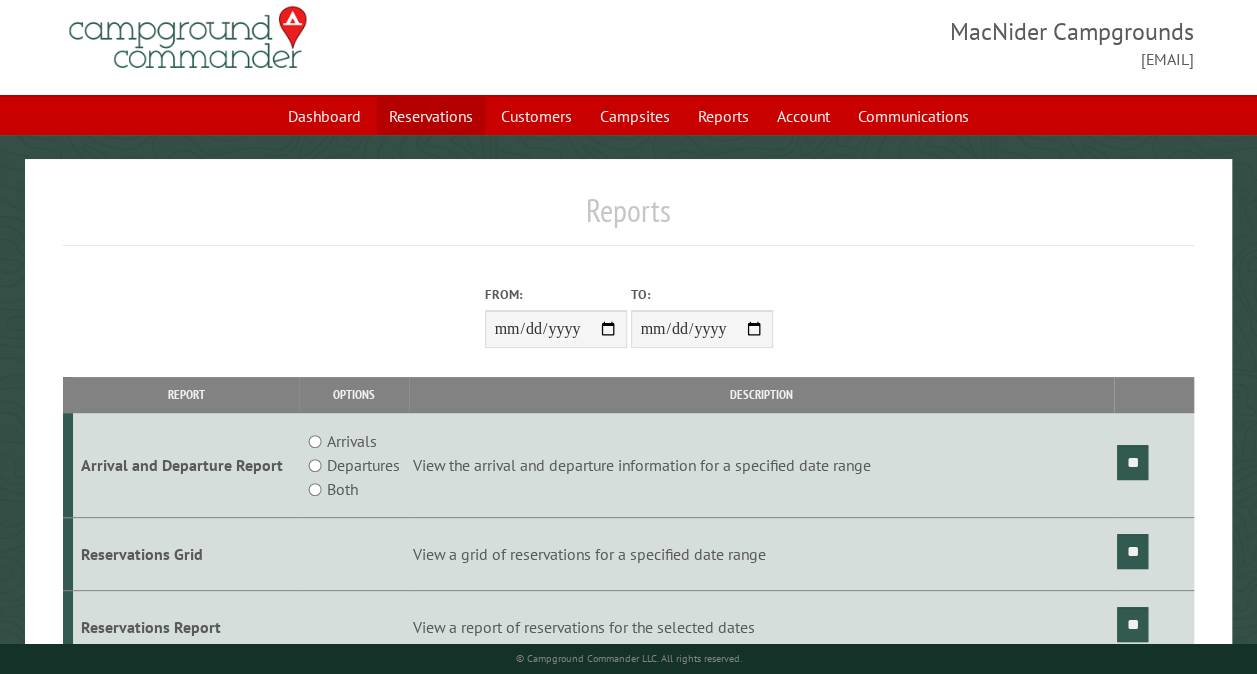 click on "Reservations" at bounding box center (431, 116) 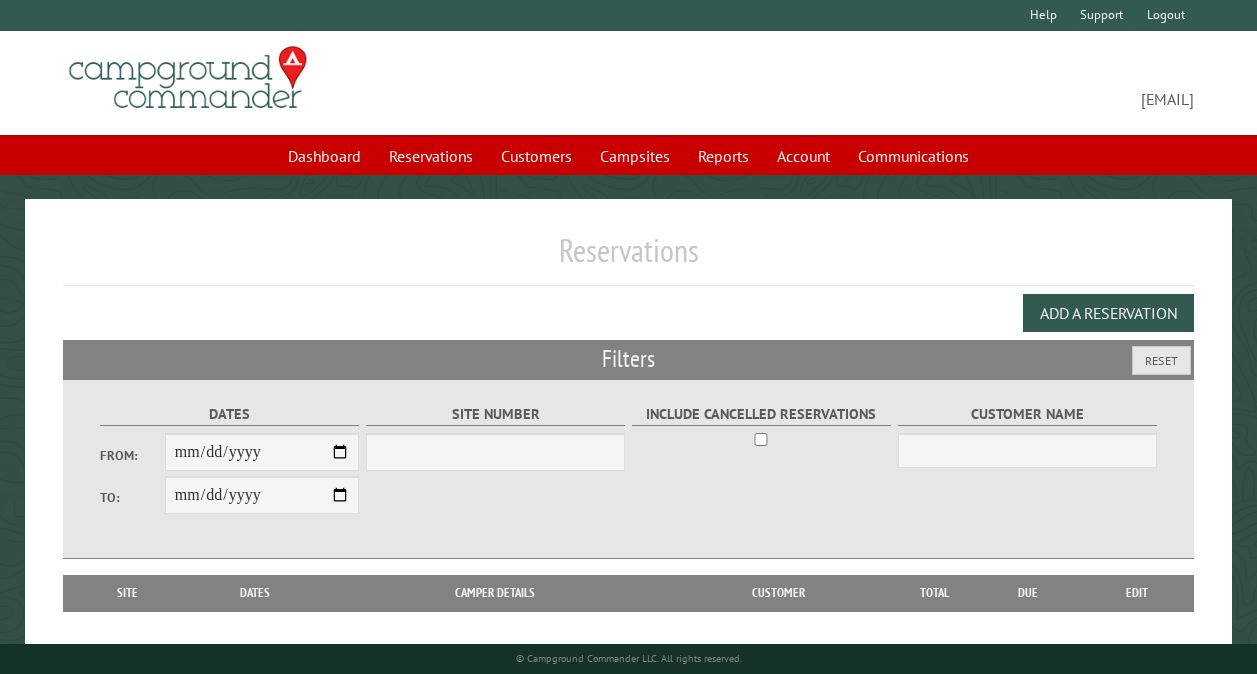 scroll, scrollTop: 0, scrollLeft: 0, axis: both 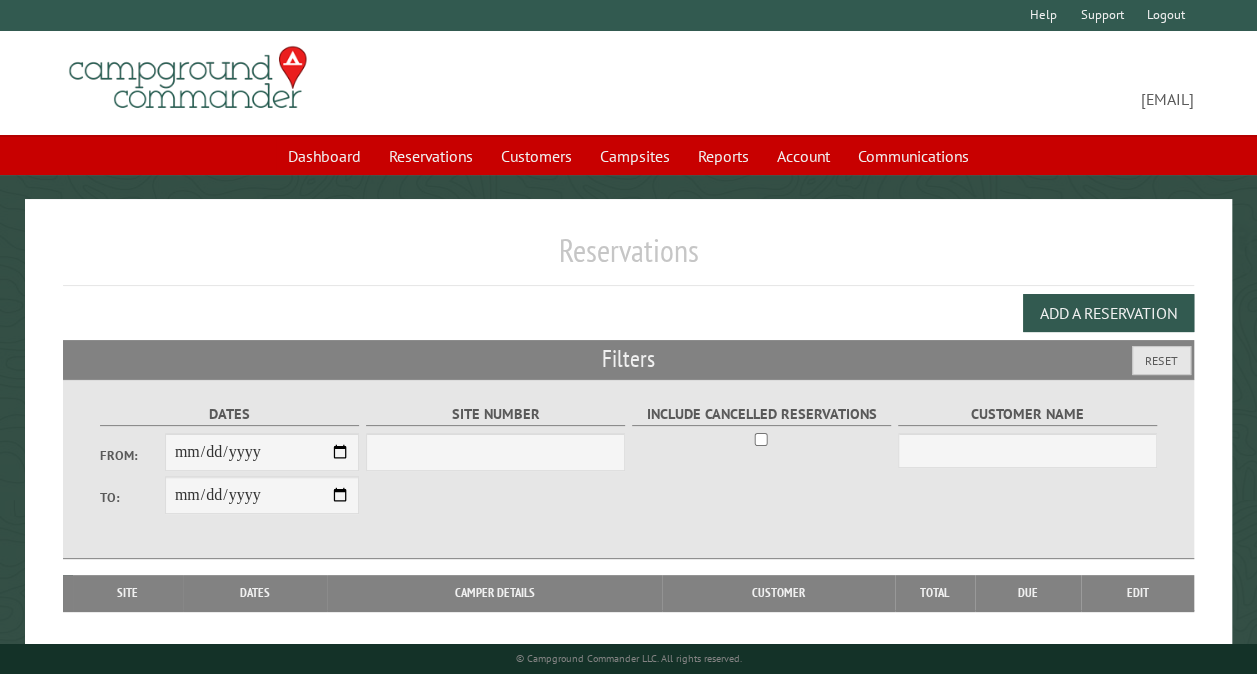 select on "***" 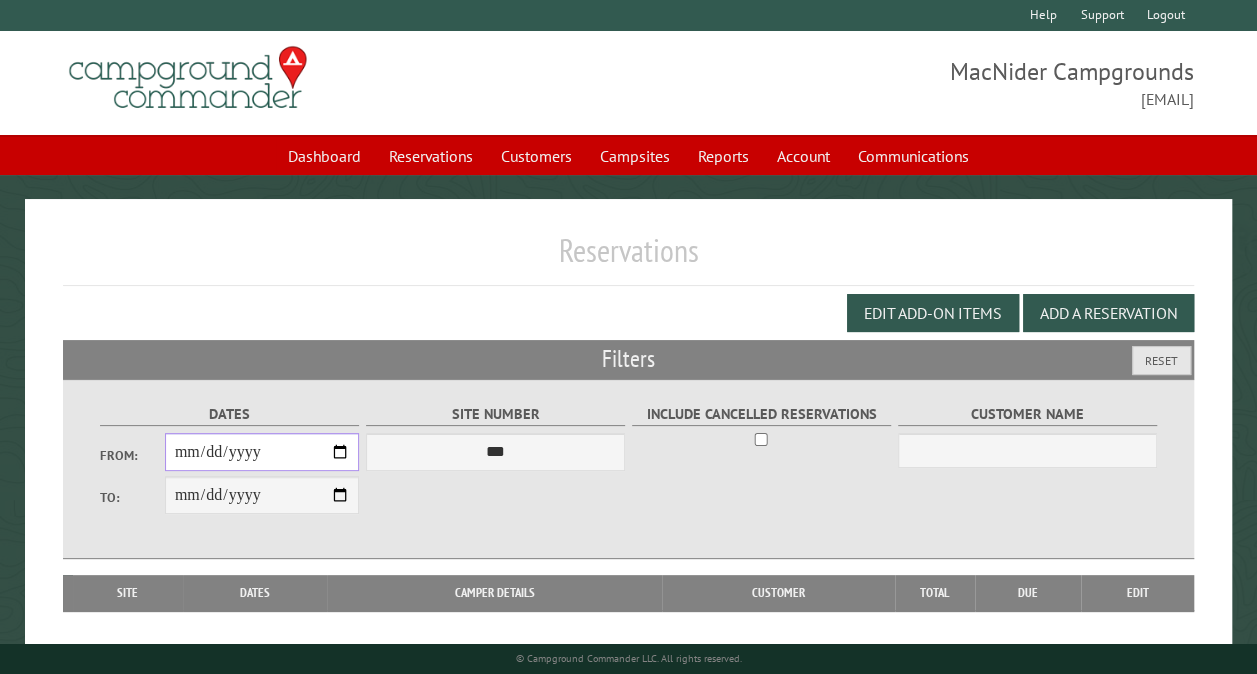 click on "From:" at bounding box center (262, 452) 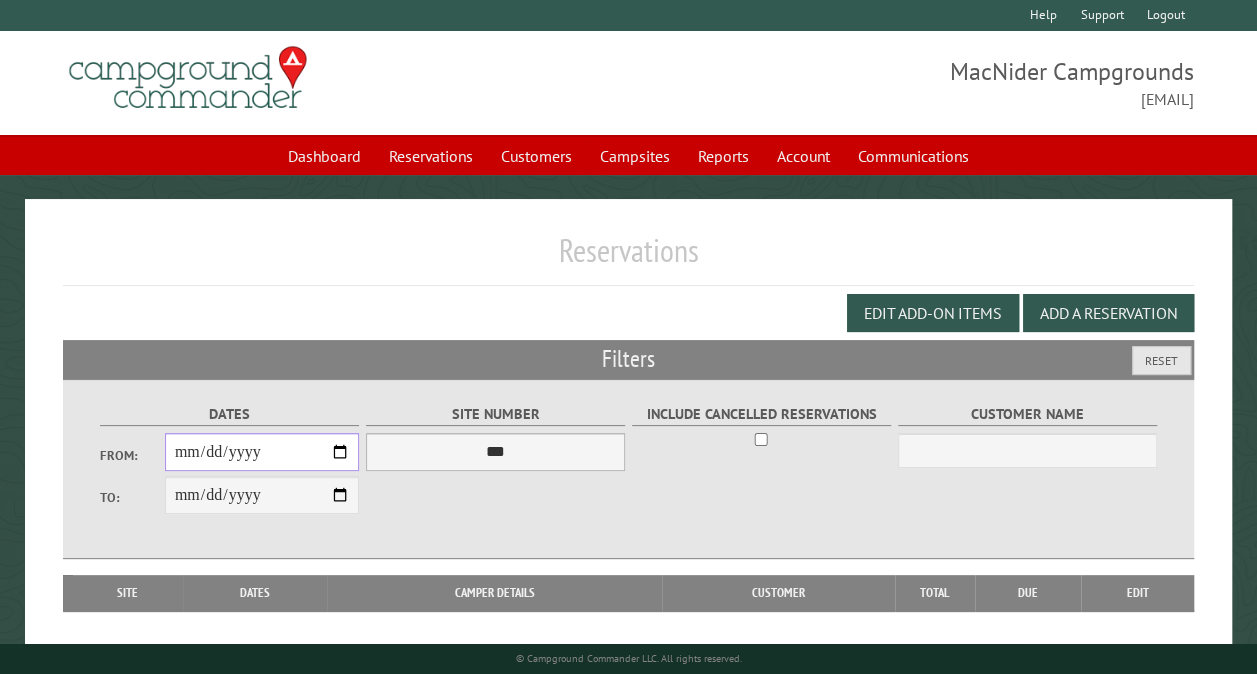 type on "**********" 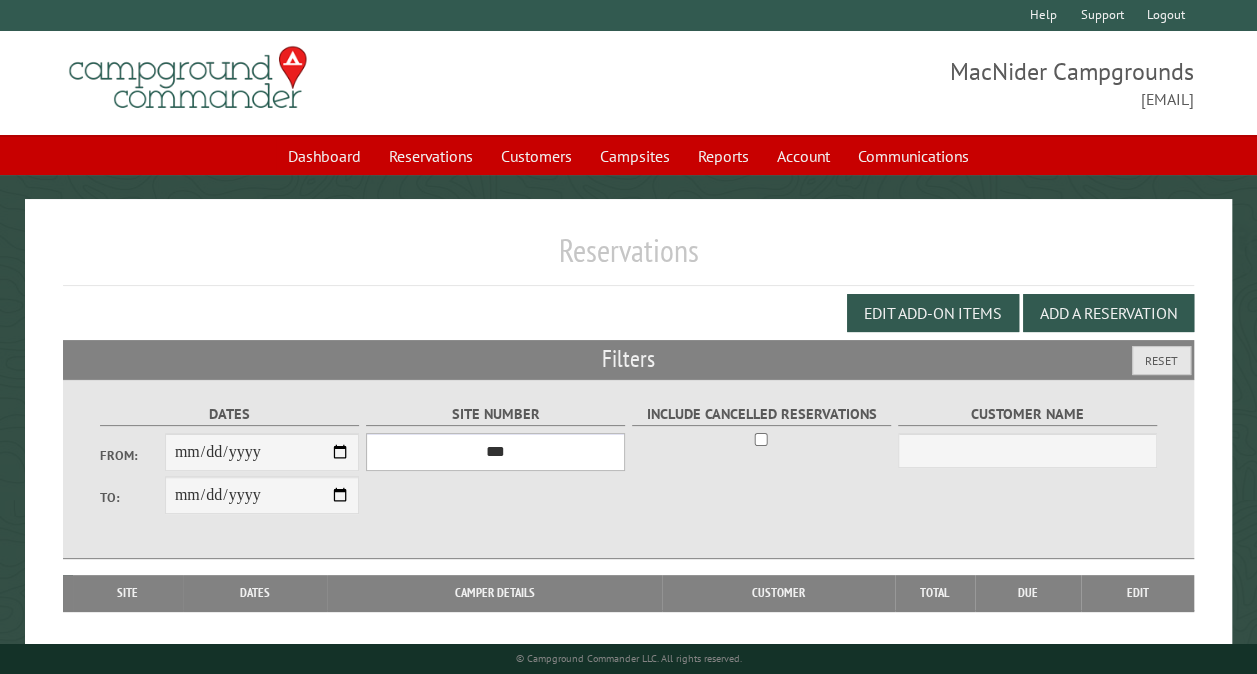 click on "*** ** ** ** ** ** ** ** ** ** *** *** *** *** ** ** ** ** ** ** ** ** ** *** *** ** ** ** ** ** ** ********* ** ** ** ** ** ** ** ** ** *** *** *** *** *** *** ** ** ** ** ** ** ** ** ** *** *** *** *** *** *** ** ** ** ** ** ** ** ** ** ** ** ** ** ** ** ** ** ** ** ** ** ** ** ** *** *** *** *** *** ***" at bounding box center (495, 452) 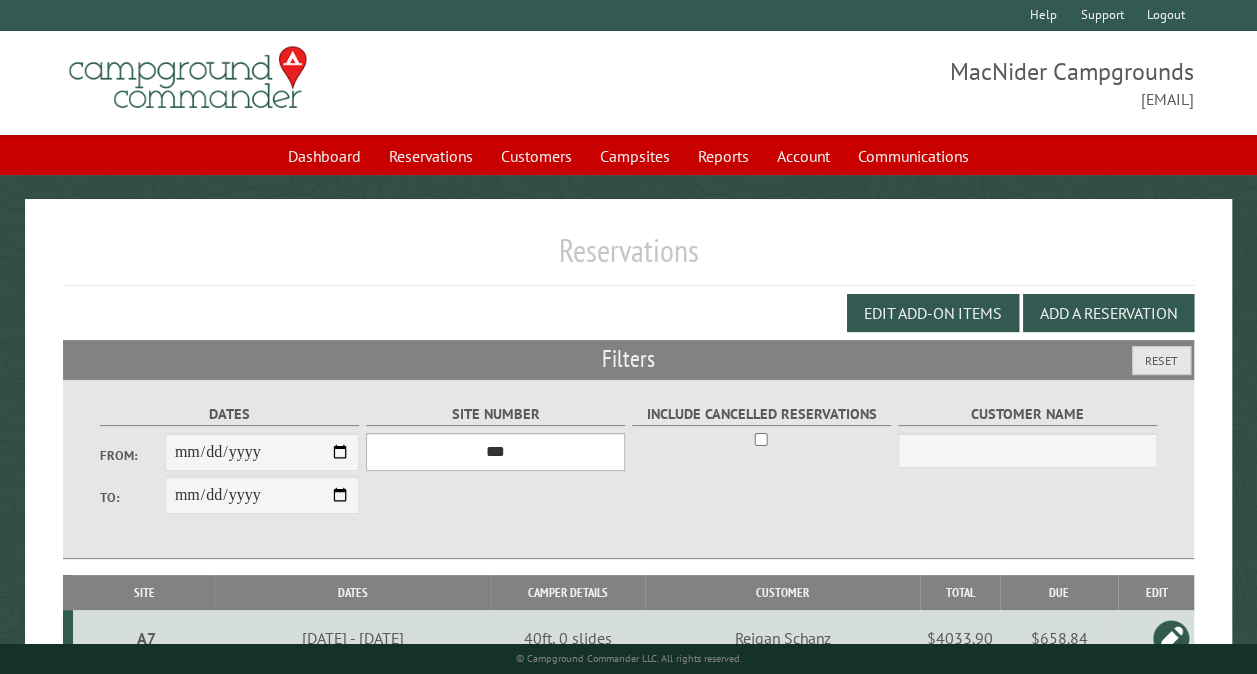 select on "**" 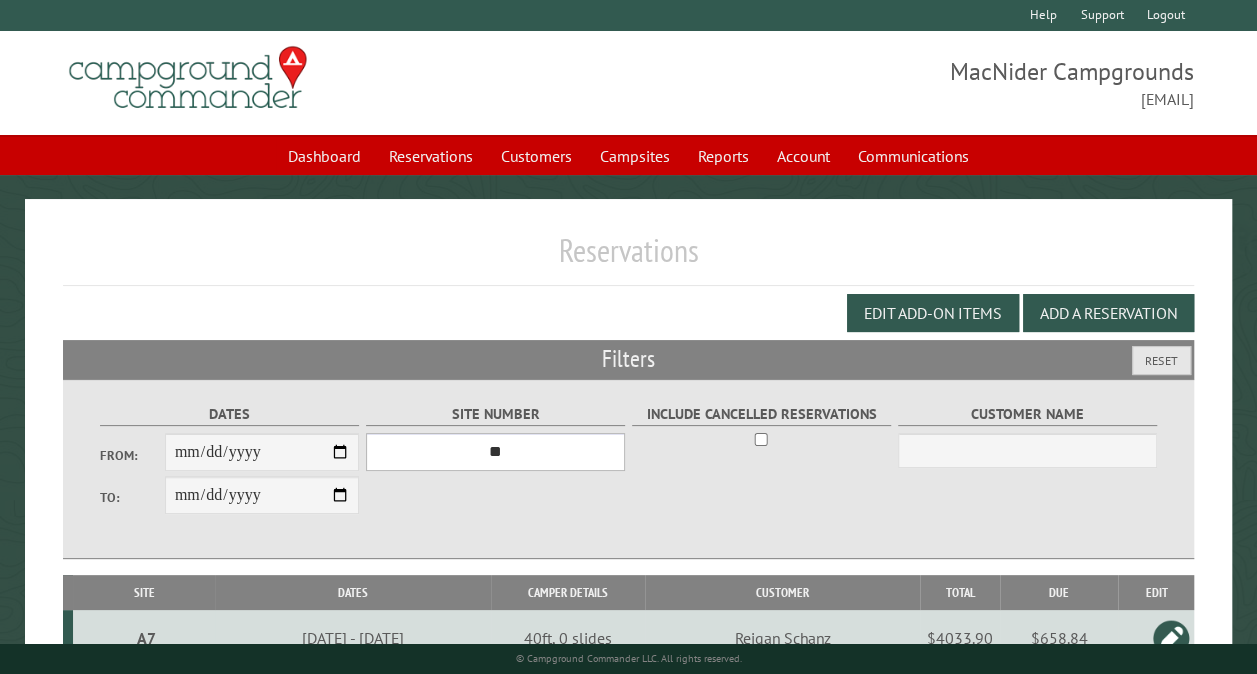 click on "*** ** ** ** ** ** ** ** ** ** *** *** *** *** ** ** ** ** ** ** ** ** ** *** *** ** ** ** ** ** ** ********* ** ** ** ** ** ** ** ** ** *** *** *** *** *** *** ** ** ** ** ** ** ** ** ** *** *** *** *** *** *** ** ** ** ** ** ** ** ** ** ** ** ** ** ** ** ** ** ** ** ** ** ** ** ** *** *** *** *** *** ***" at bounding box center (495, 452) 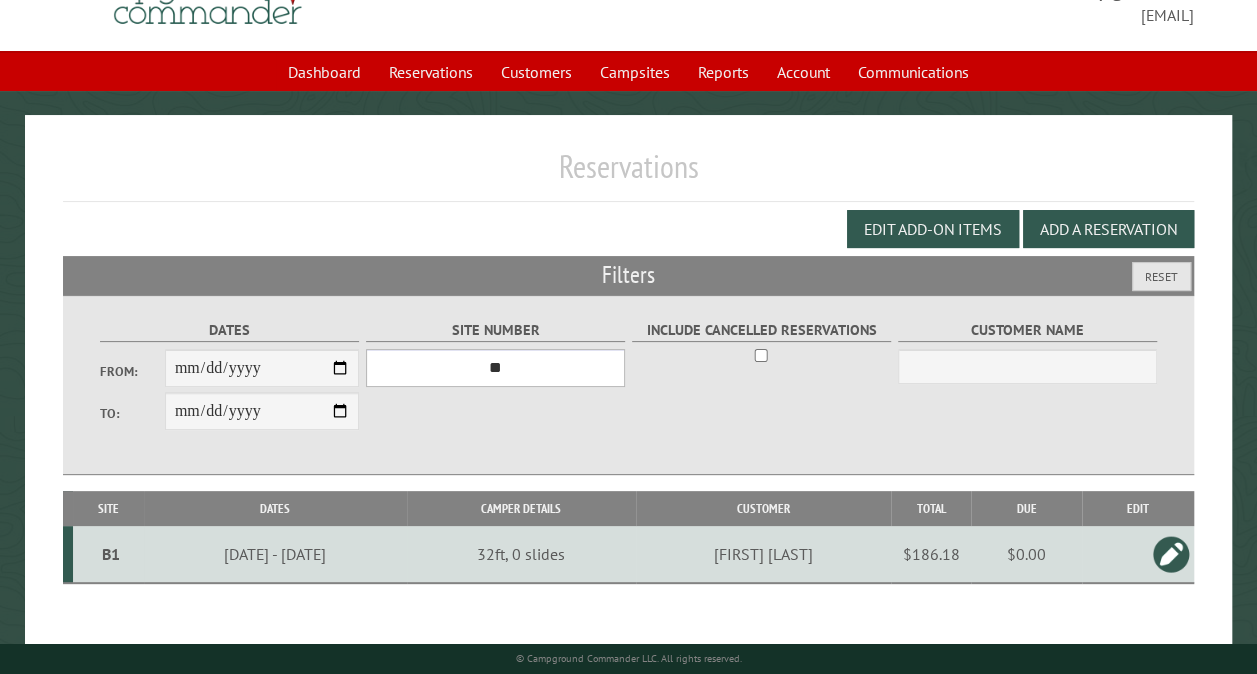 scroll, scrollTop: 112, scrollLeft: 0, axis: vertical 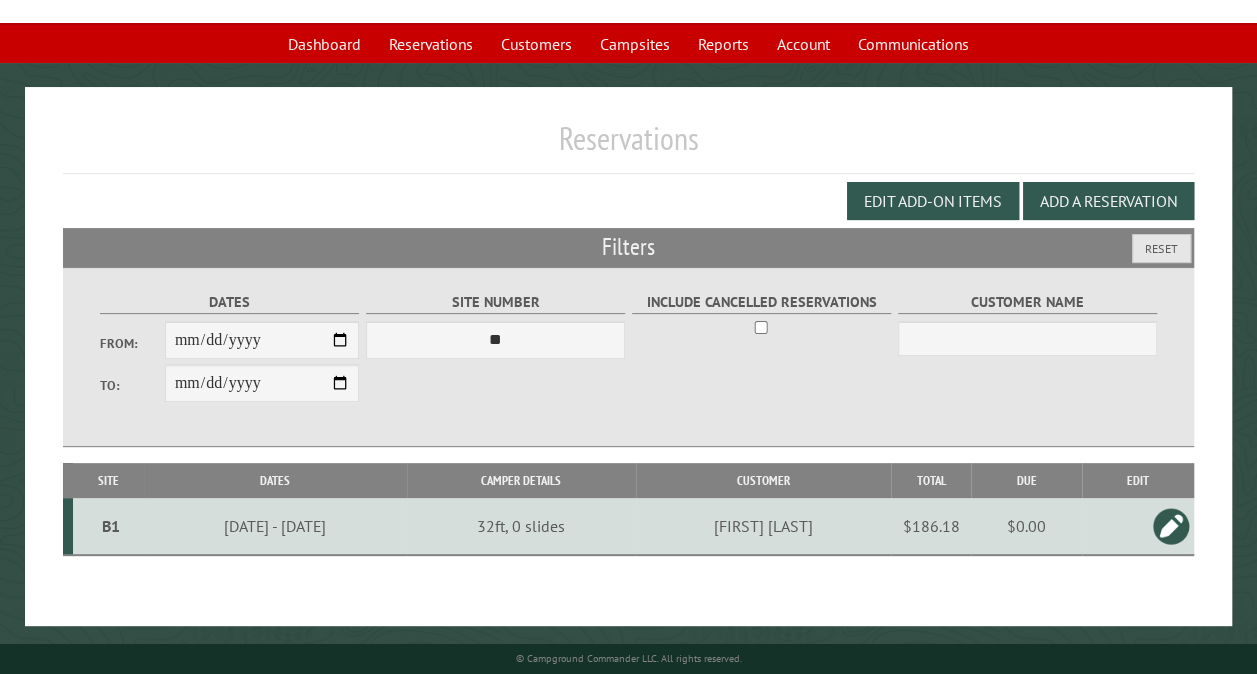 click on "B1" at bounding box center (111, 526) 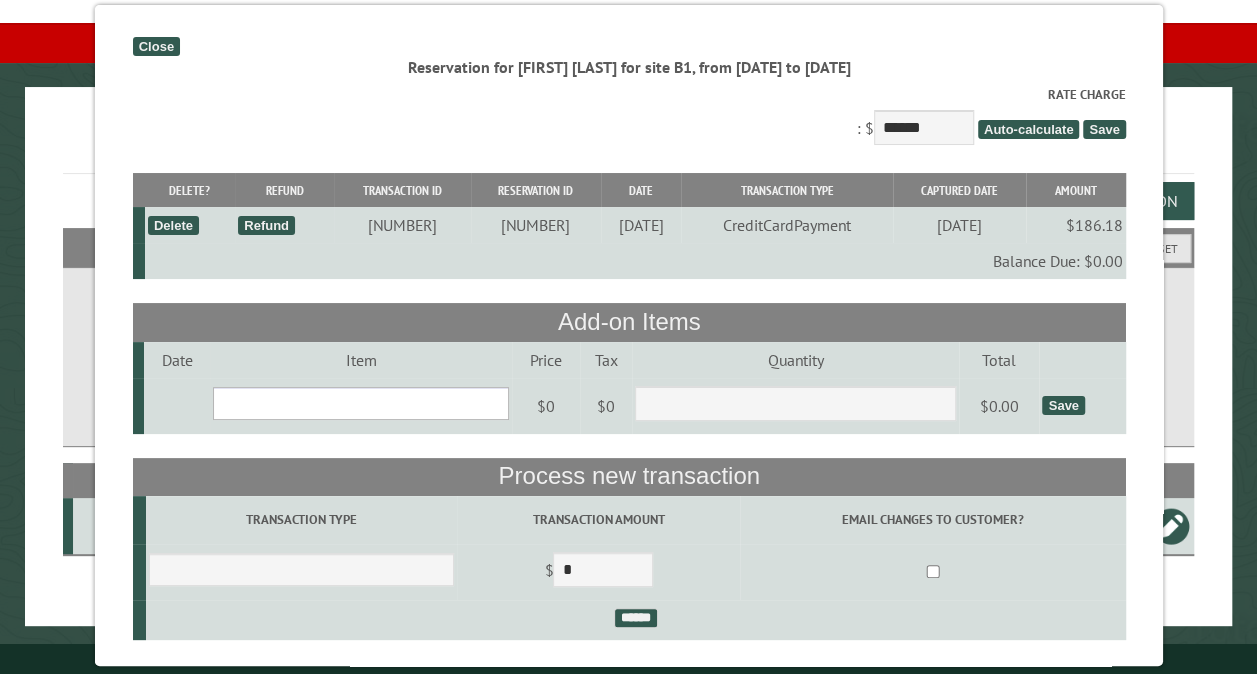 click on "**********" at bounding box center [361, 403] 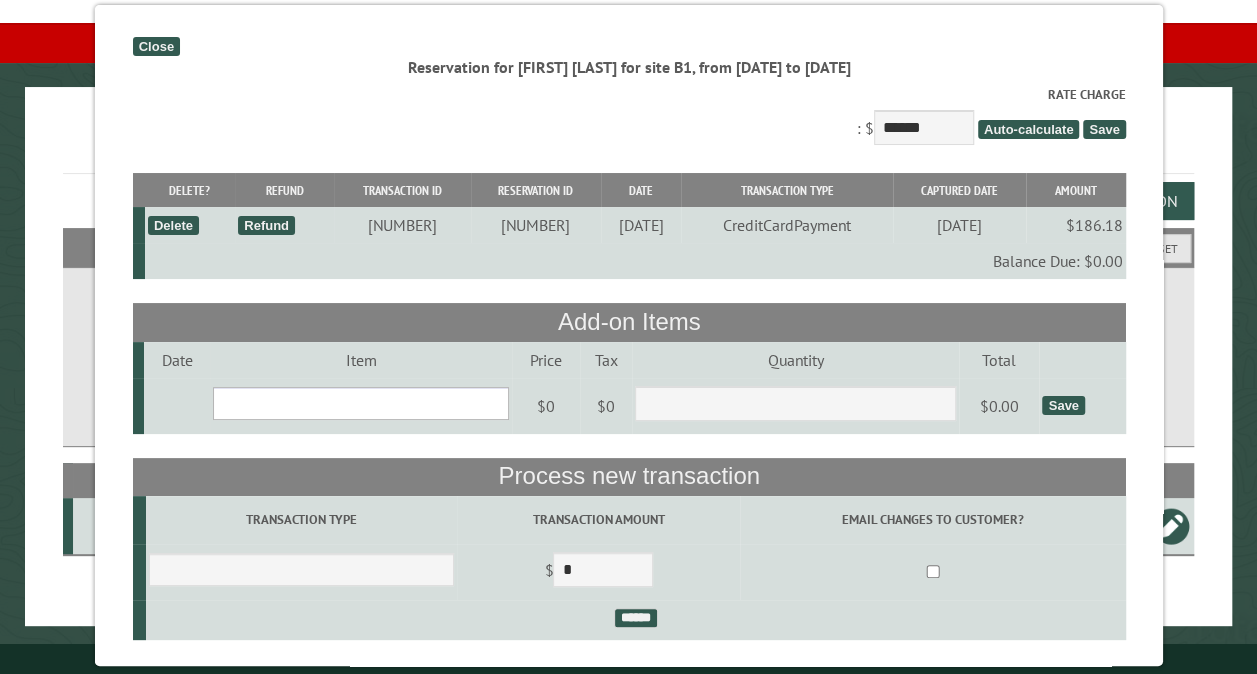 select on "***" 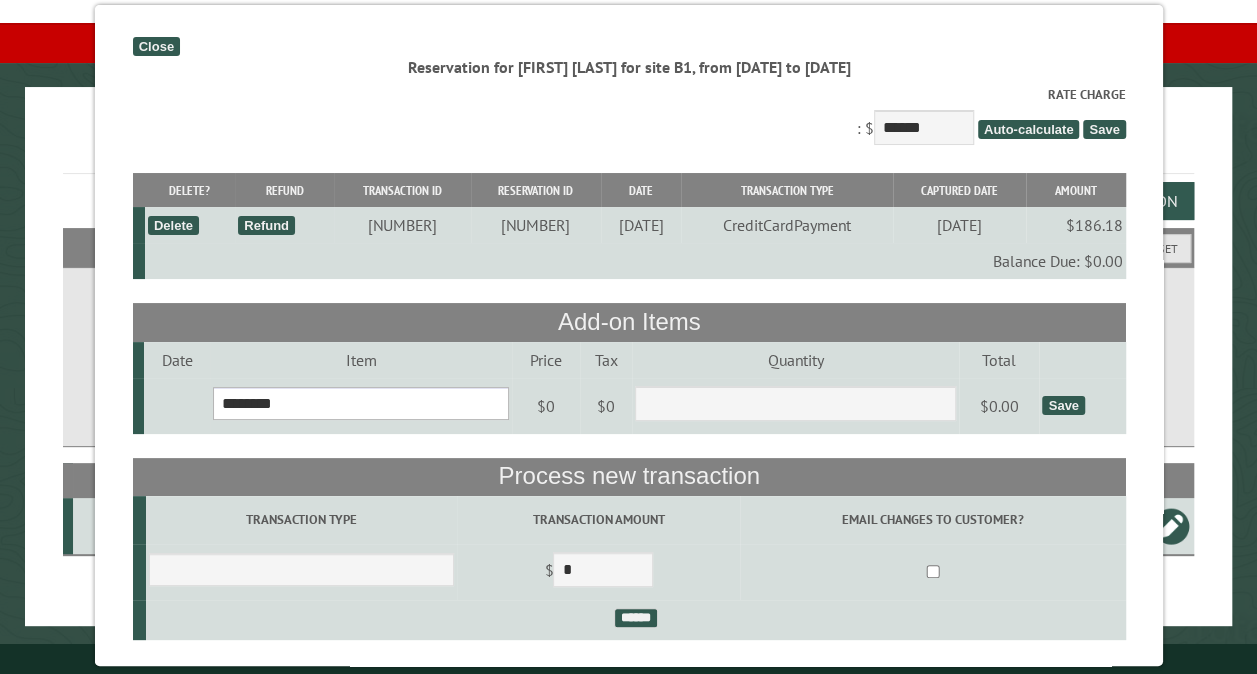 click on "**********" at bounding box center [361, 403] 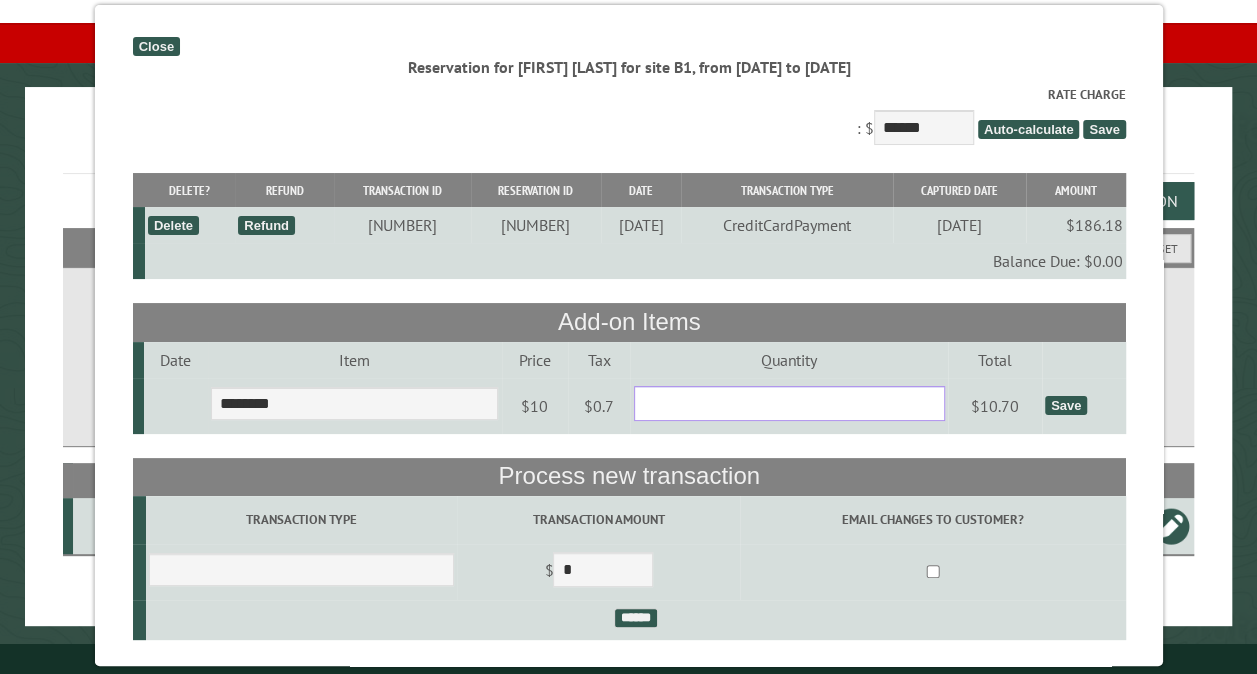 click on "*" at bounding box center [788, 403] 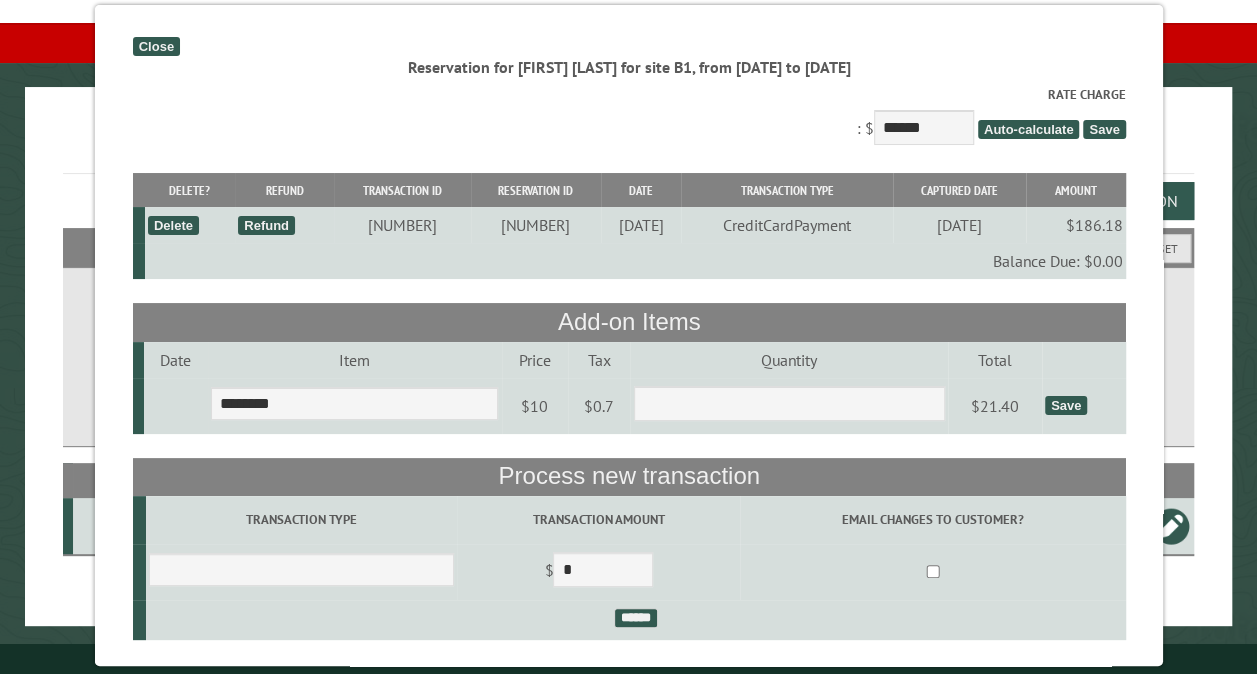 click on "Save" at bounding box center [1065, 405] 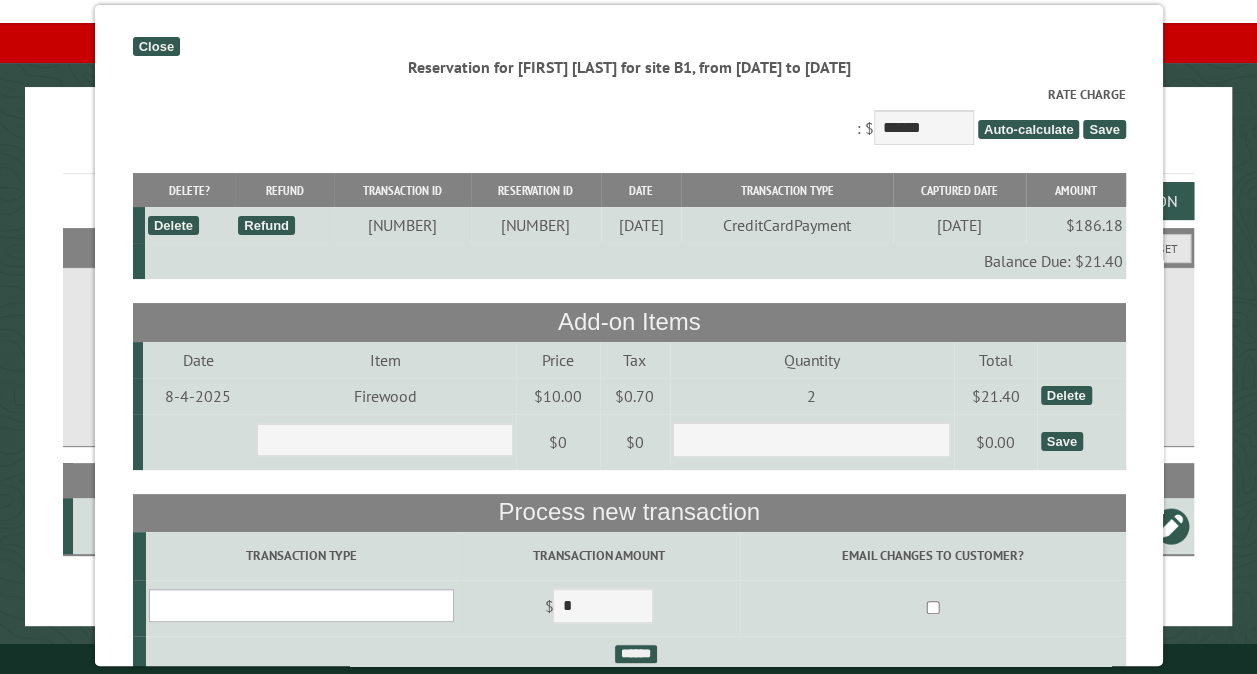 click on "**********" at bounding box center [300, 605] 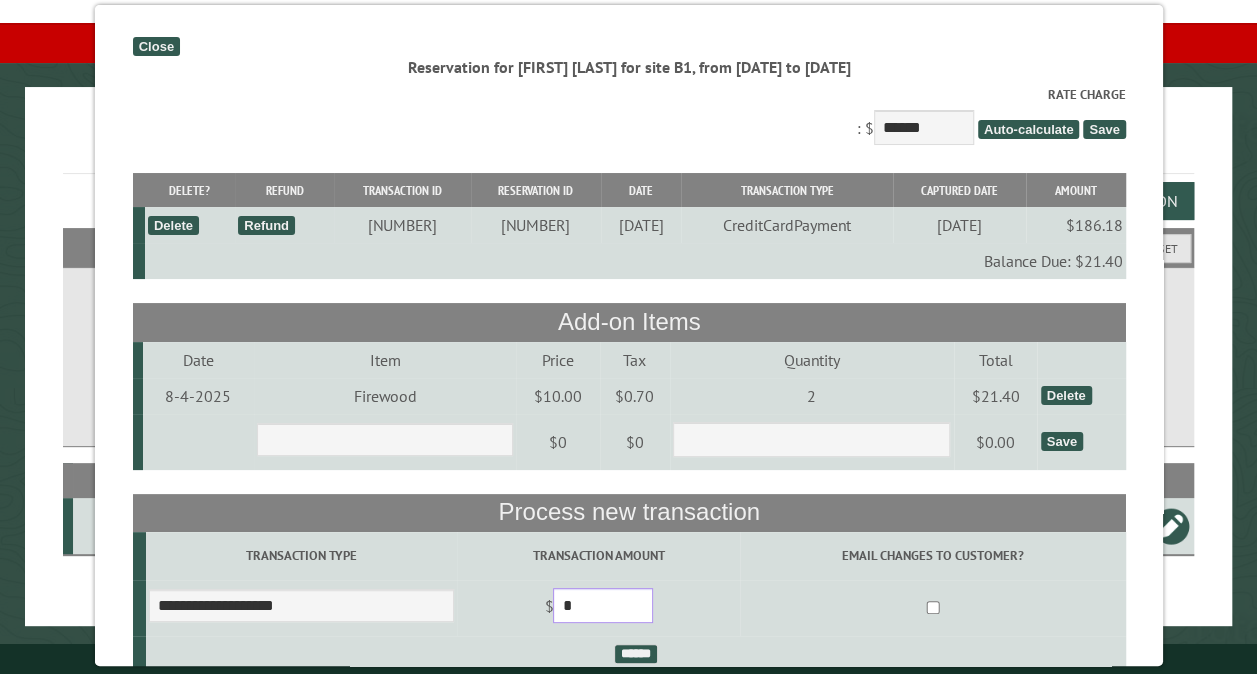 click on "*" at bounding box center [603, 605] 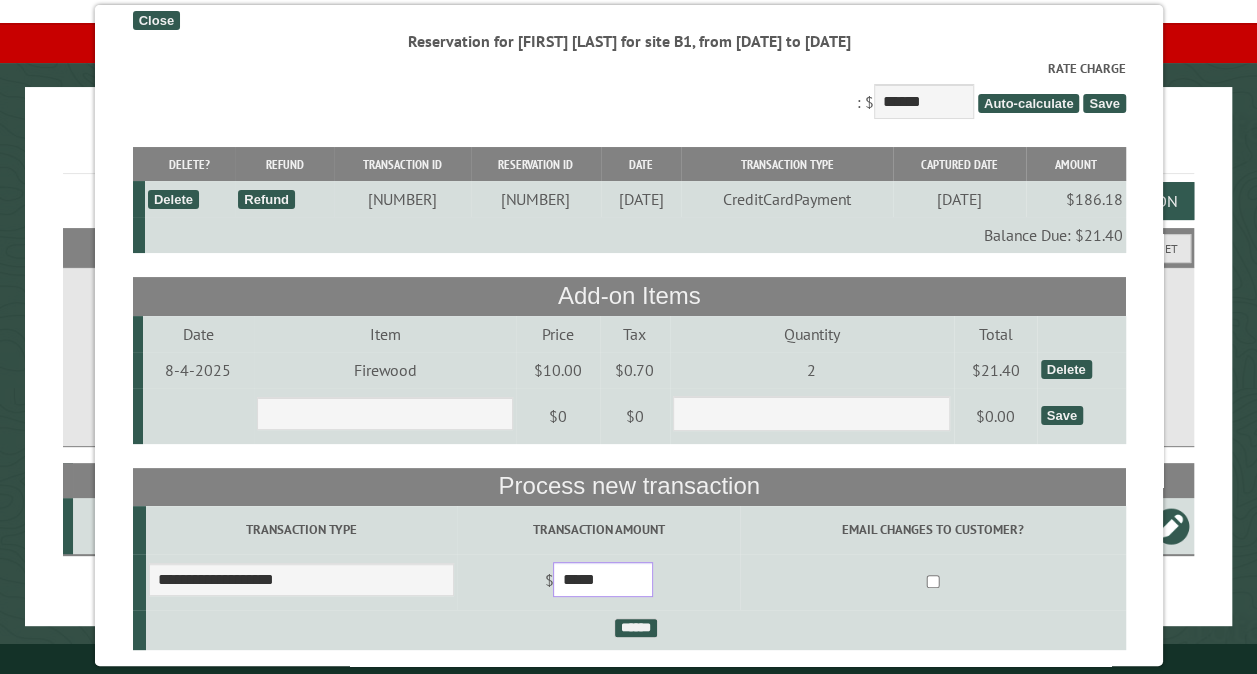 scroll, scrollTop: 40, scrollLeft: 0, axis: vertical 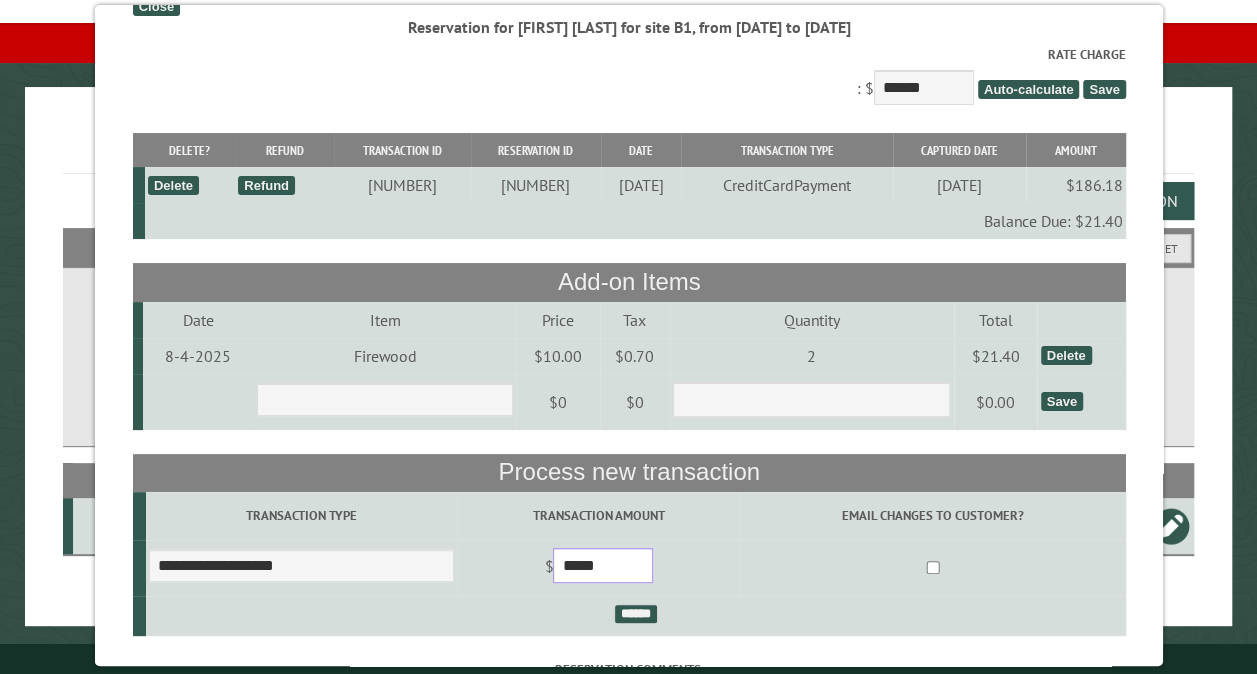 type on "*****" 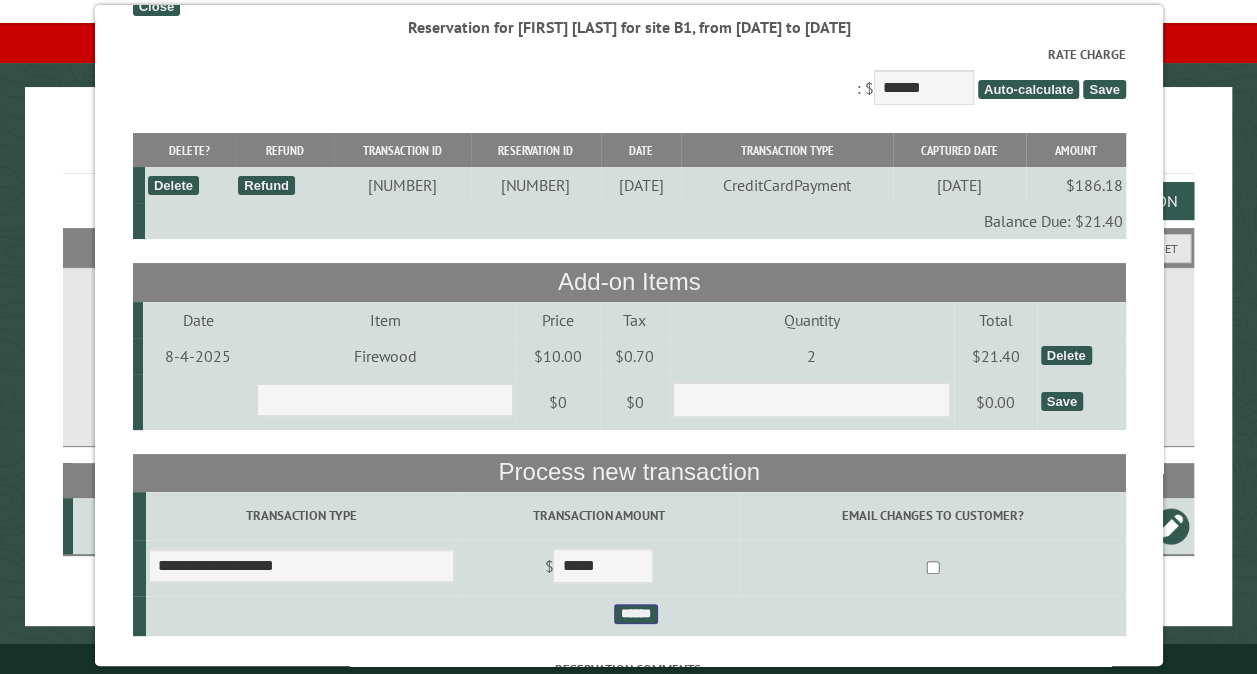 click on "******" at bounding box center (635, 614) 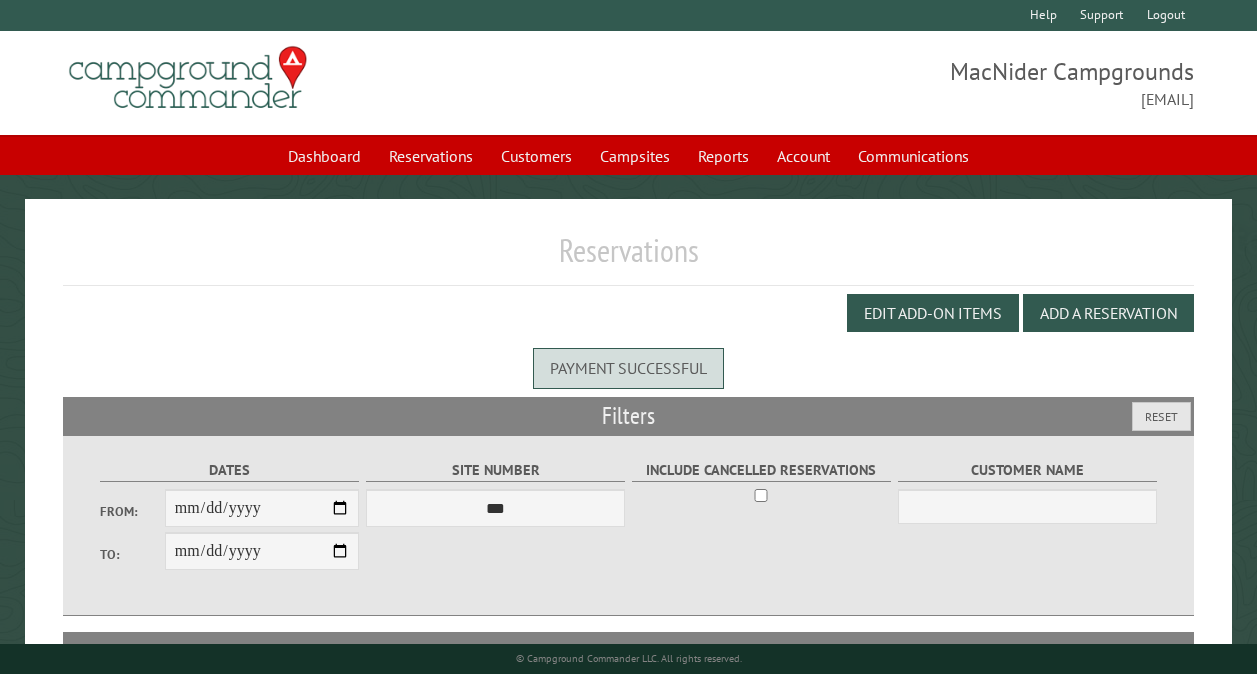scroll, scrollTop: 0, scrollLeft: 0, axis: both 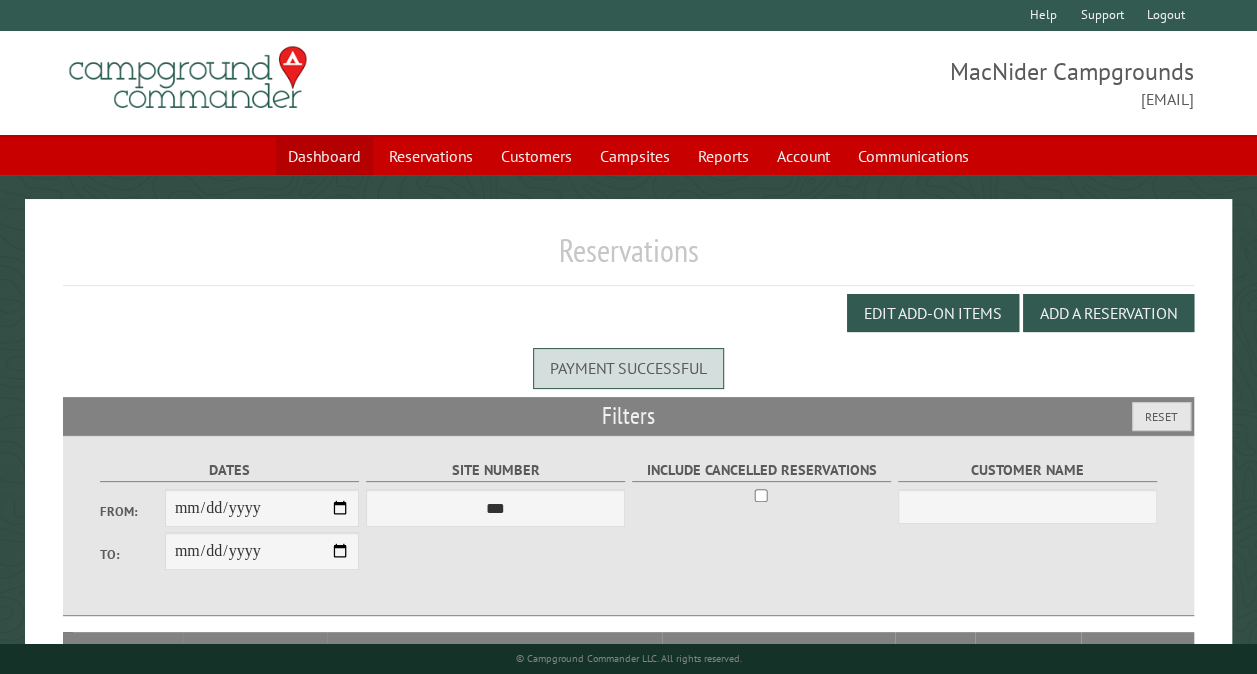 click on "Dashboard" at bounding box center (324, 156) 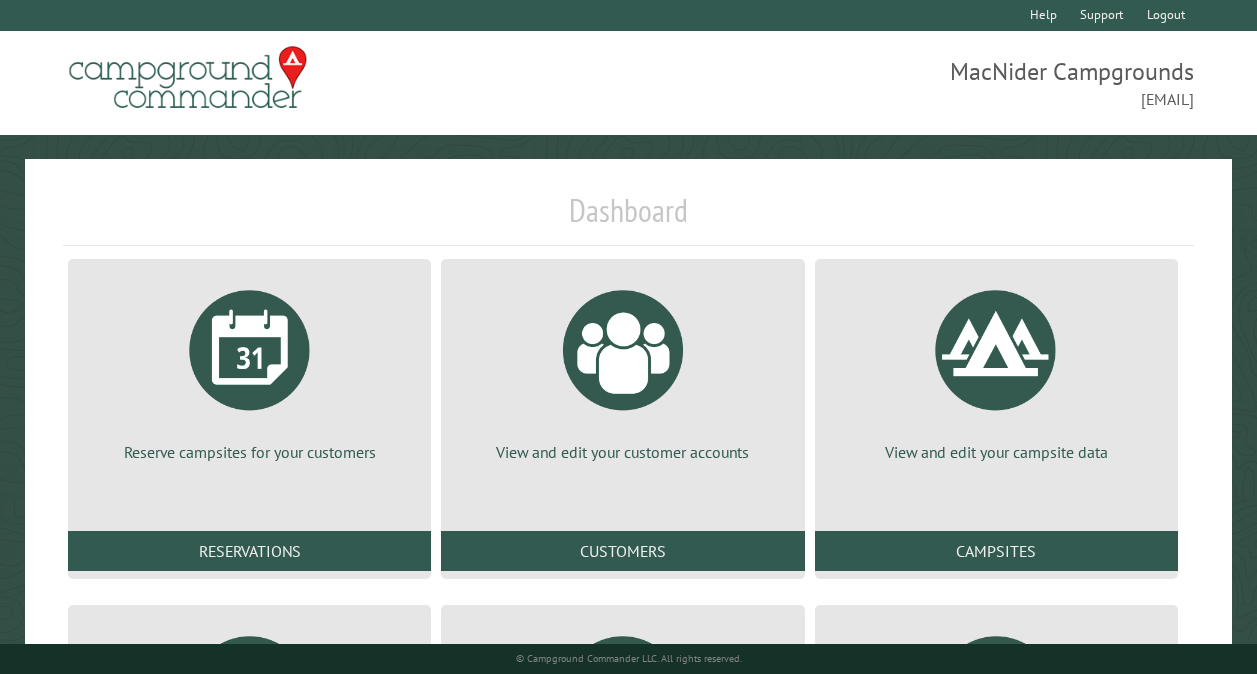 scroll, scrollTop: 328, scrollLeft: 0, axis: vertical 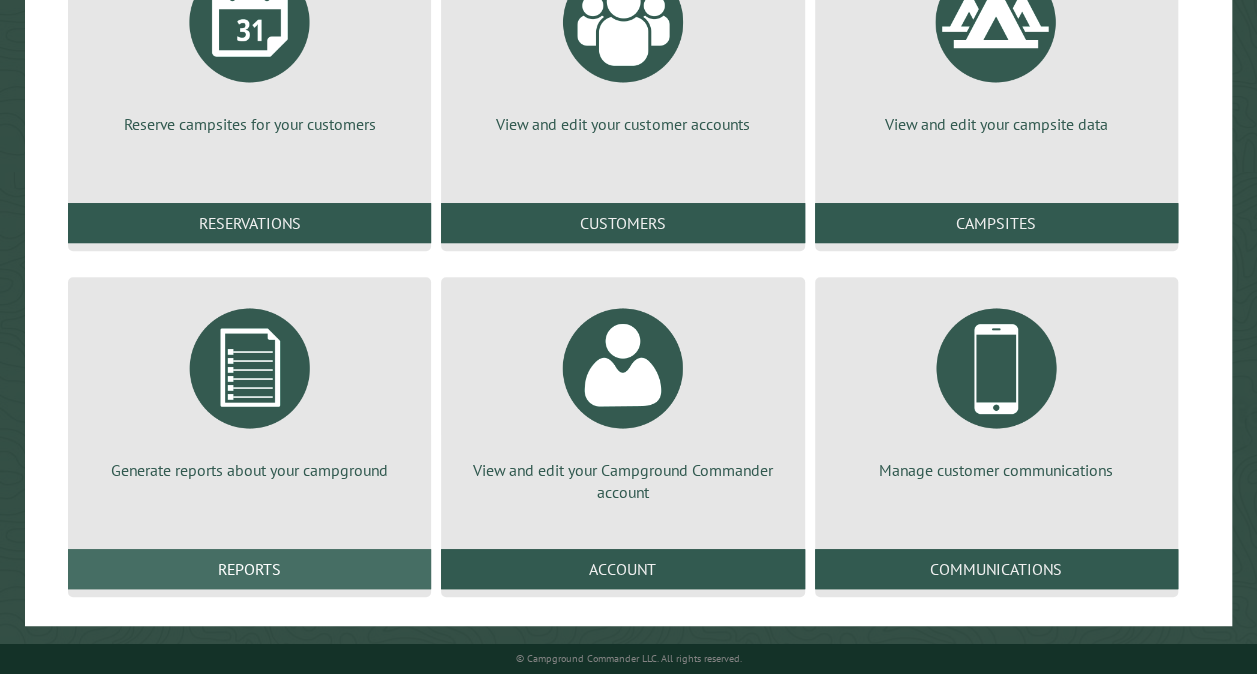 click on "Reports" at bounding box center [249, 569] 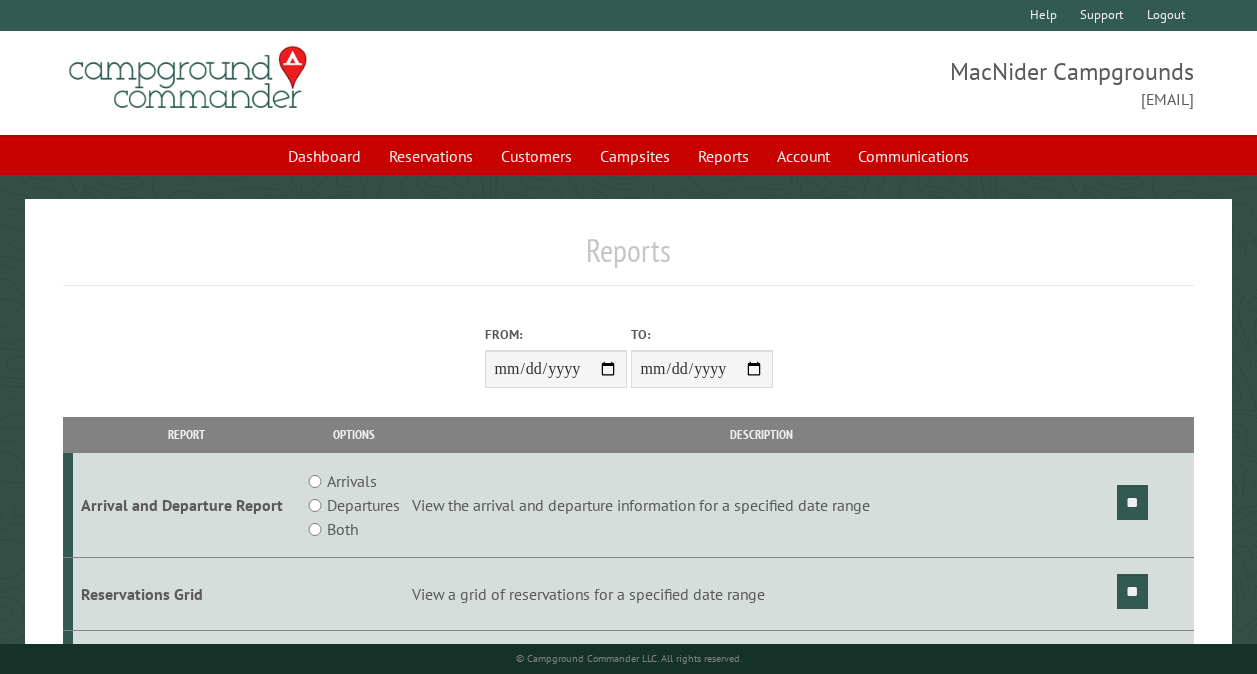 scroll, scrollTop: 0, scrollLeft: 0, axis: both 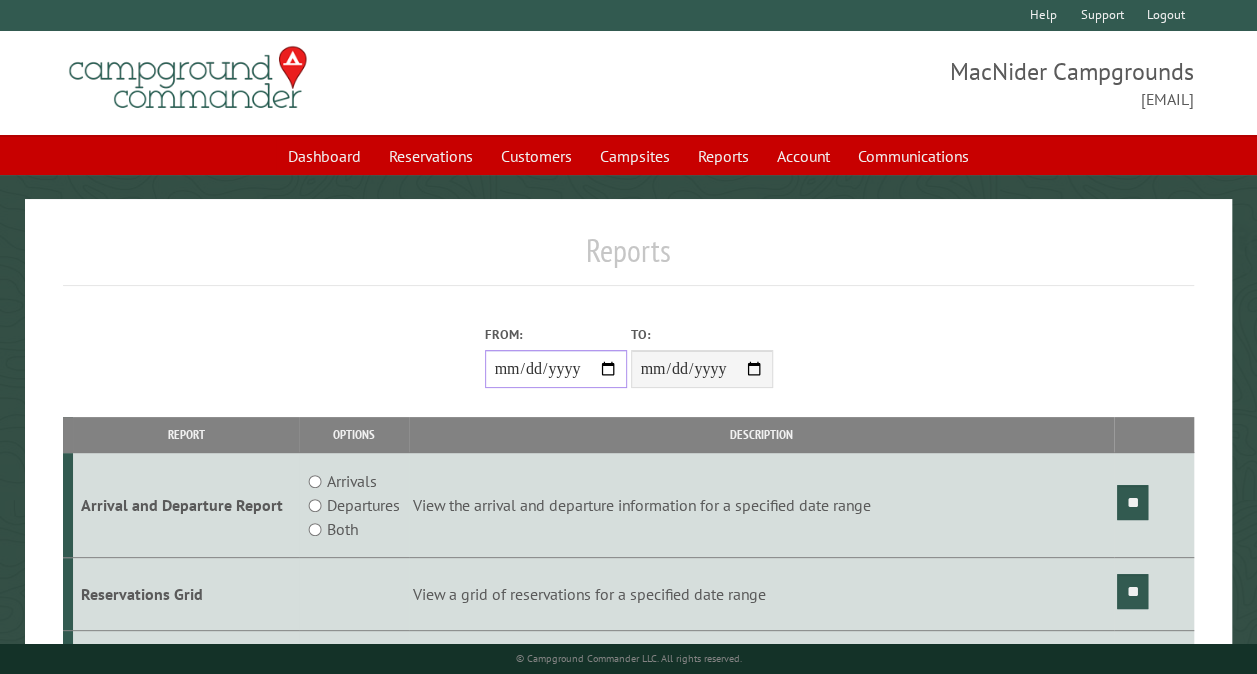 click on "From:" at bounding box center [556, 369] 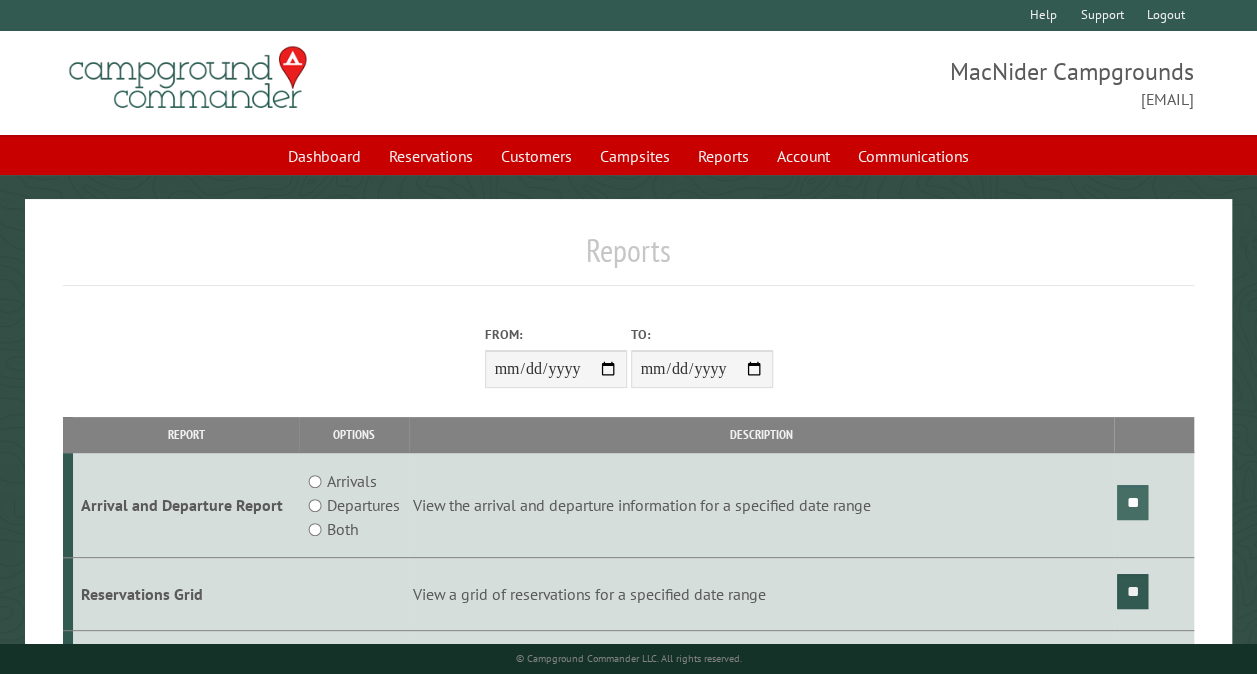 click on "**" at bounding box center [1132, 502] 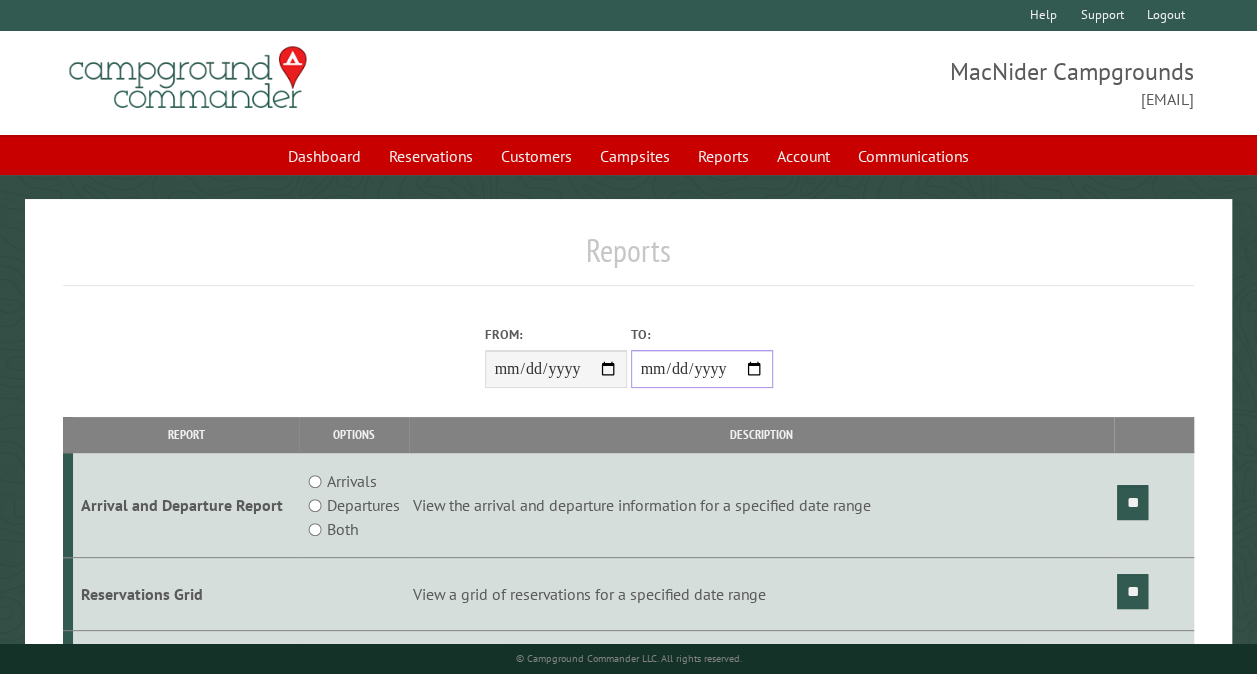 click on "**********" at bounding box center [702, 369] 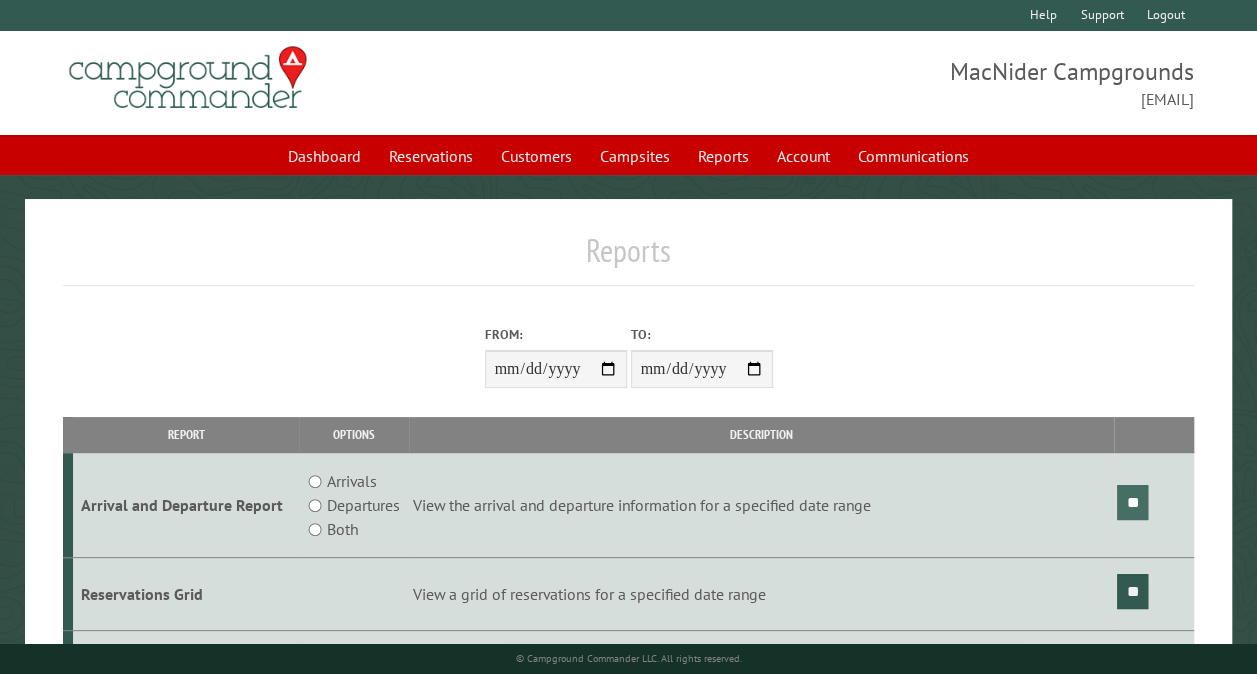 click on "**" at bounding box center (1132, 502) 